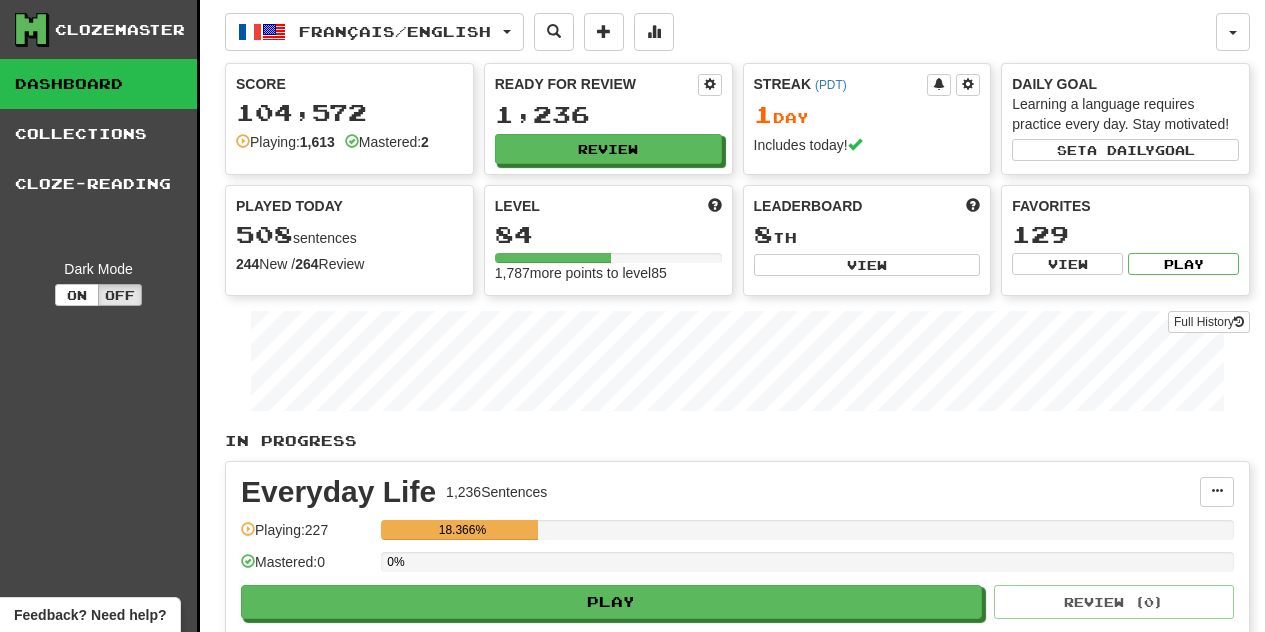 scroll, scrollTop: 0, scrollLeft: 0, axis: both 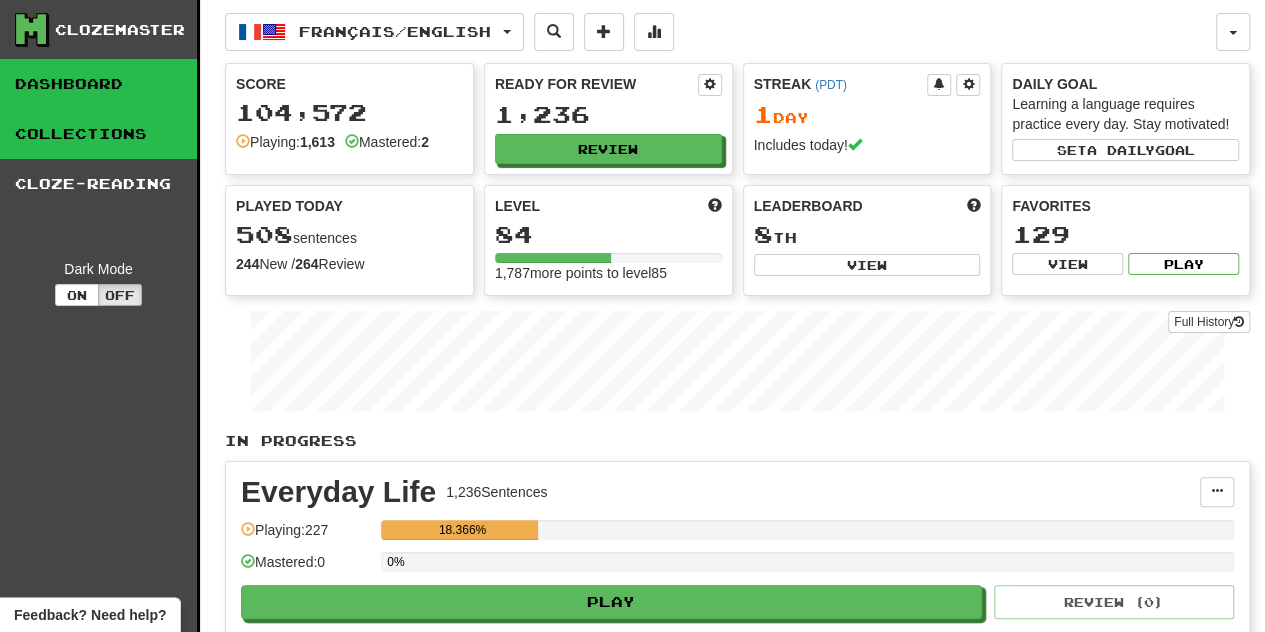 click on "Collections" at bounding box center (98, 134) 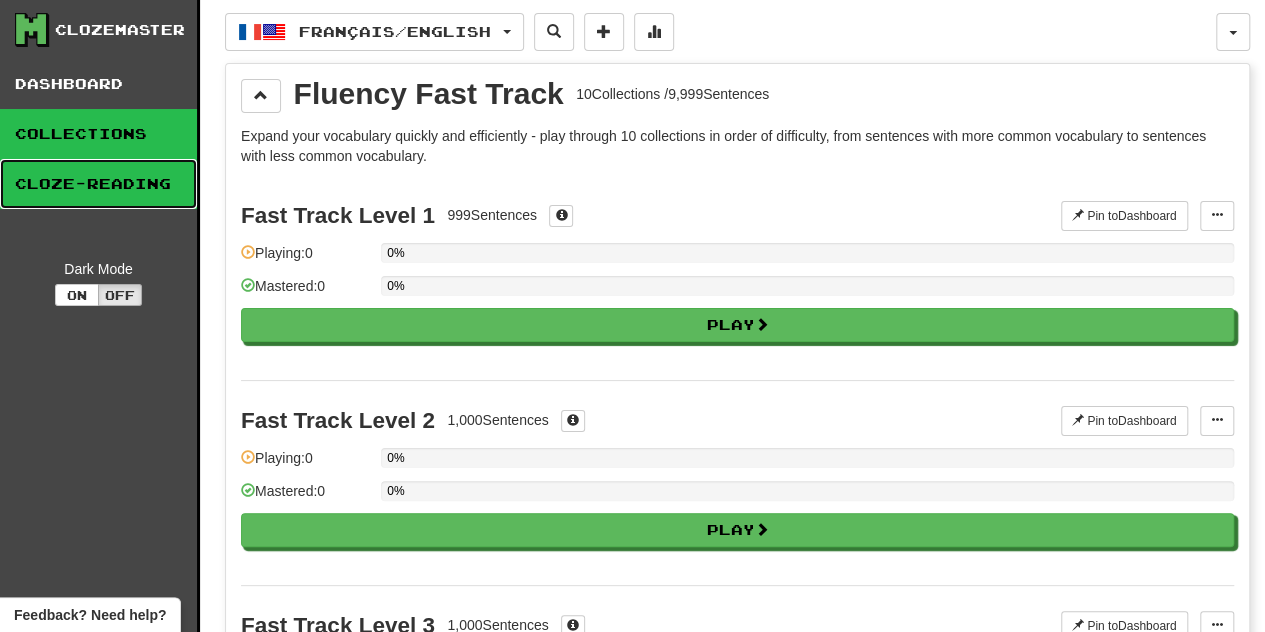 click on "Cloze-Reading" at bounding box center [98, 184] 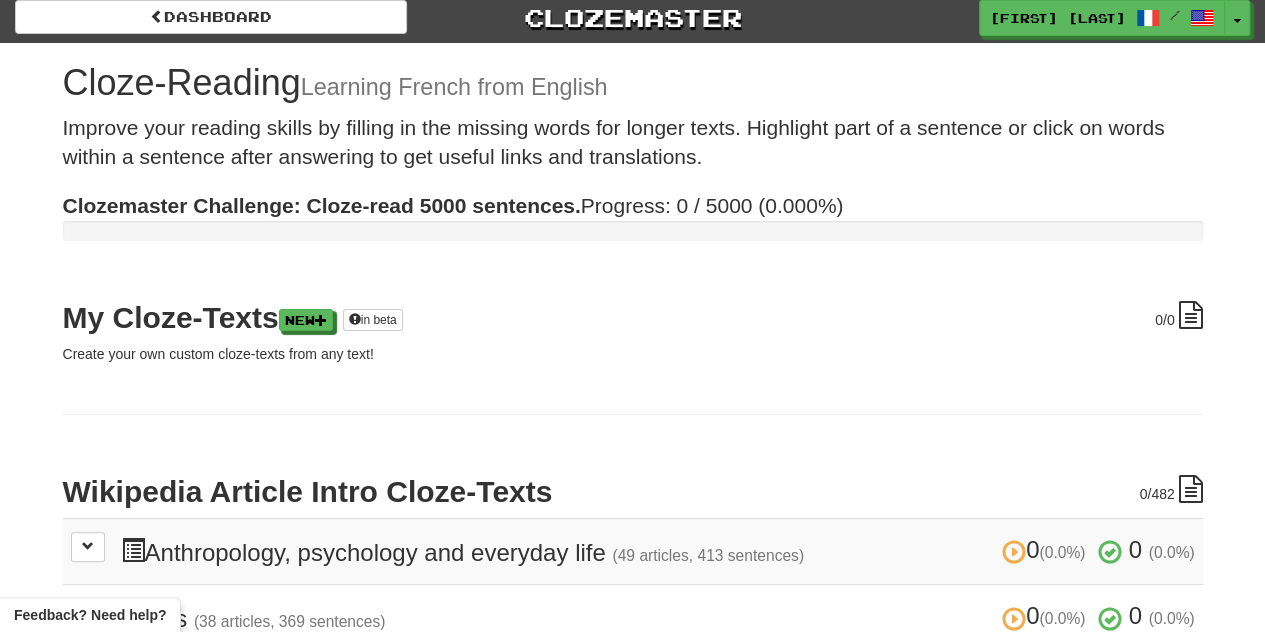 scroll, scrollTop: 0, scrollLeft: 0, axis: both 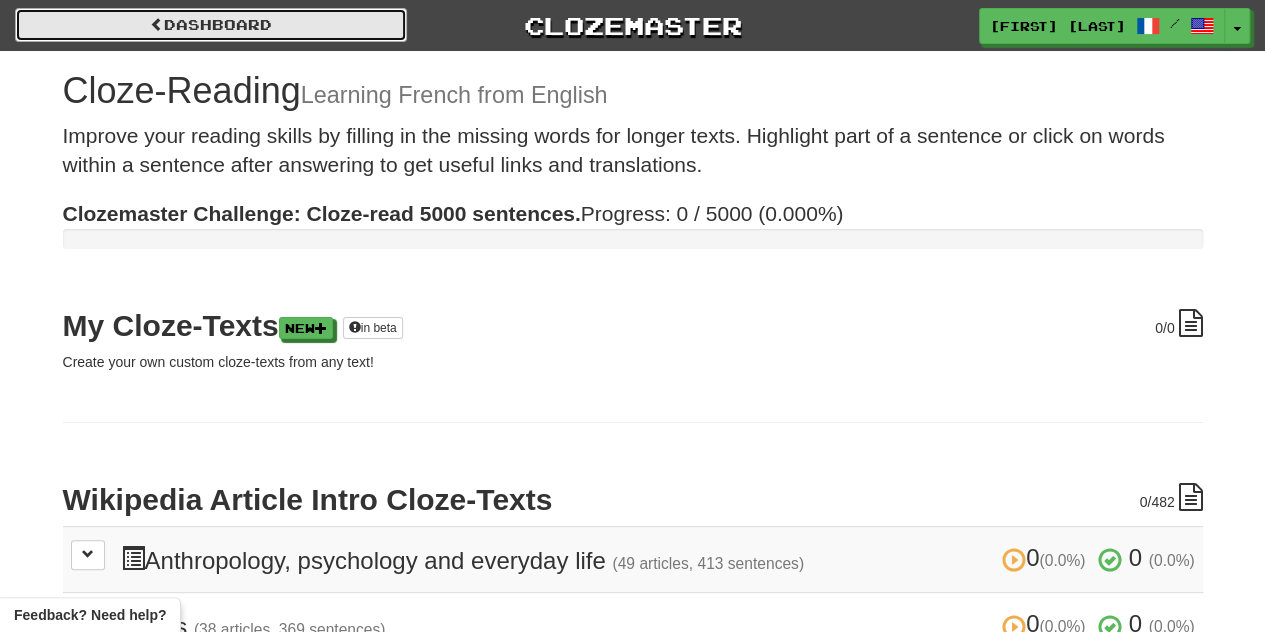 click on "Dashboard" at bounding box center (211, 25) 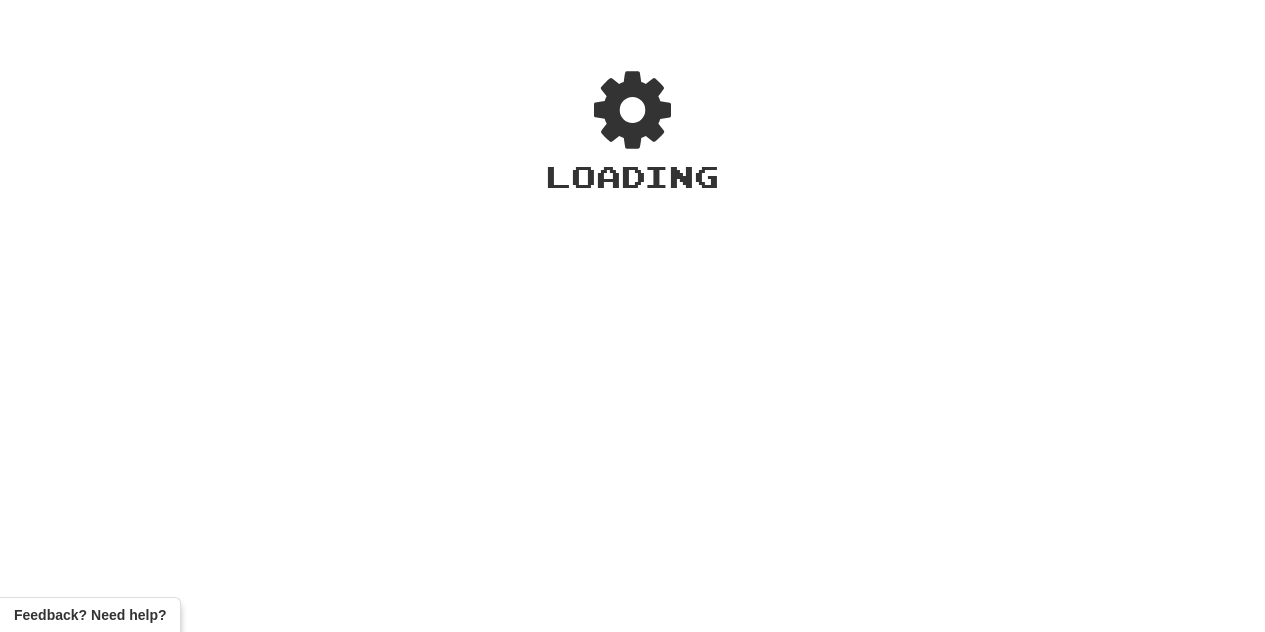 scroll, scrollTop: 0, scrollLeft: 0, axis: both 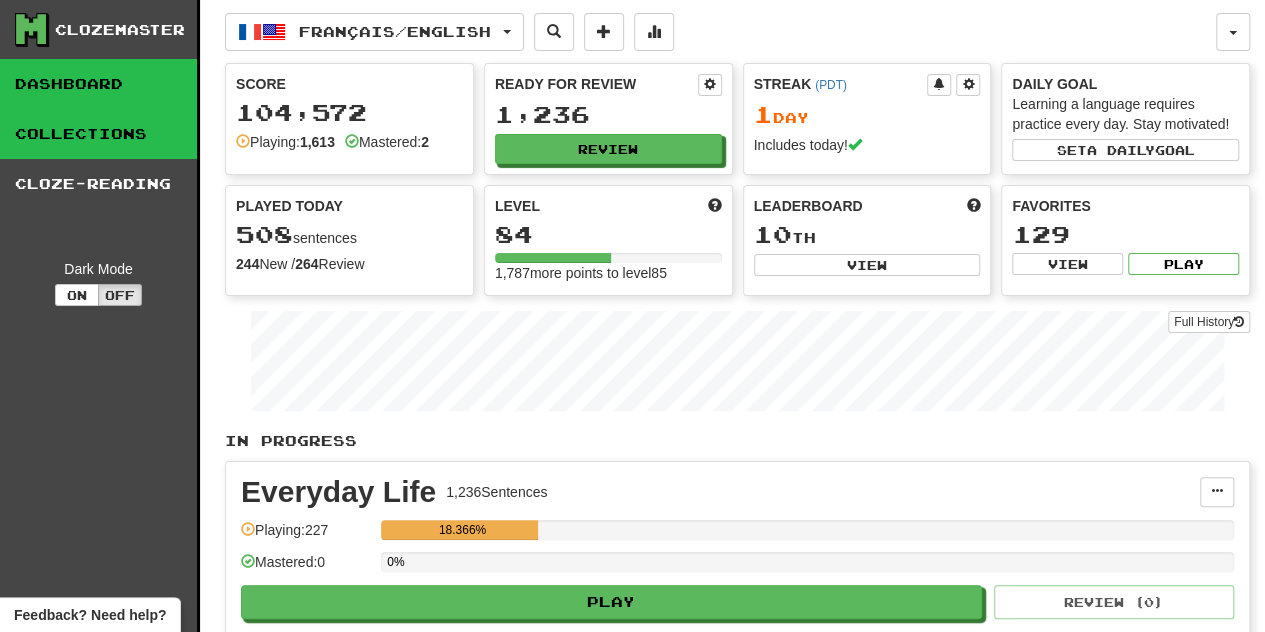 click on "Collections" at bounding box center [98, 134] 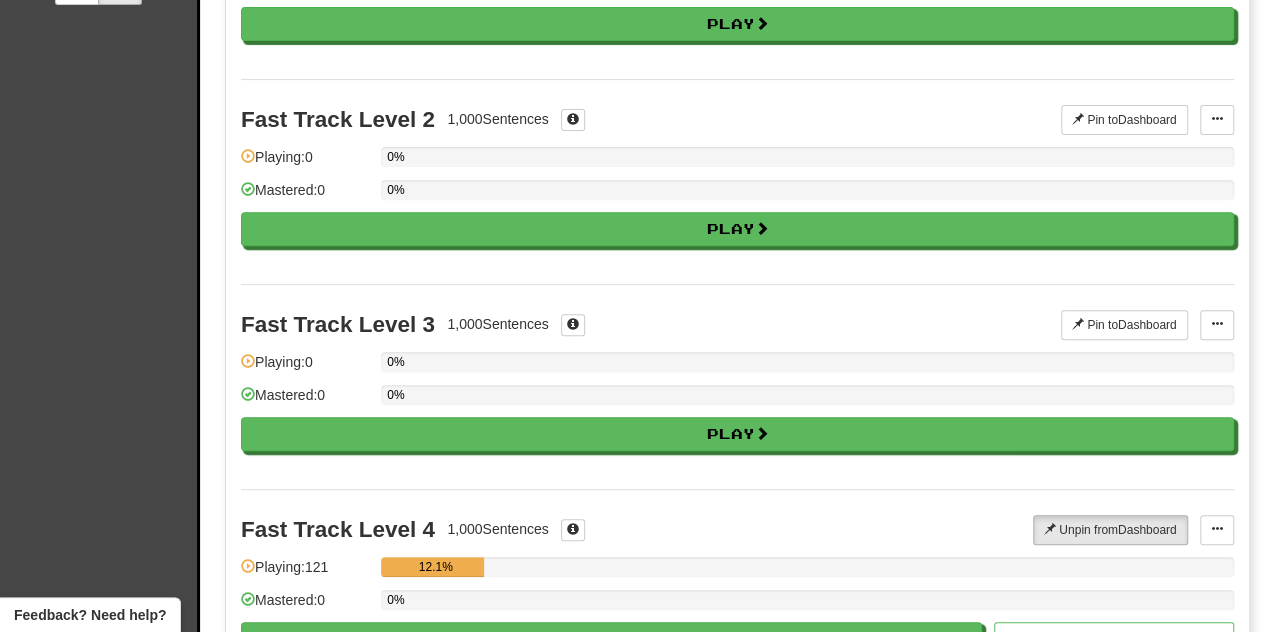 scroll, scrollTop: 0, scrollLeft: 0, axis: both 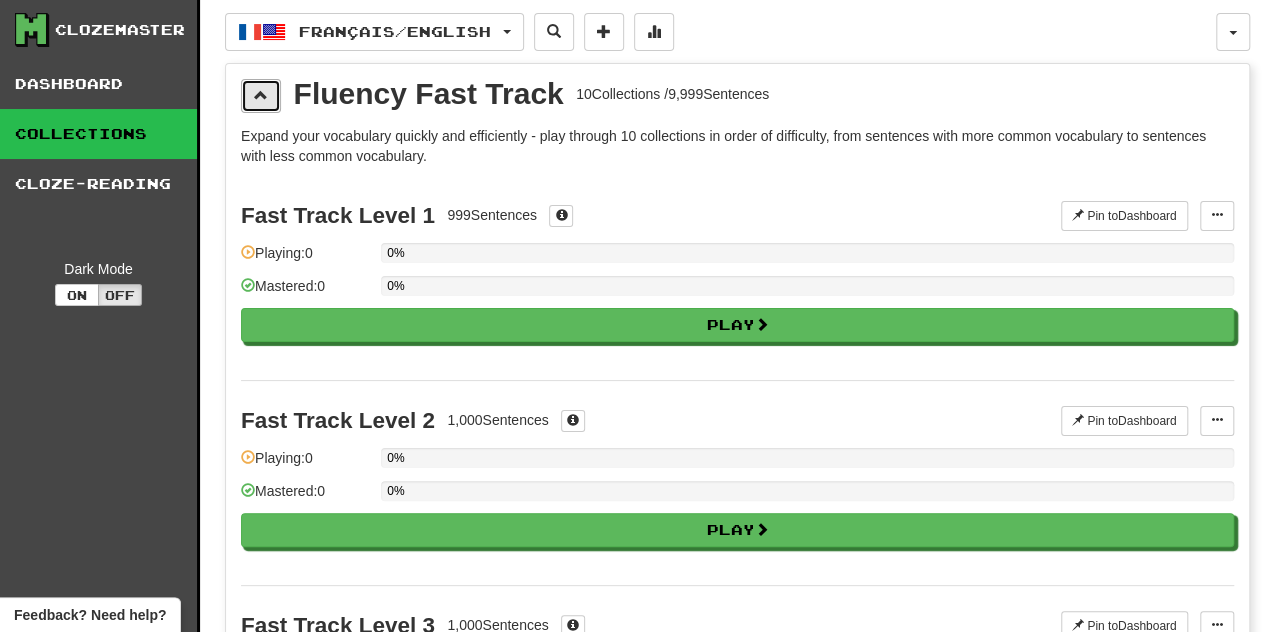 click at bounding box center [261, 96] 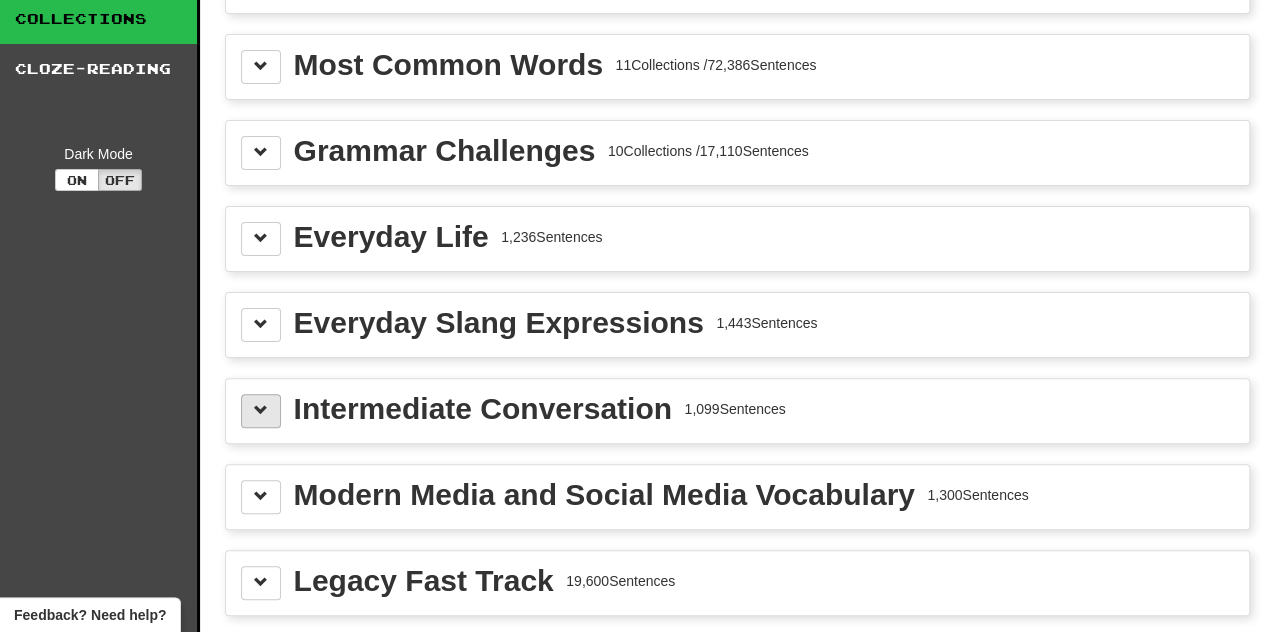 scroll, scrollTop: 49, scrollLeft: 0, axis: vertical 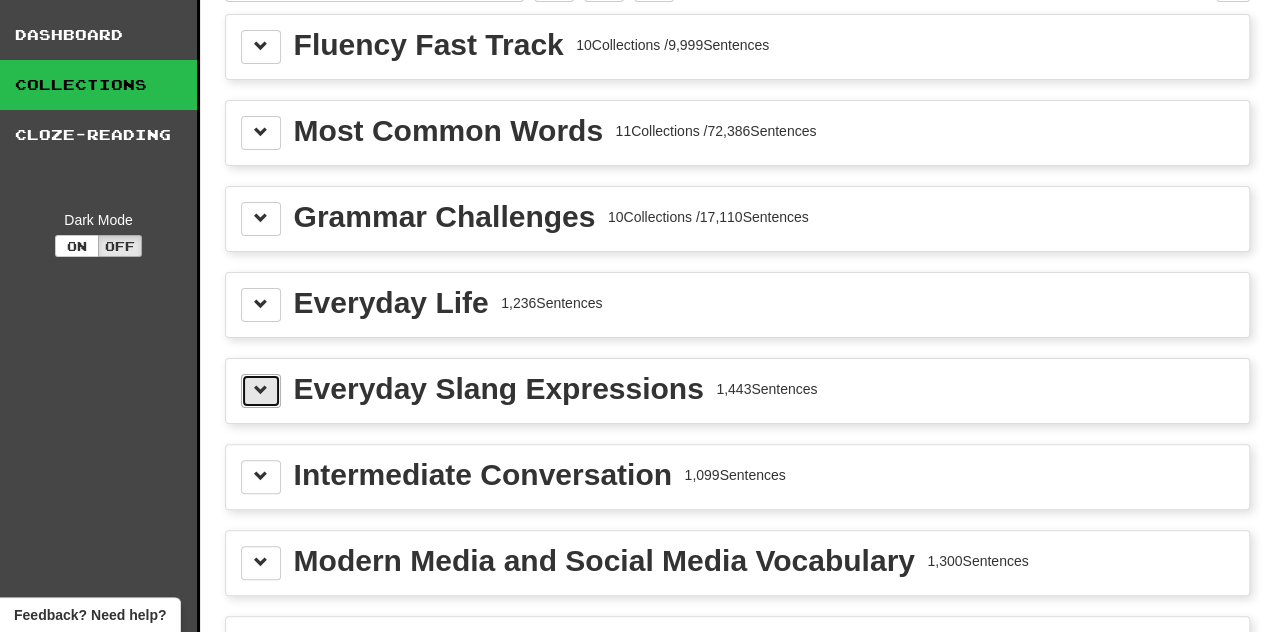 click at bounding box center (261, 390) 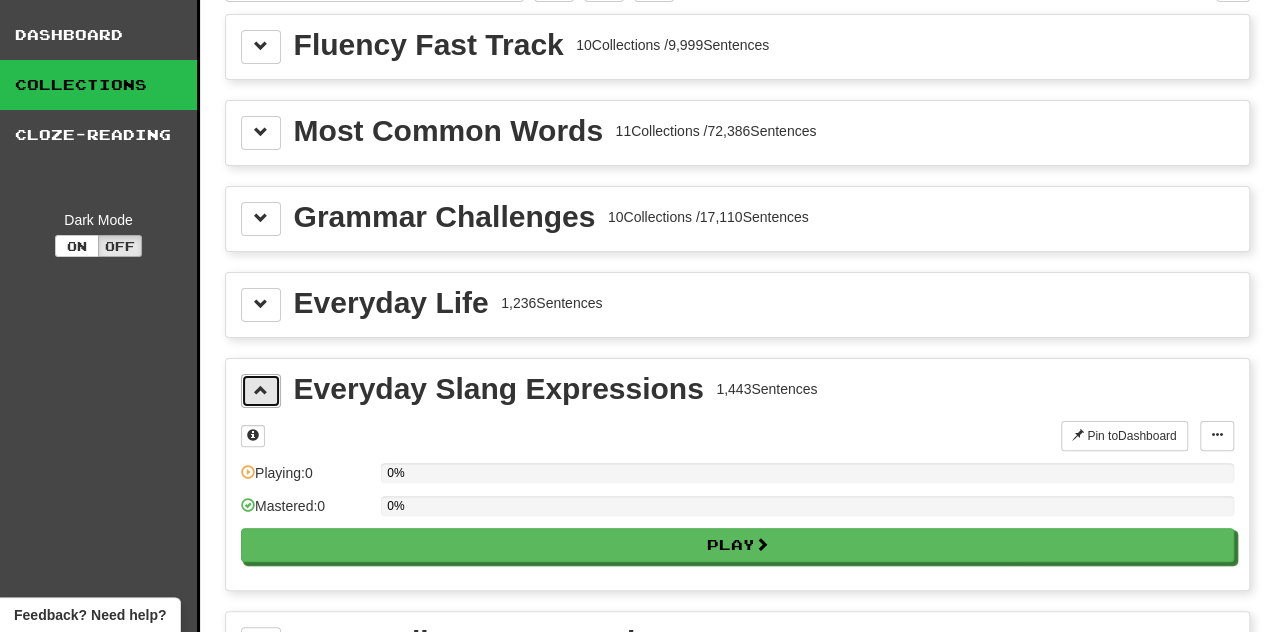 click at bounding box center (261, 391) 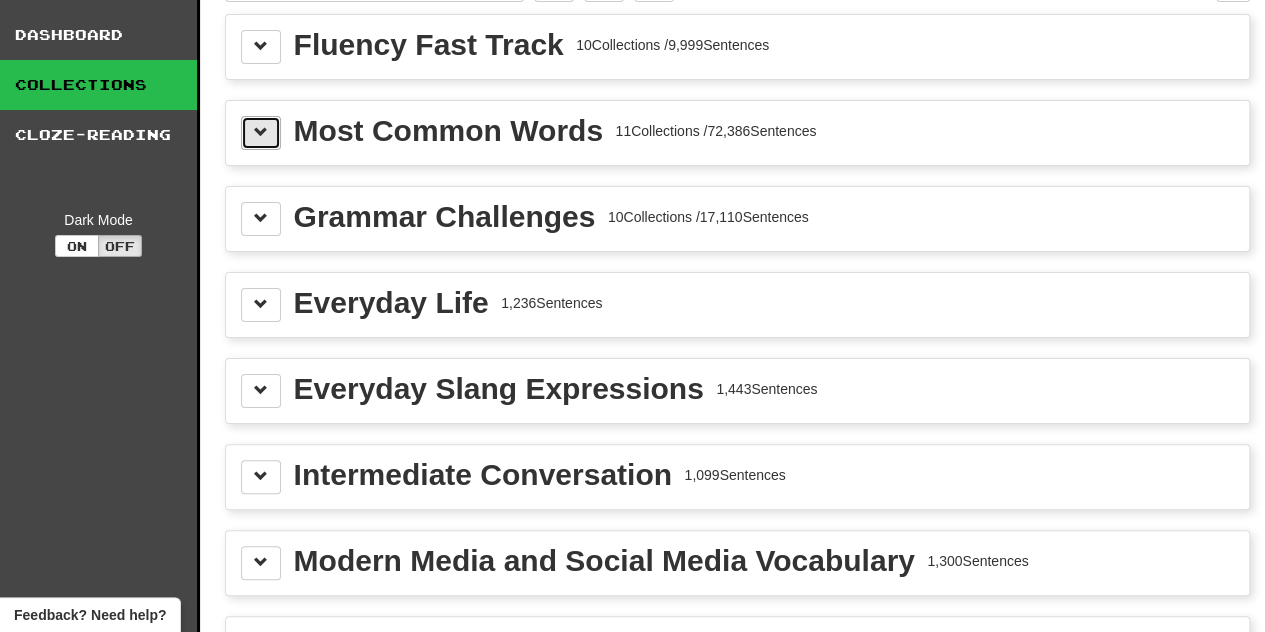 click at bounding box center [261, 132] 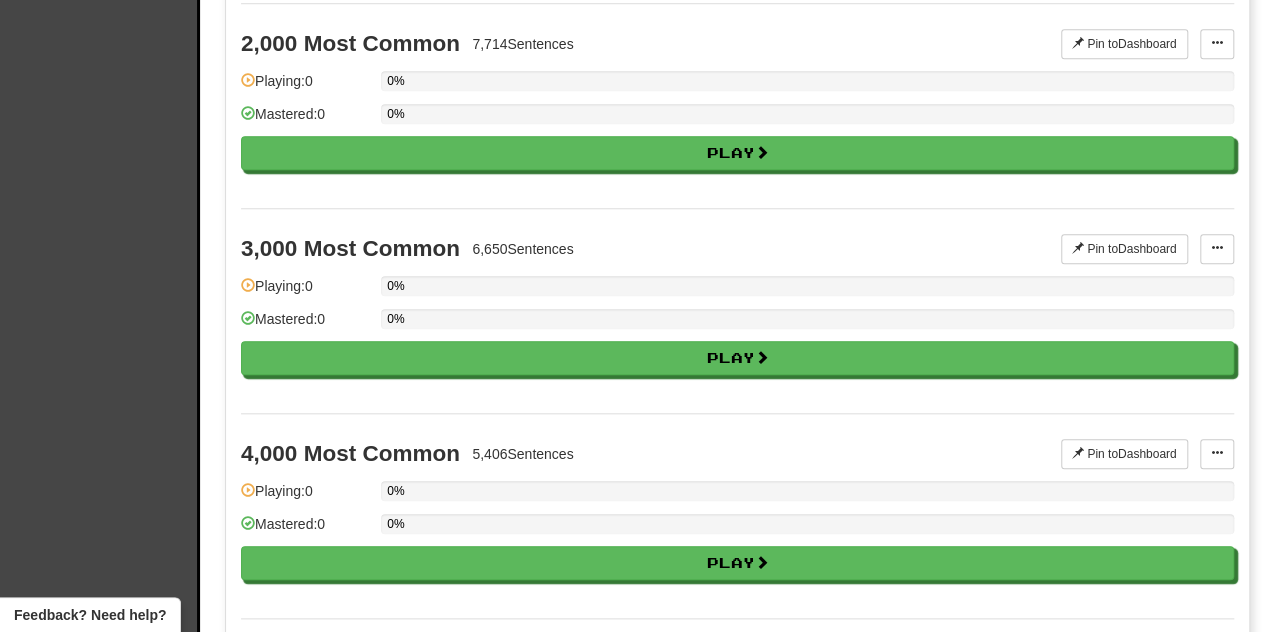 scroll, scrollTop: 987, scrollLeft: 0, axis: vertical 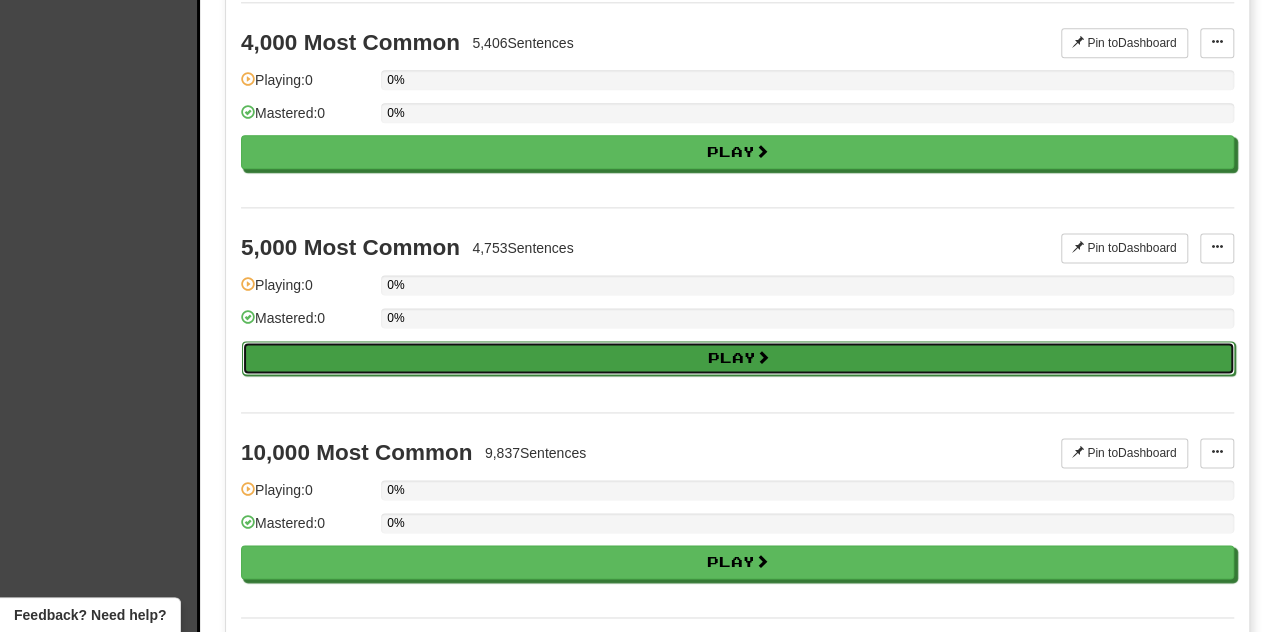 click on "Play" at bounding box center [738, 358] 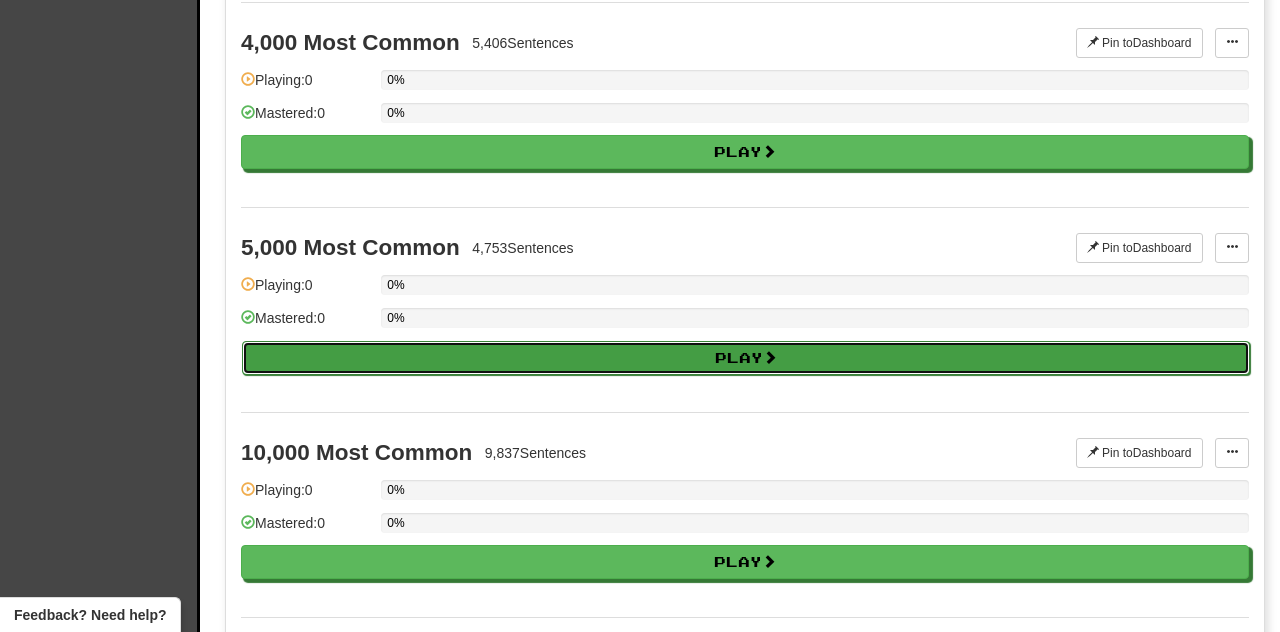 select on "********" 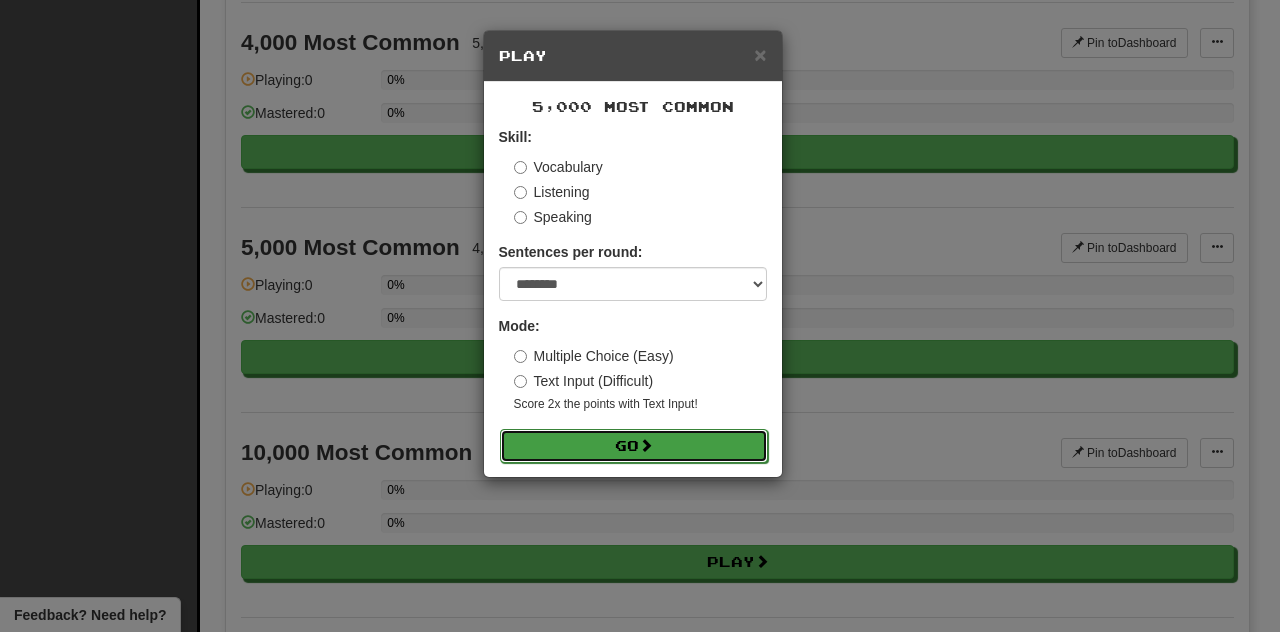 click on "Go" at bounding box center (634, 446) 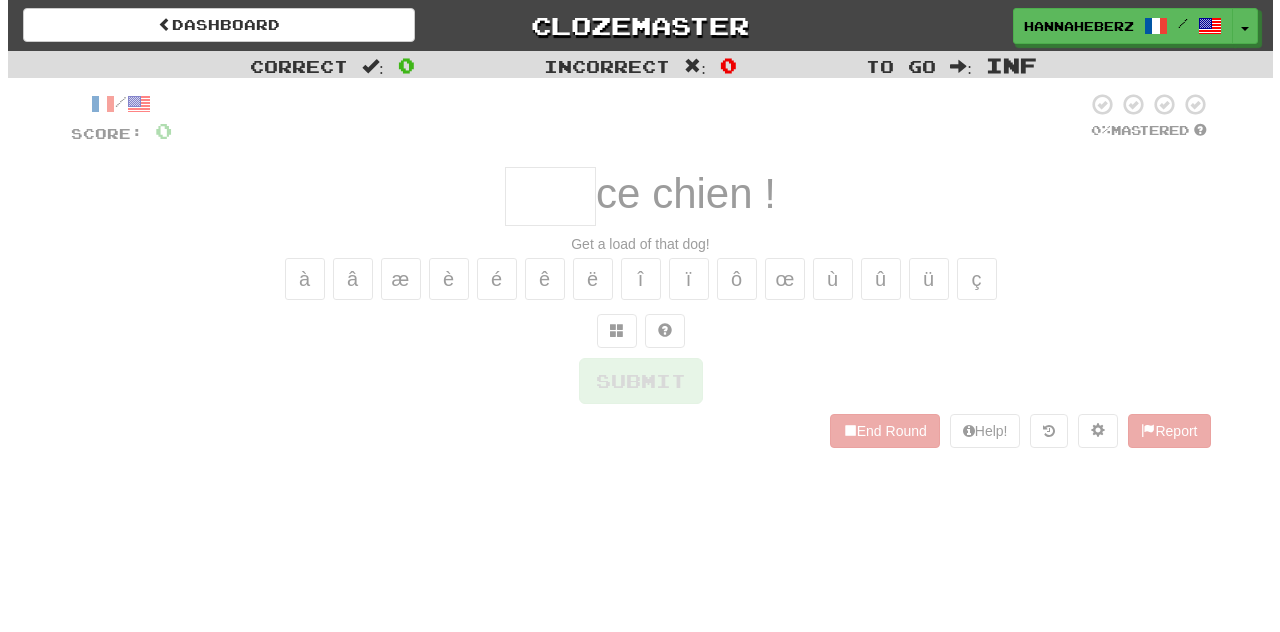 scroll, scrollTop: 0, scrollLeft: 0, axis: both 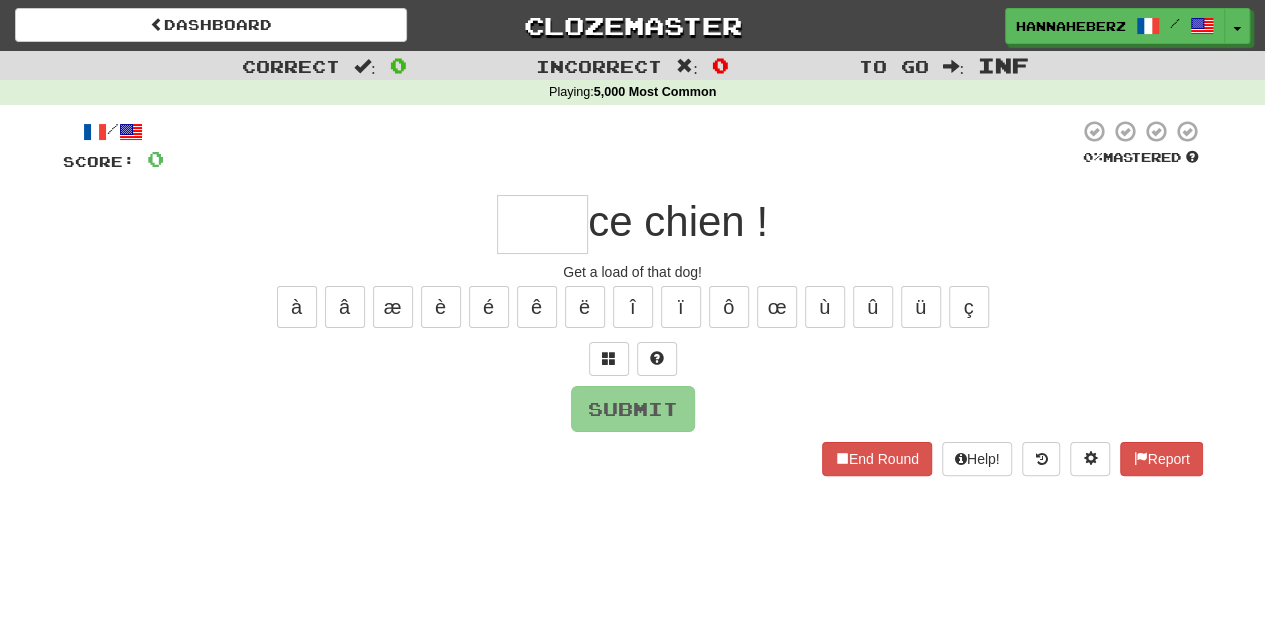 type on "****" 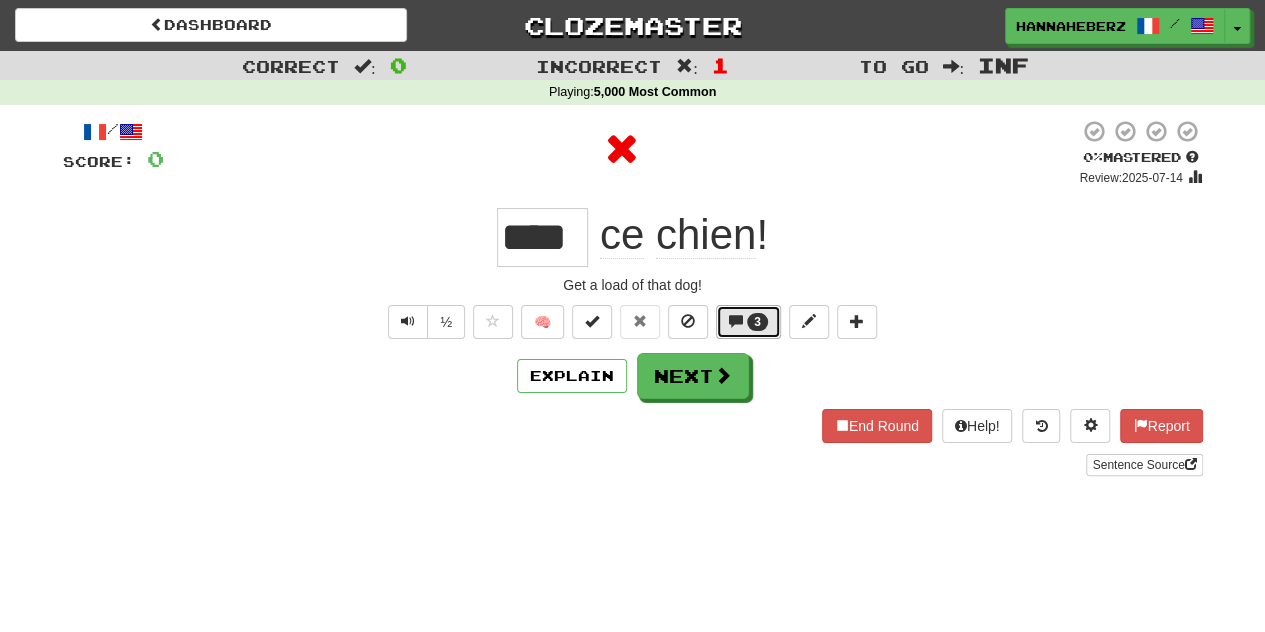click on "3" at bounding box center [757, 322] 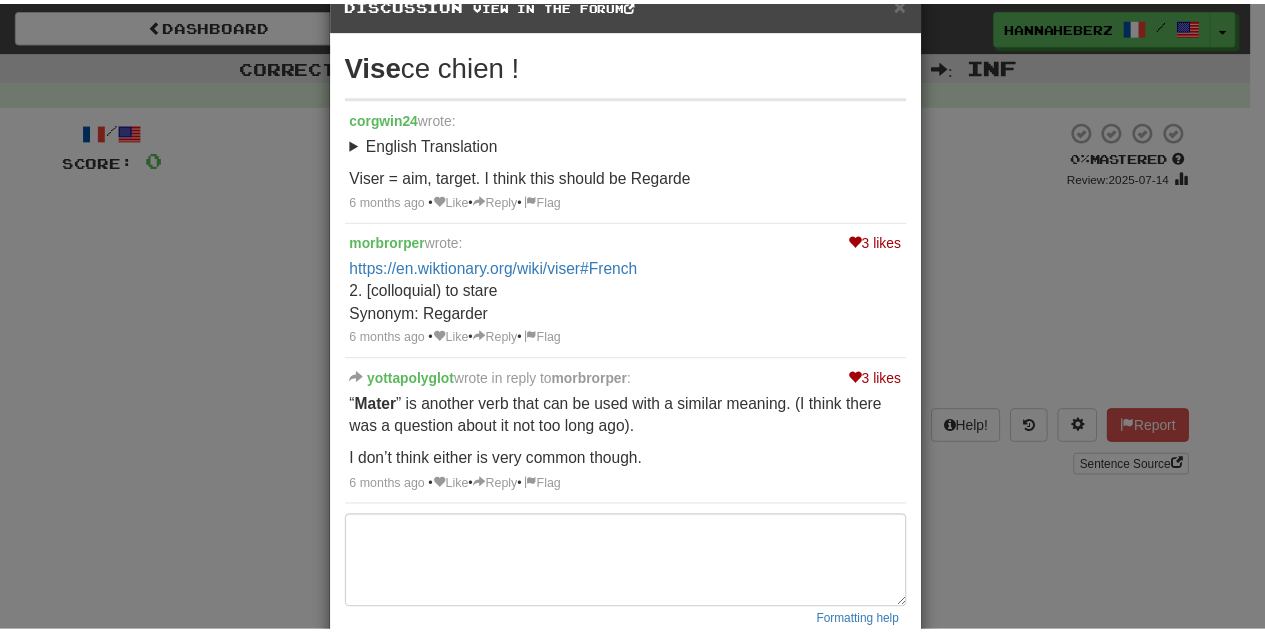 scroll, scrollTop: 51, scrollLeft: 0, axis: vertical 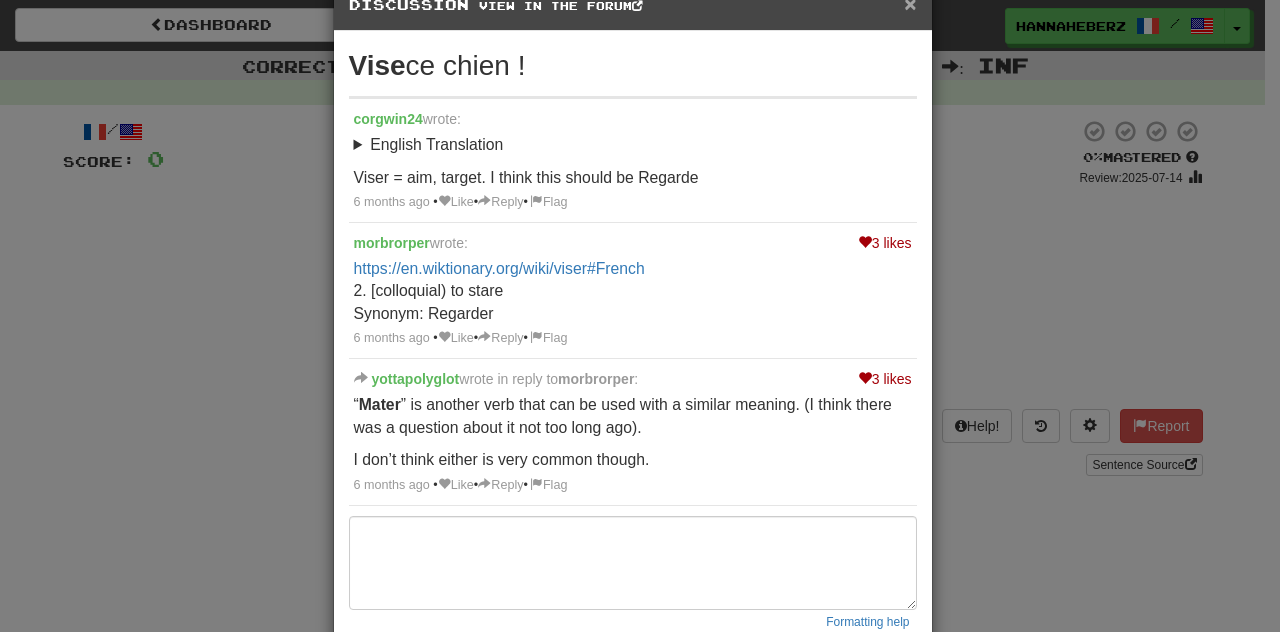 click on "×" at bounding box center (910, 3) 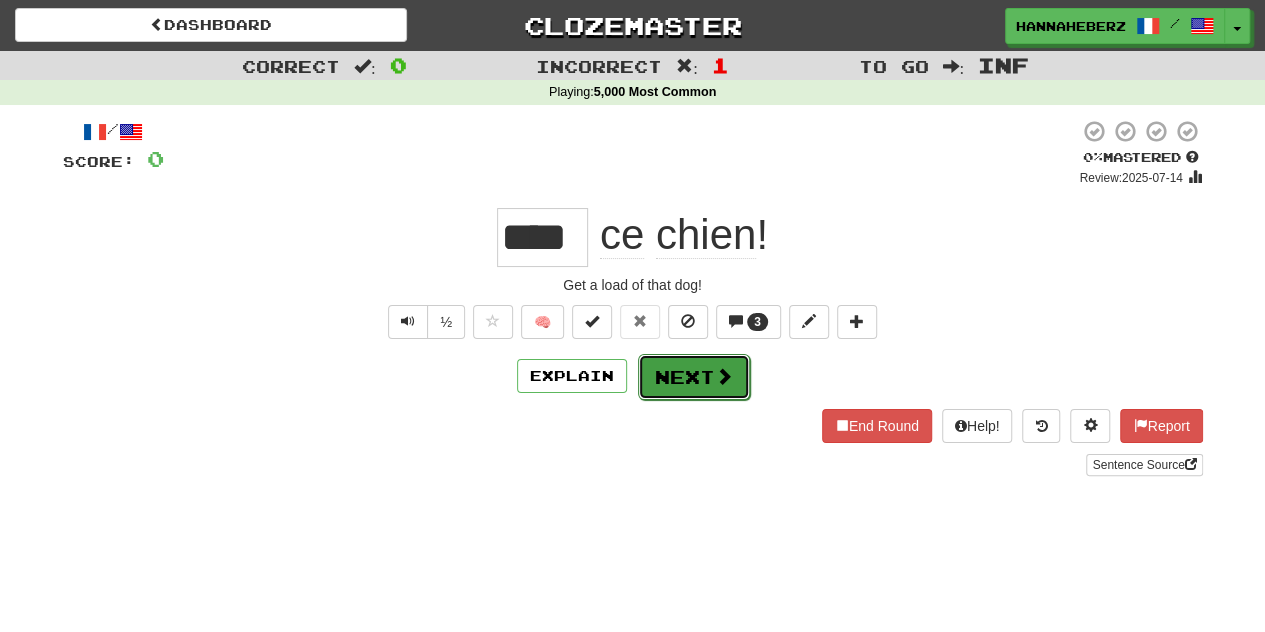 click on "Next" at bounding box center (694, 377) 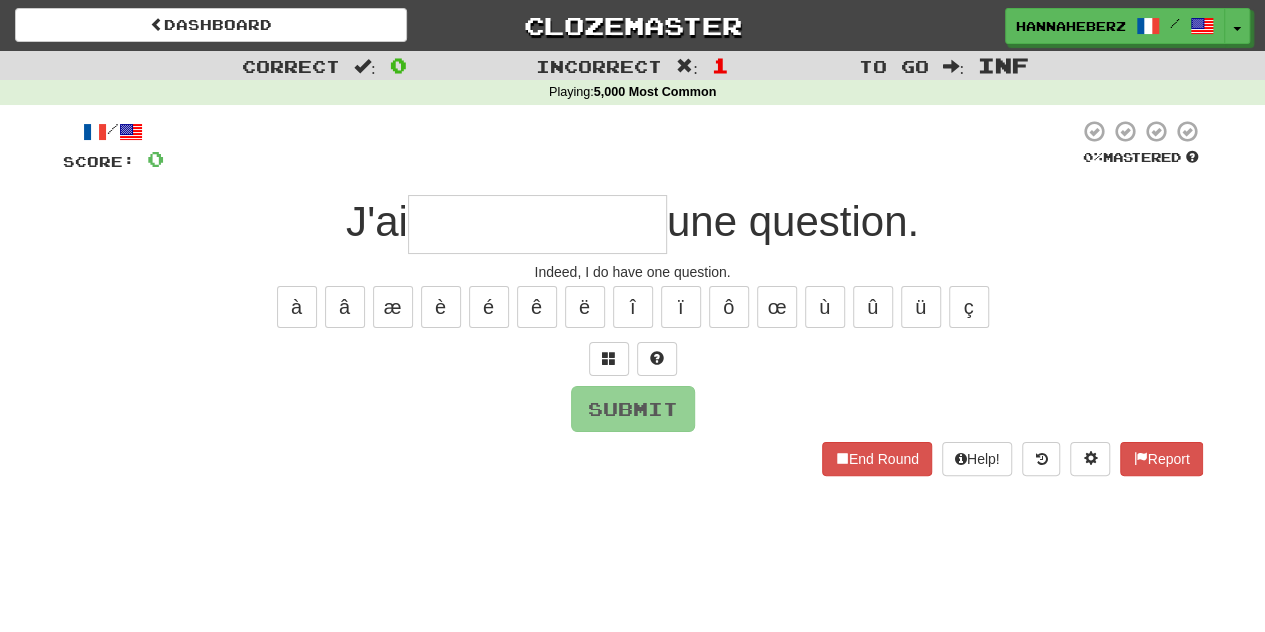 type on "**********" 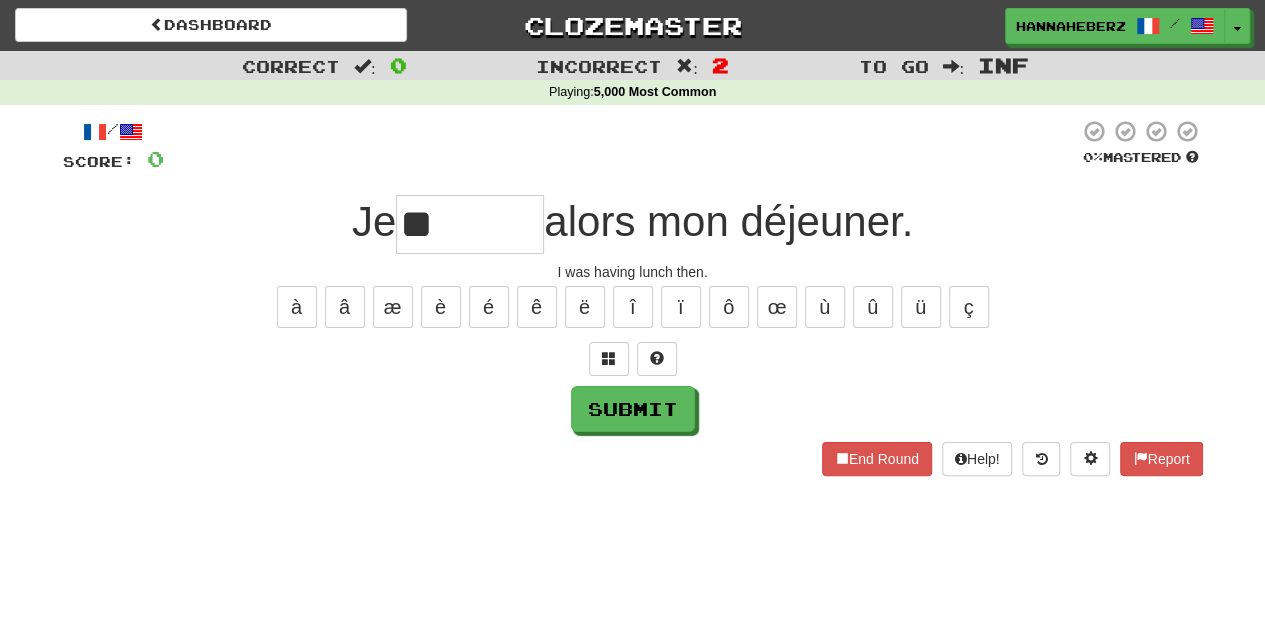type on "*" 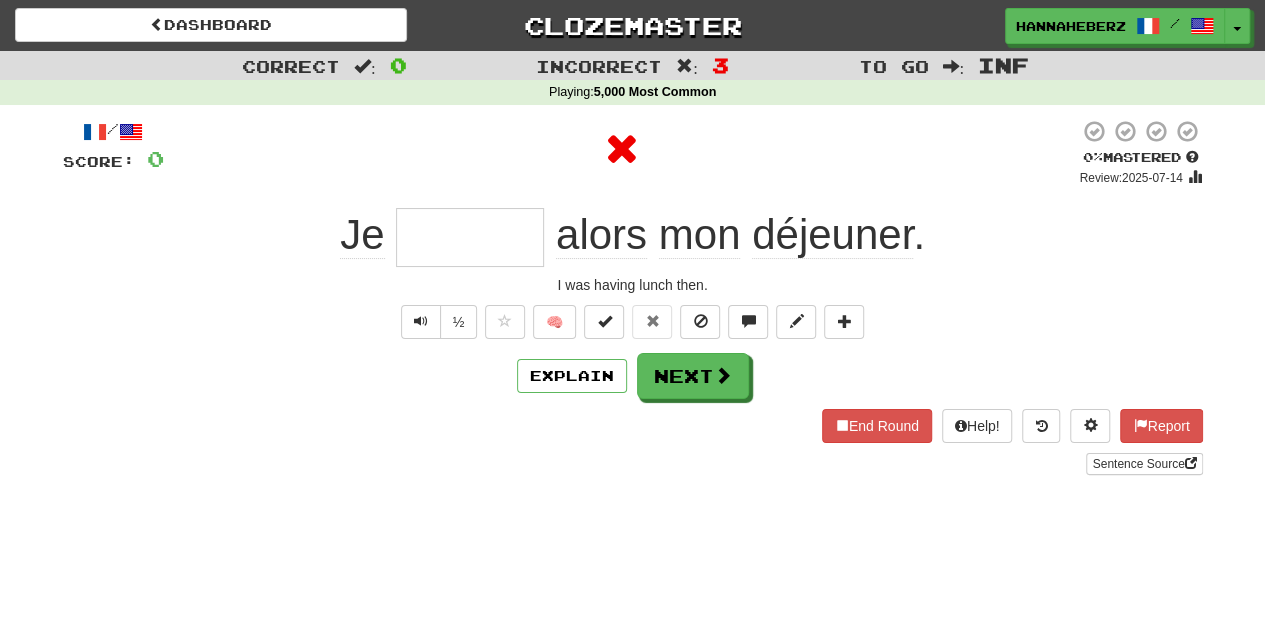 type on "*******" 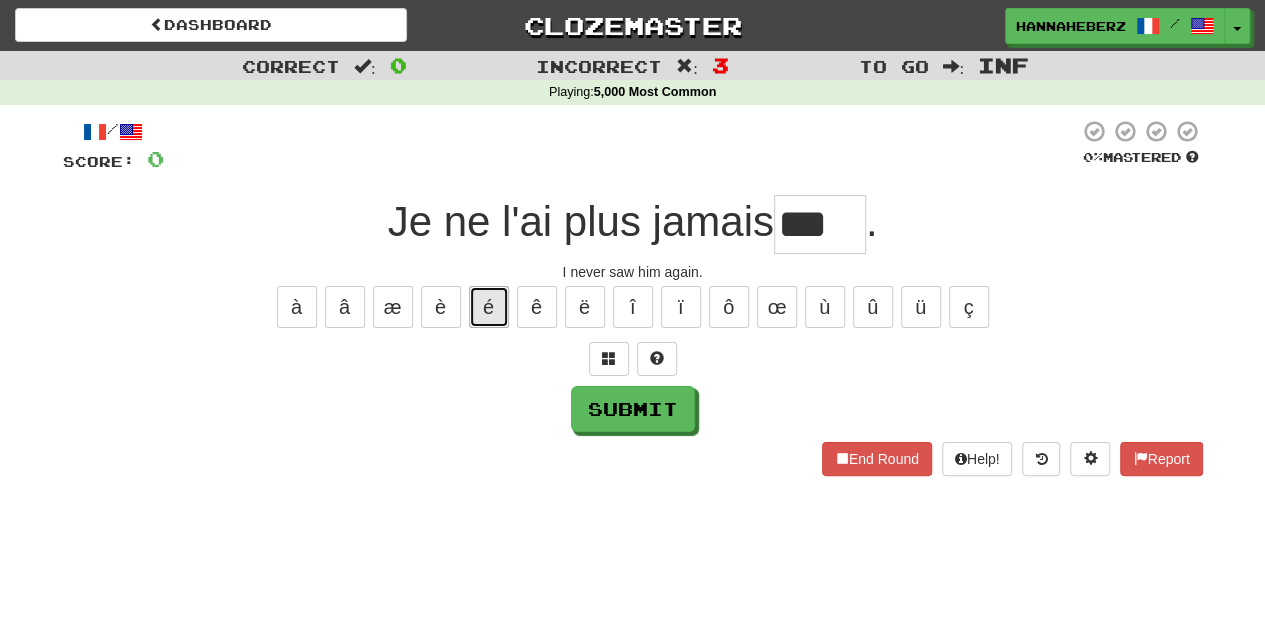 click on "é" at bounding box center (489, 307) 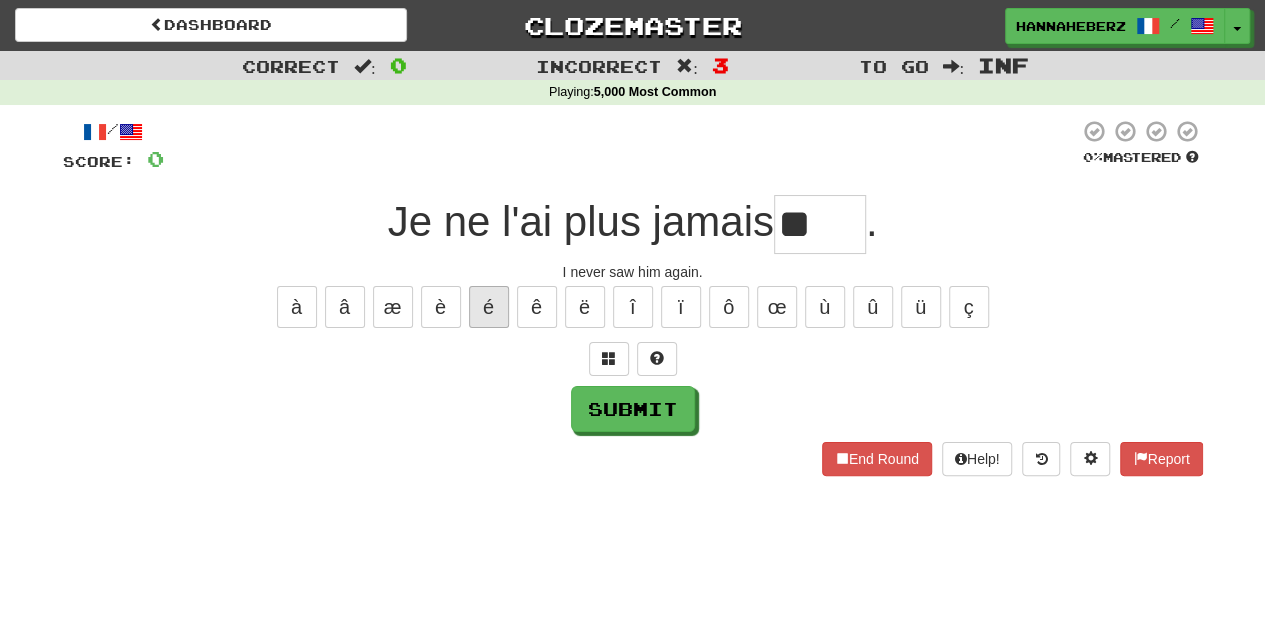 type on "*" 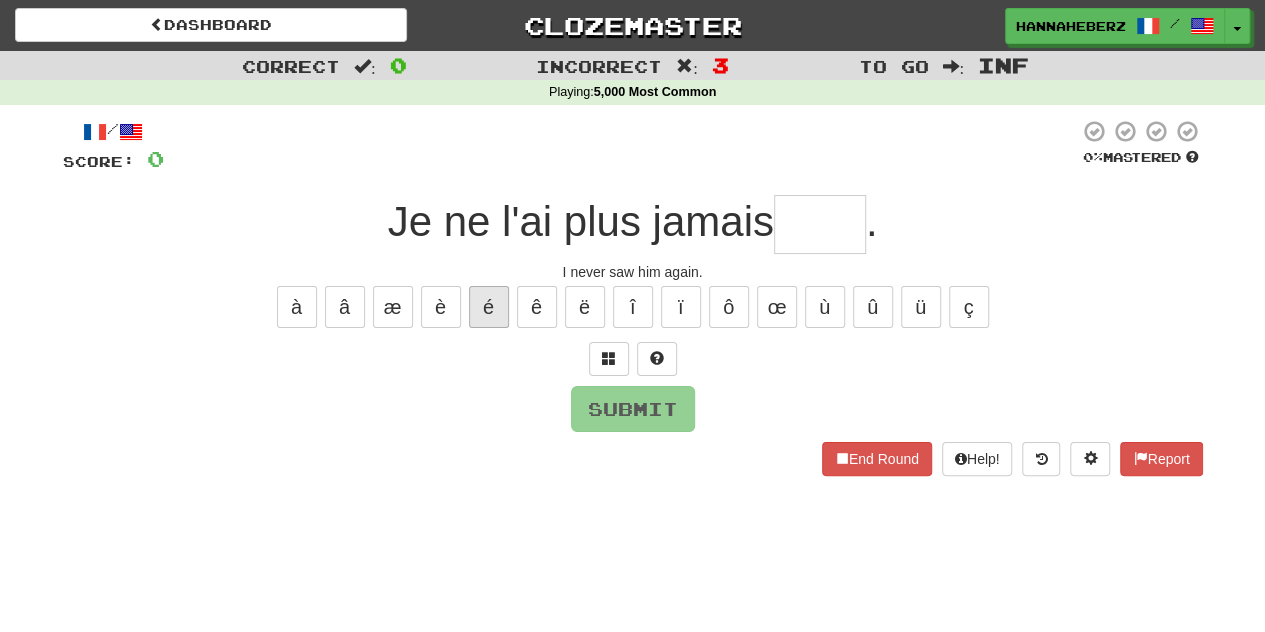 type on "****" 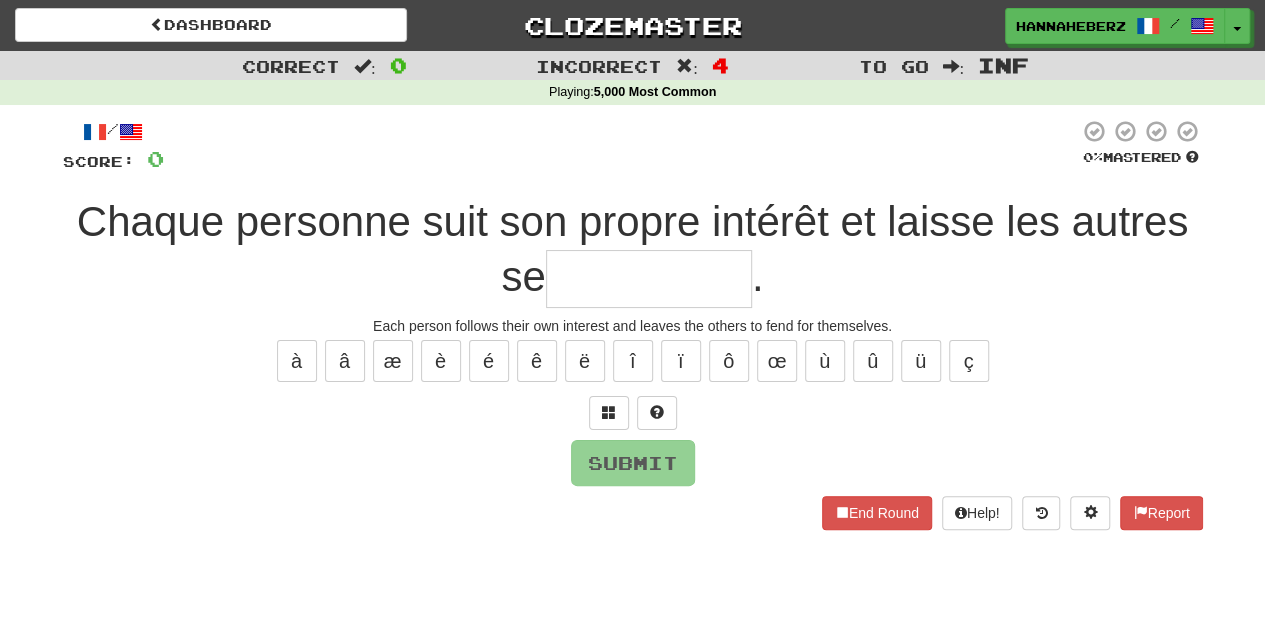 type on "**********" 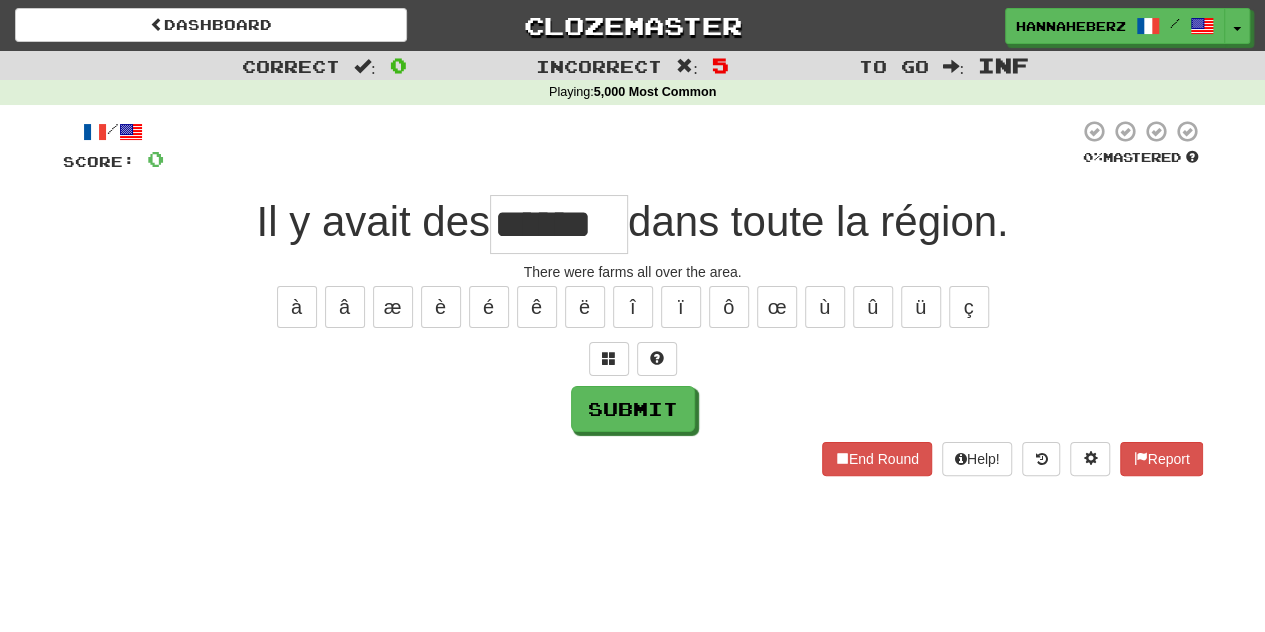 type on "******" 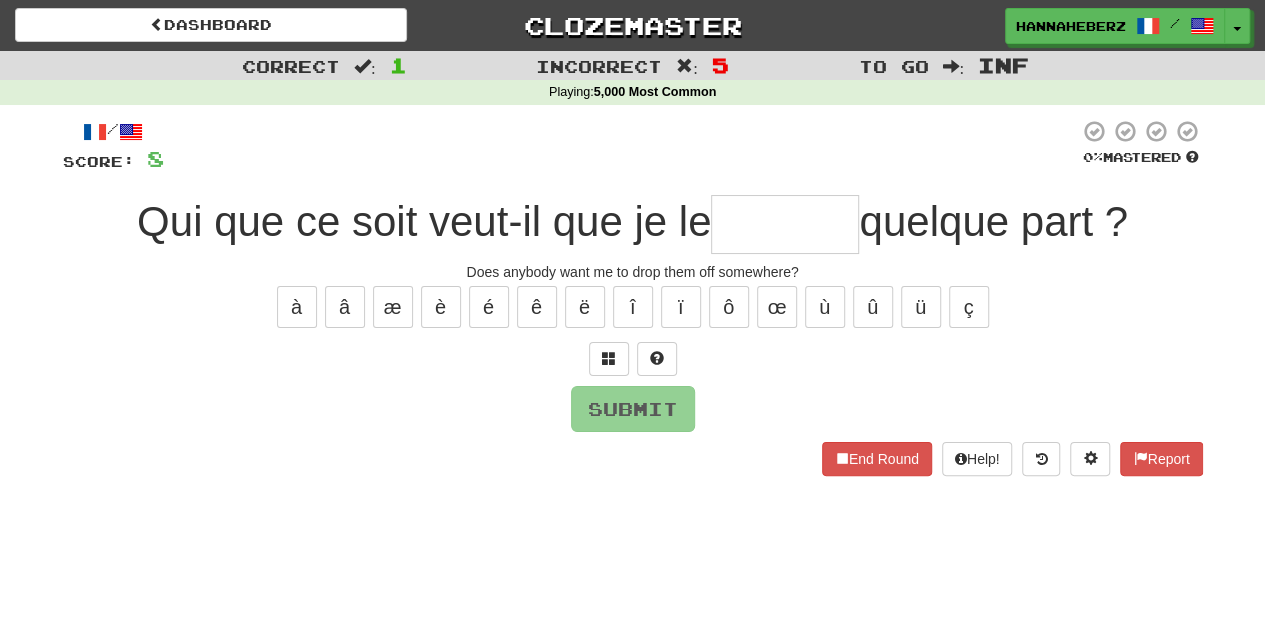 type on "******" 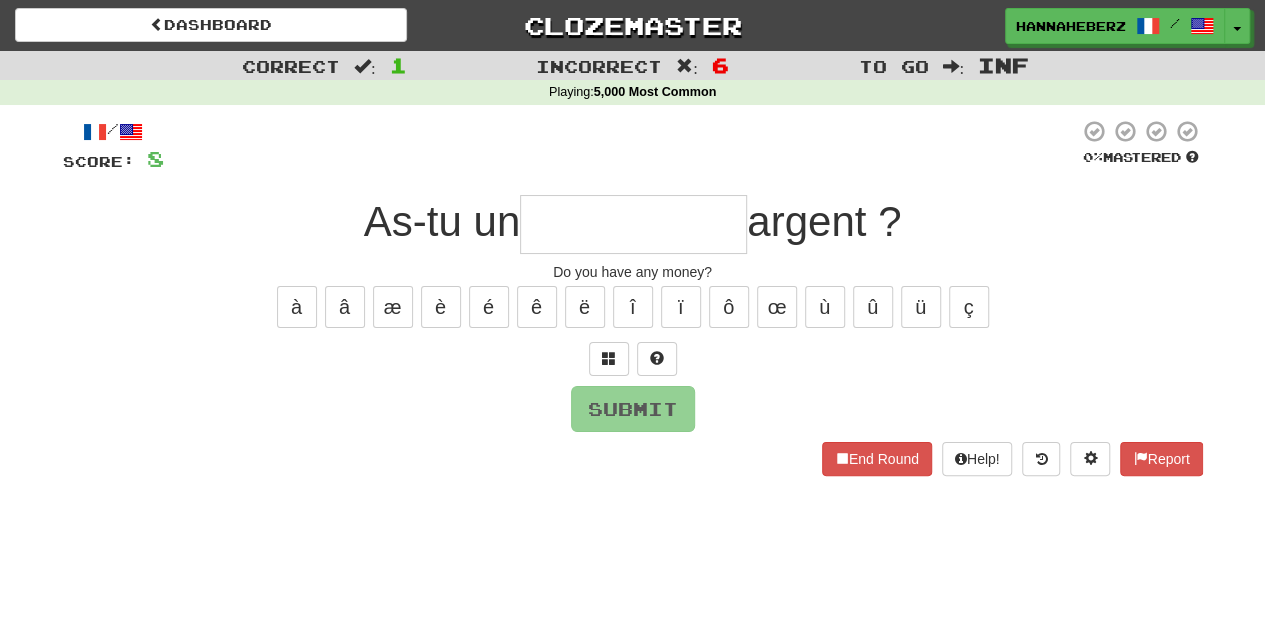 type on "**********" 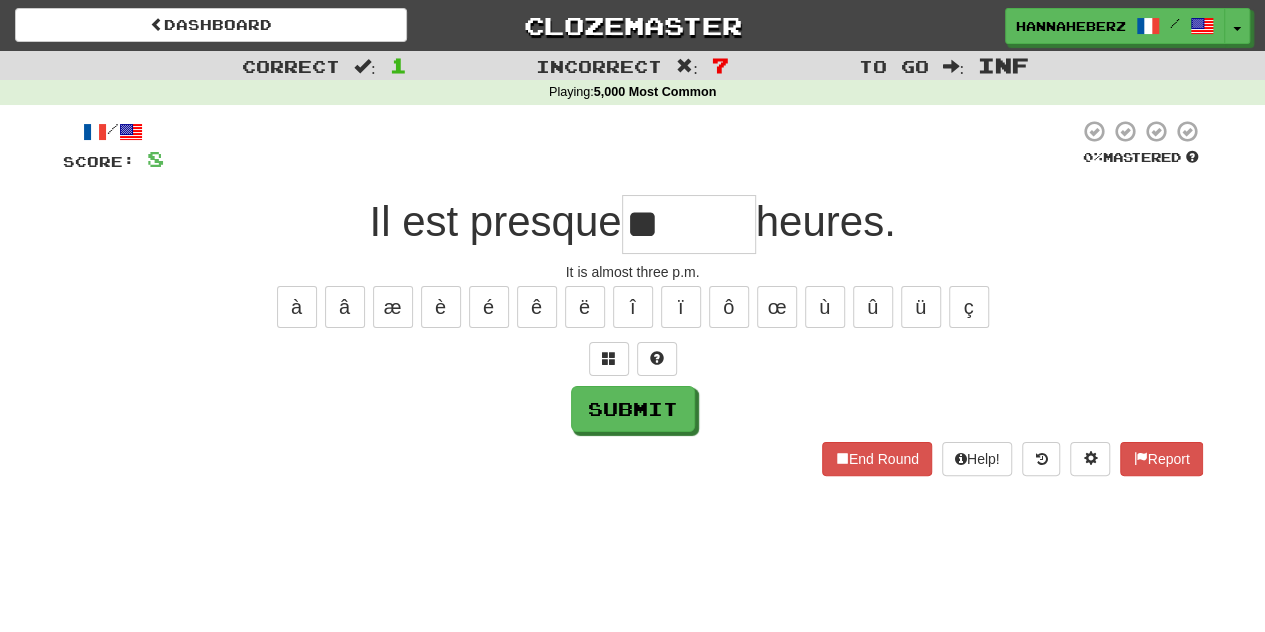 type on "*" 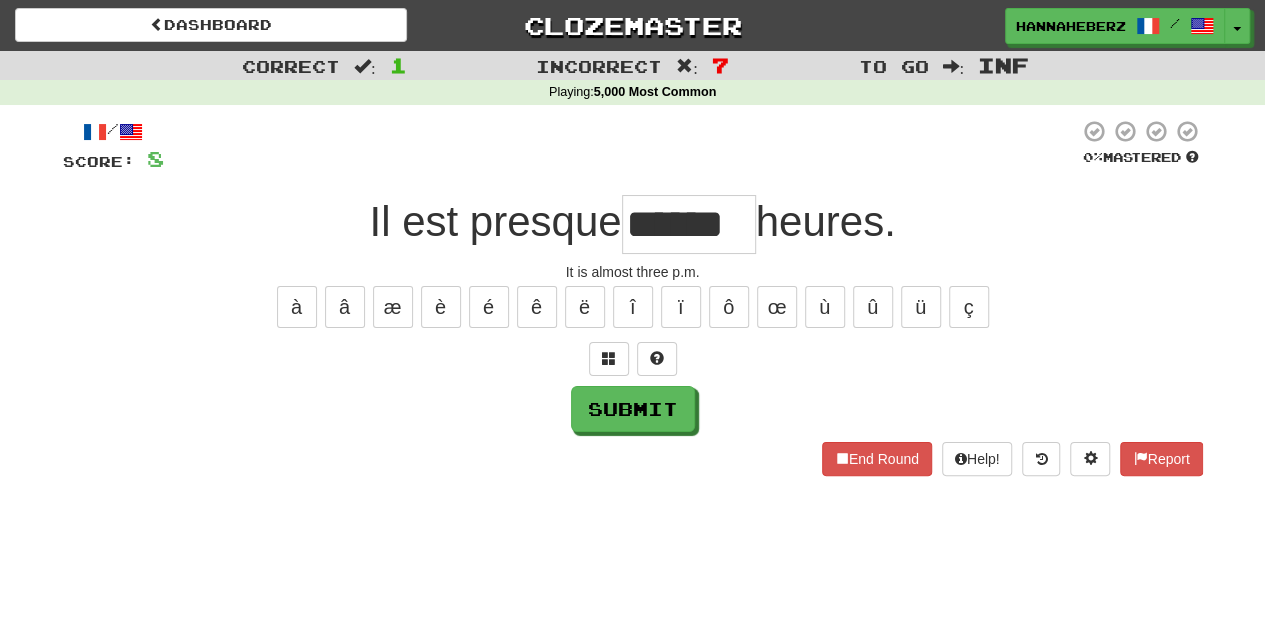 type on "******" 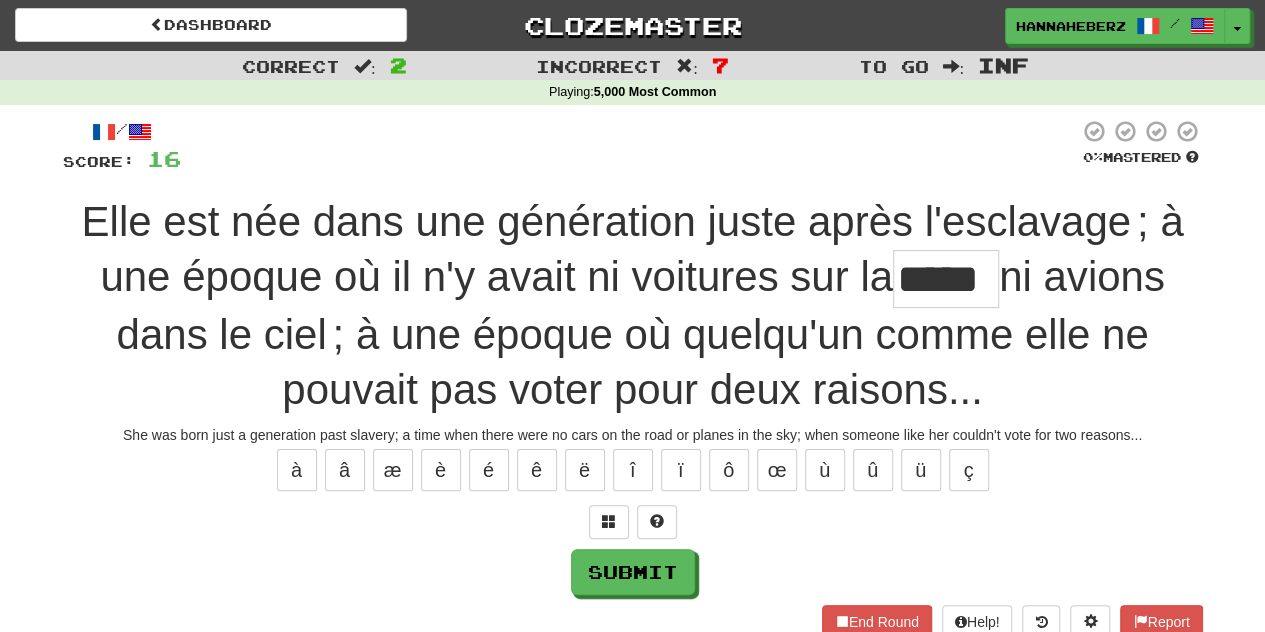 type on "*****" 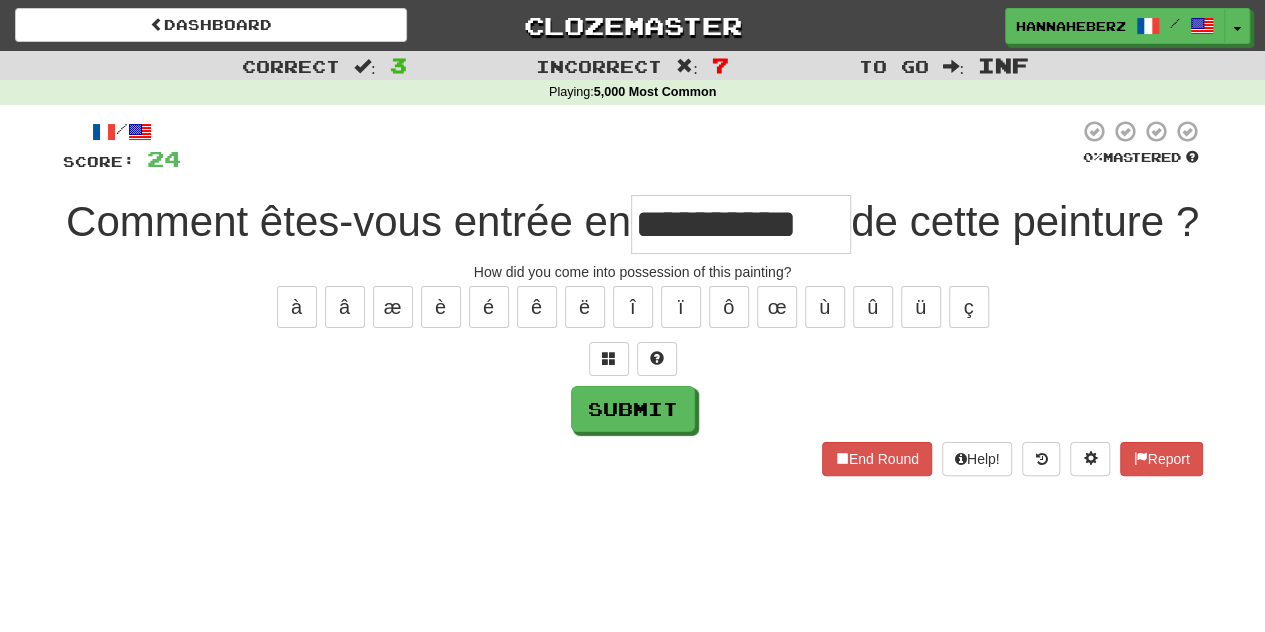 type on "**********" 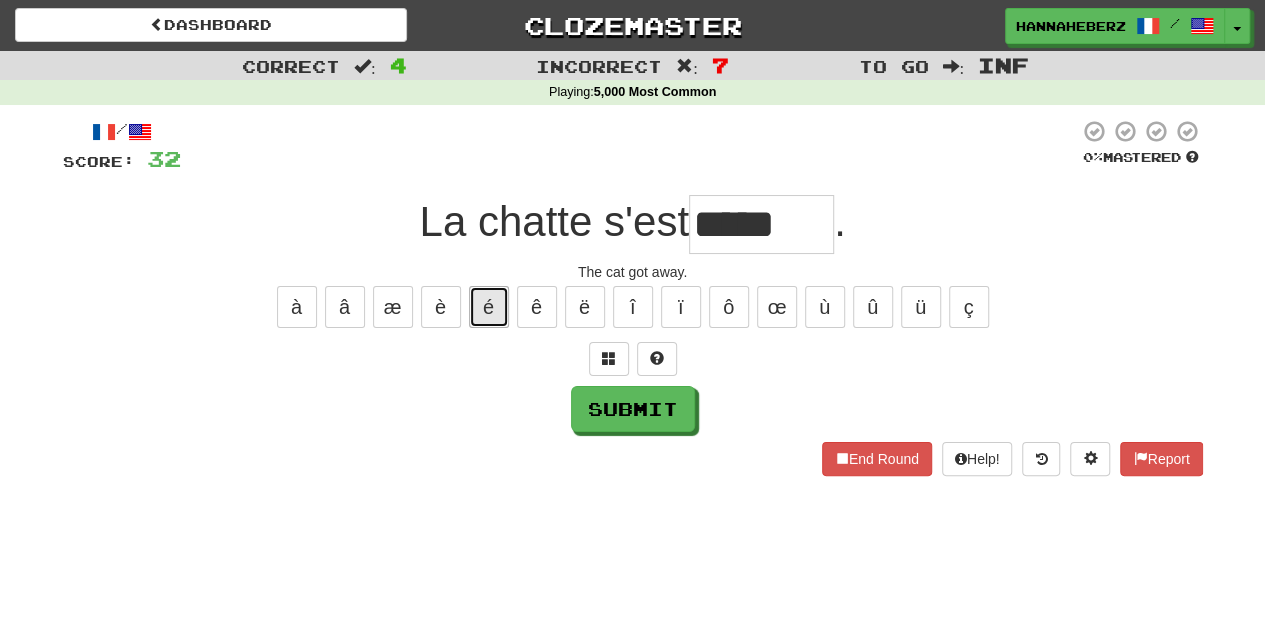 click on "é" at bounding box center (489, 307) 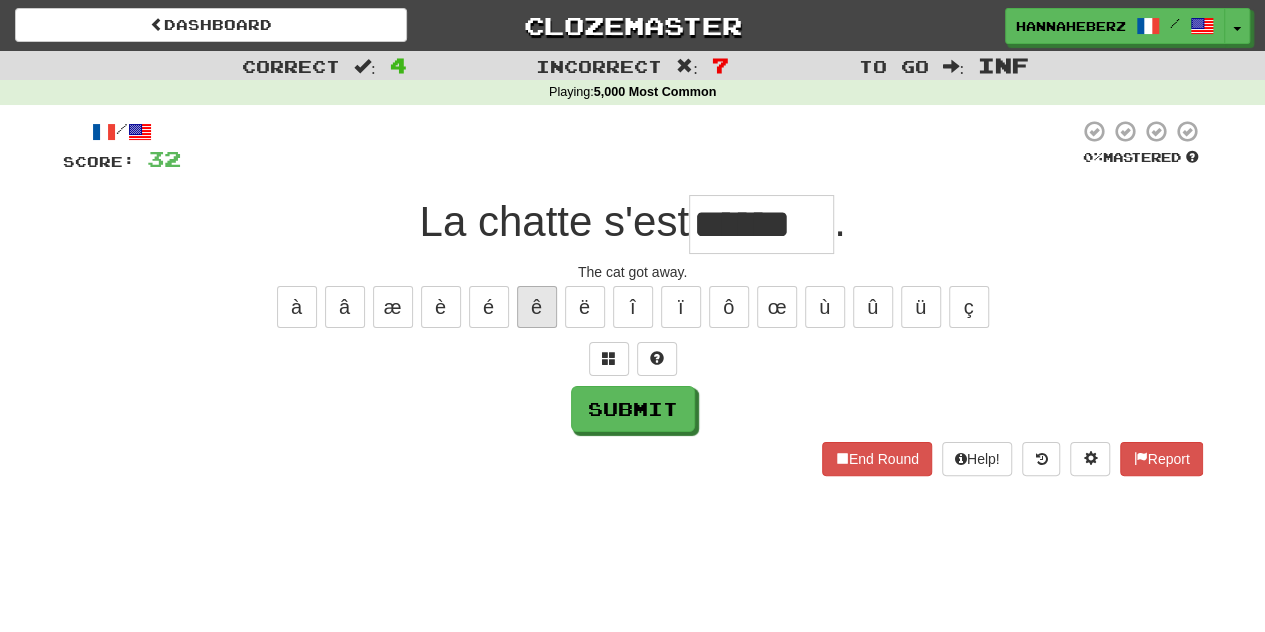 type on "******" 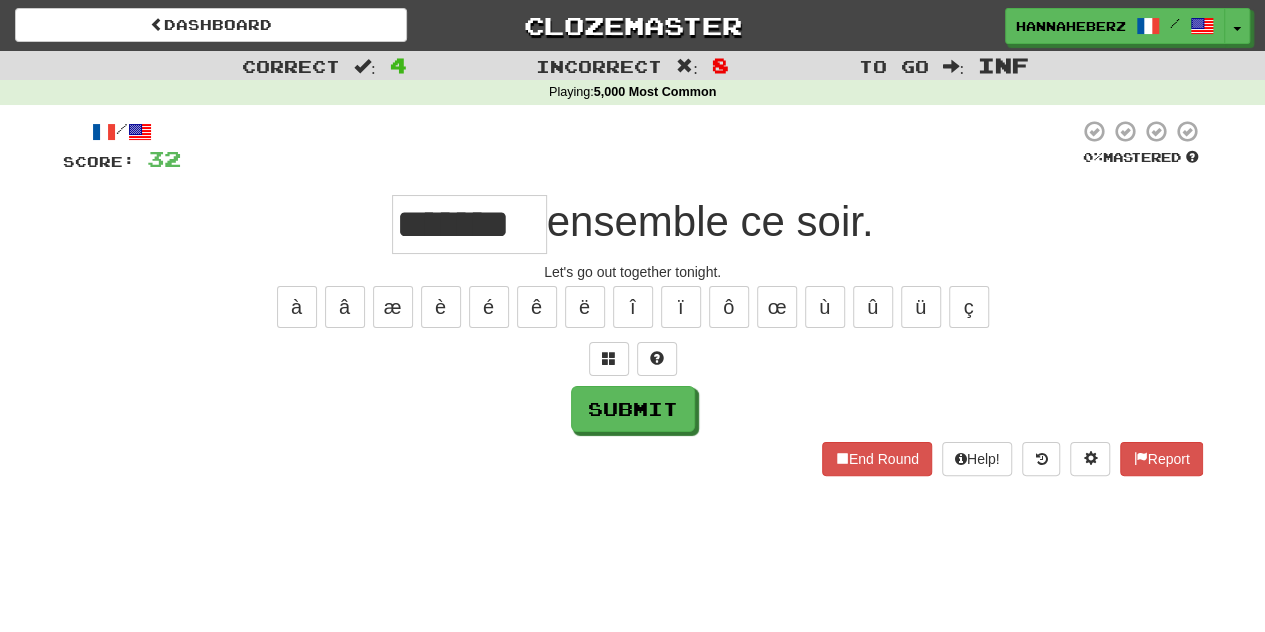 type on "*******" 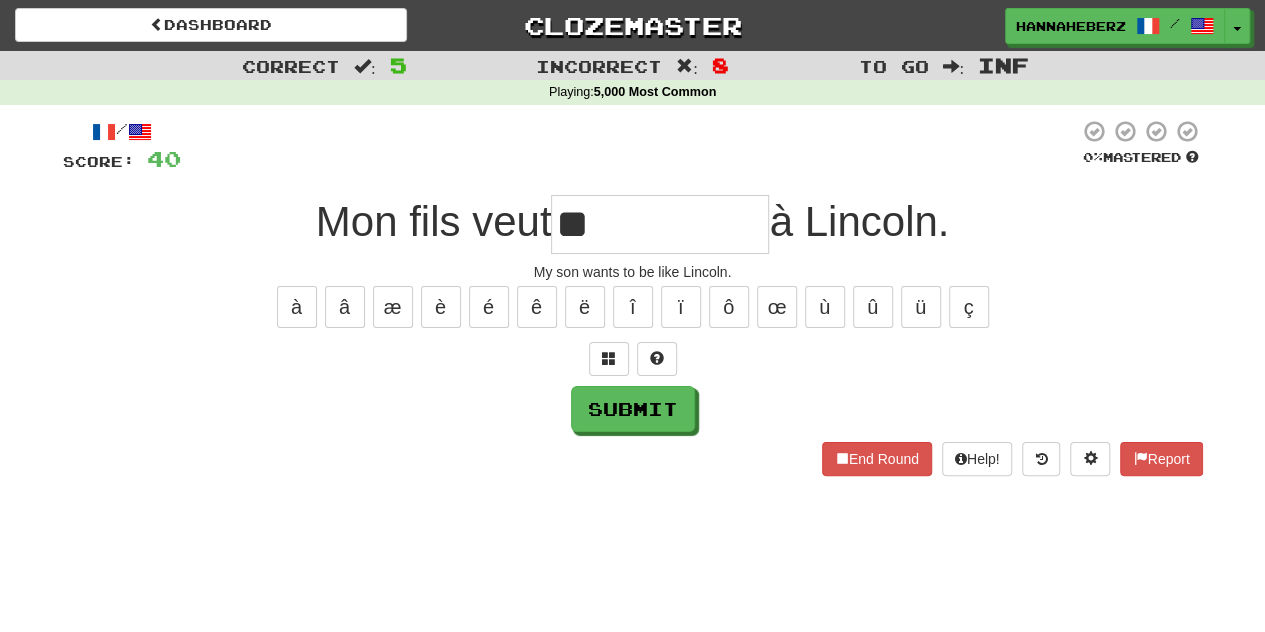 type on "*" 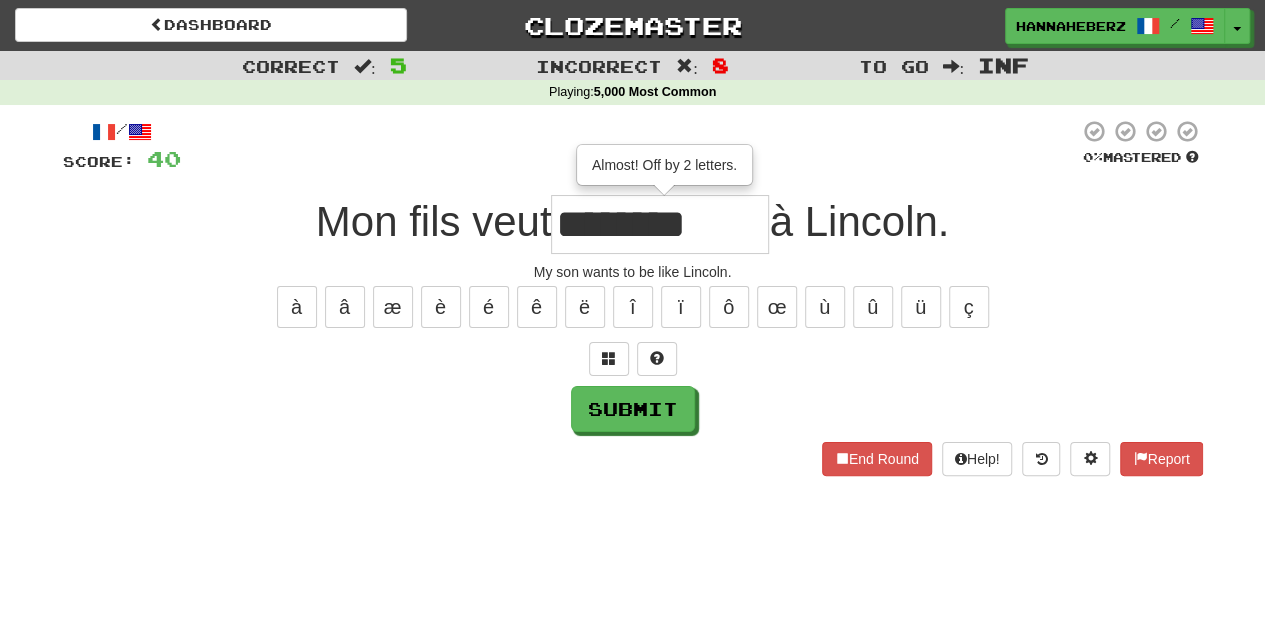 type on "**********" 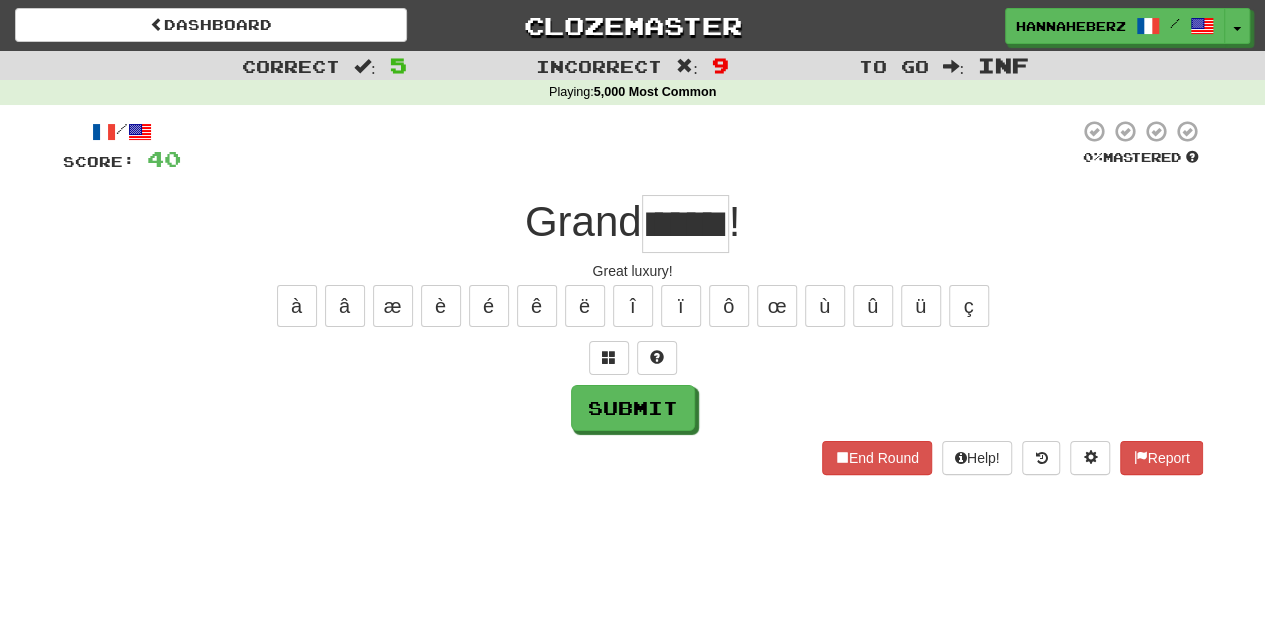 scroll, scrollTop: 0, scrollLeft: 41, axis: horizontal 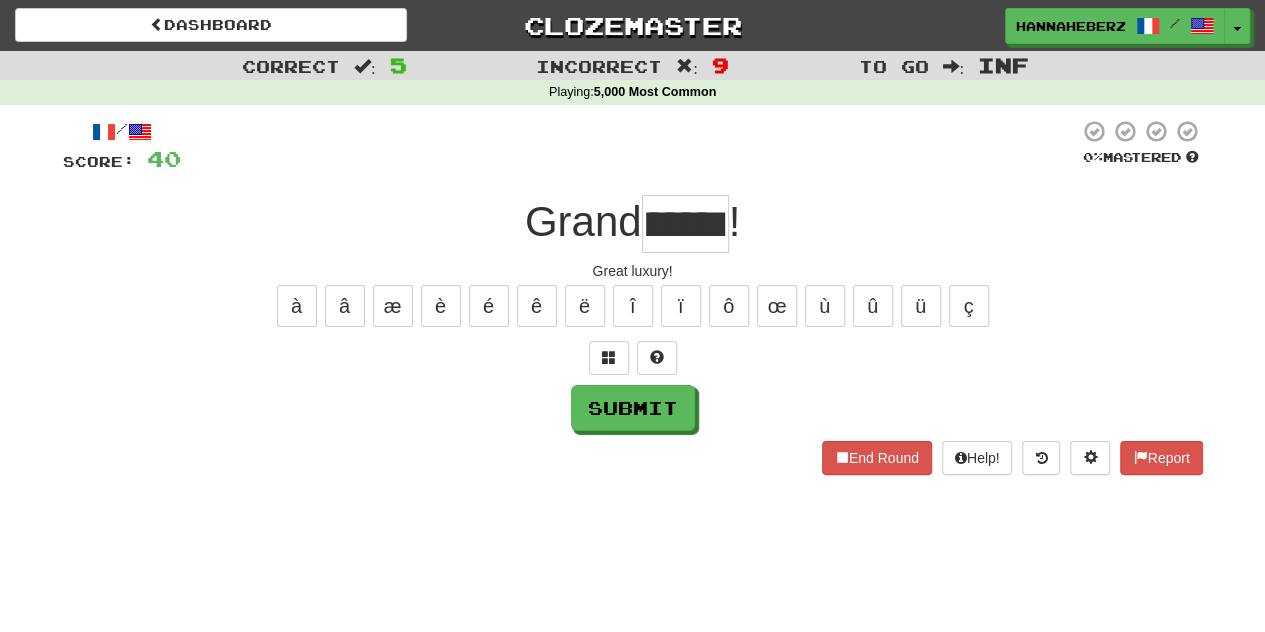 type on "****" 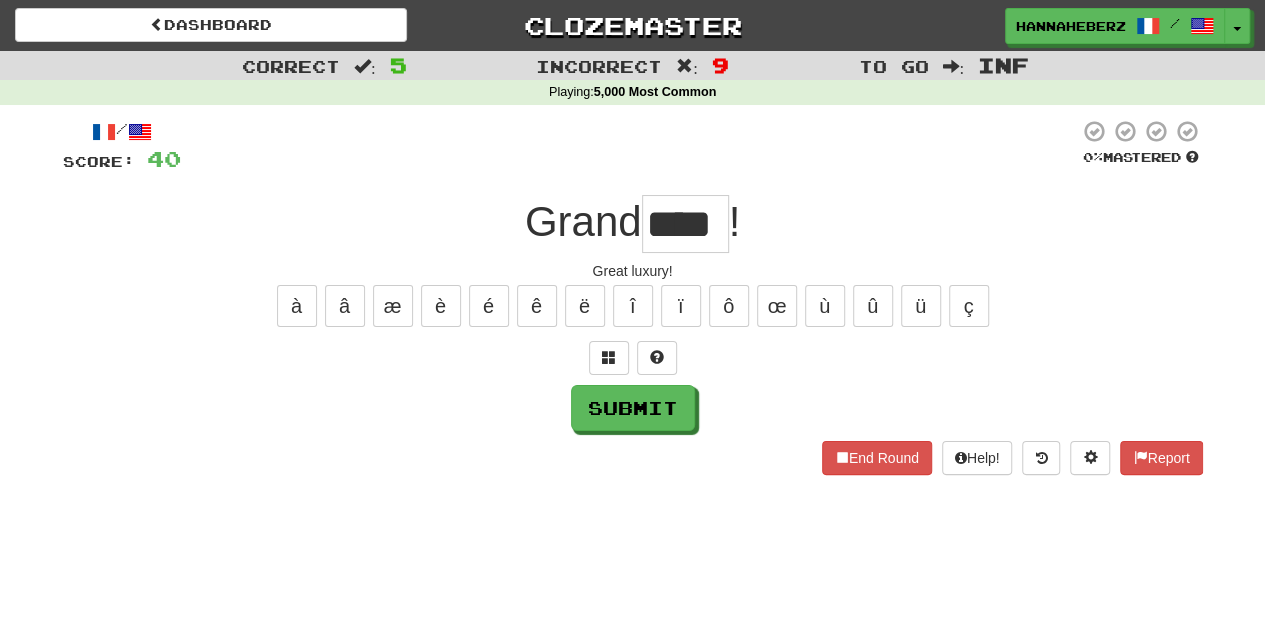 scroll, scrollTop: 0, scrollLeft: 0, axis: both 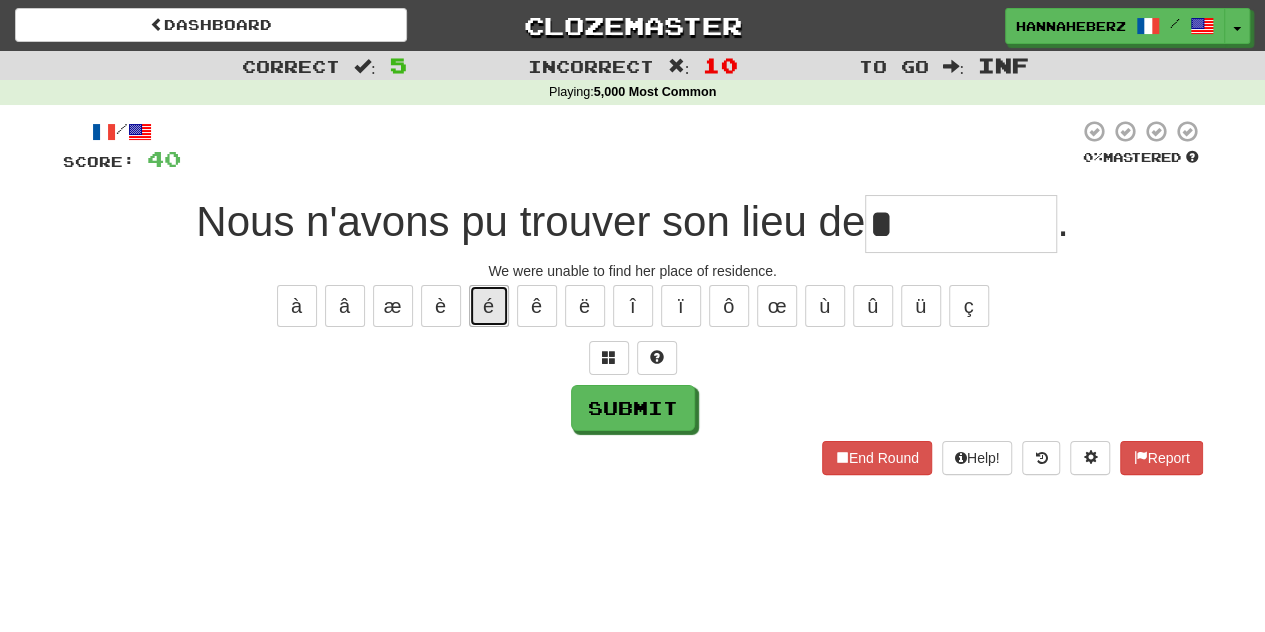 click on "é" at bounding box center (489, 306) 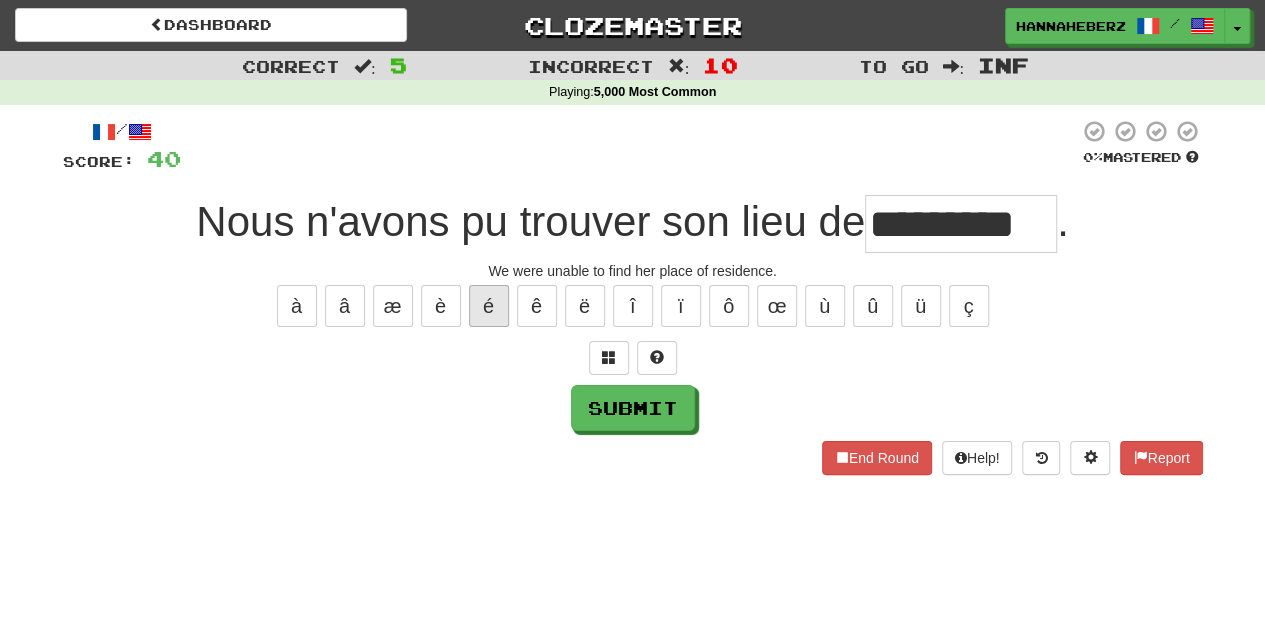 type on "*********" 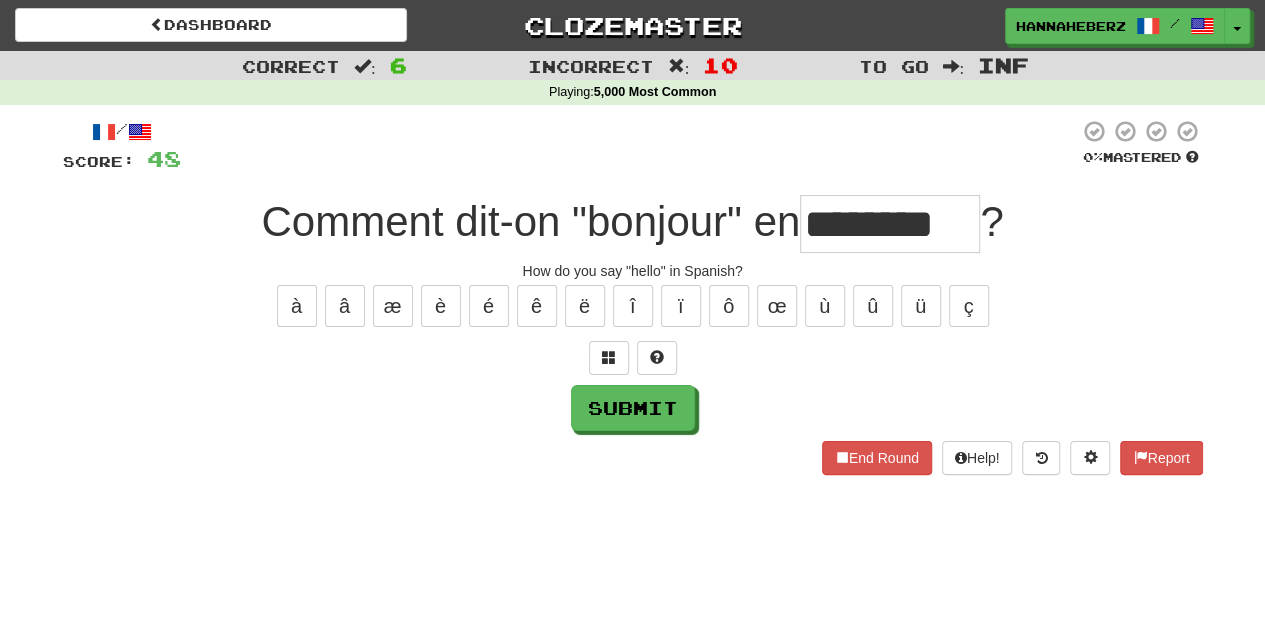 type on "********" 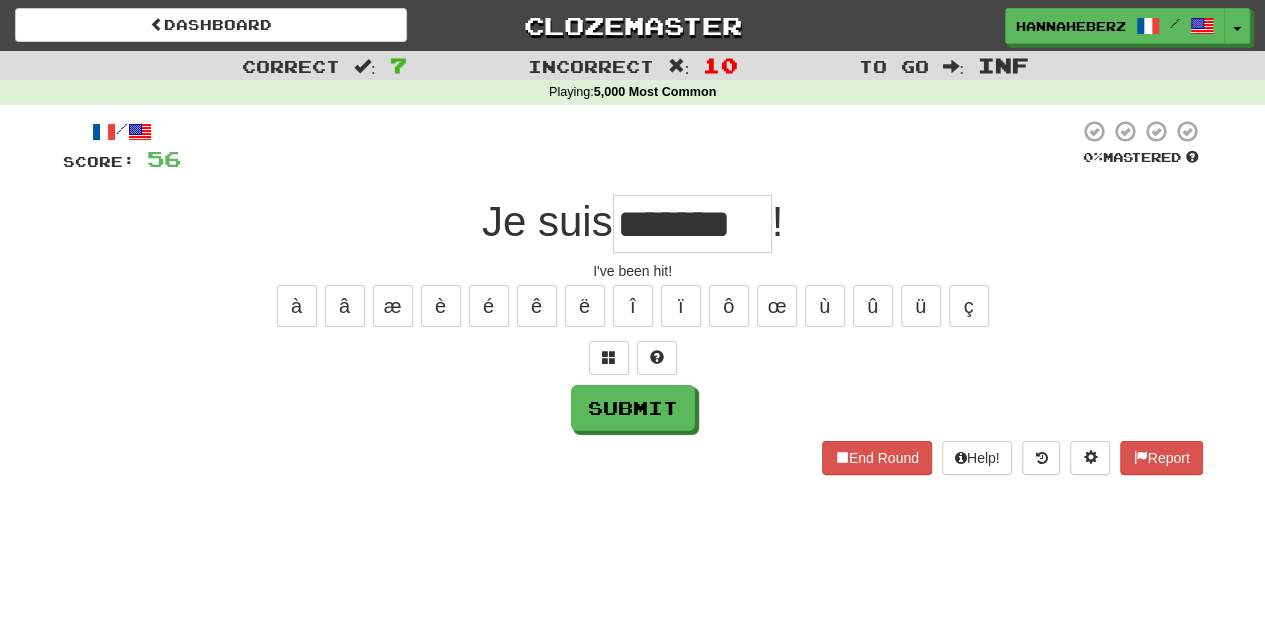 type on "*******" 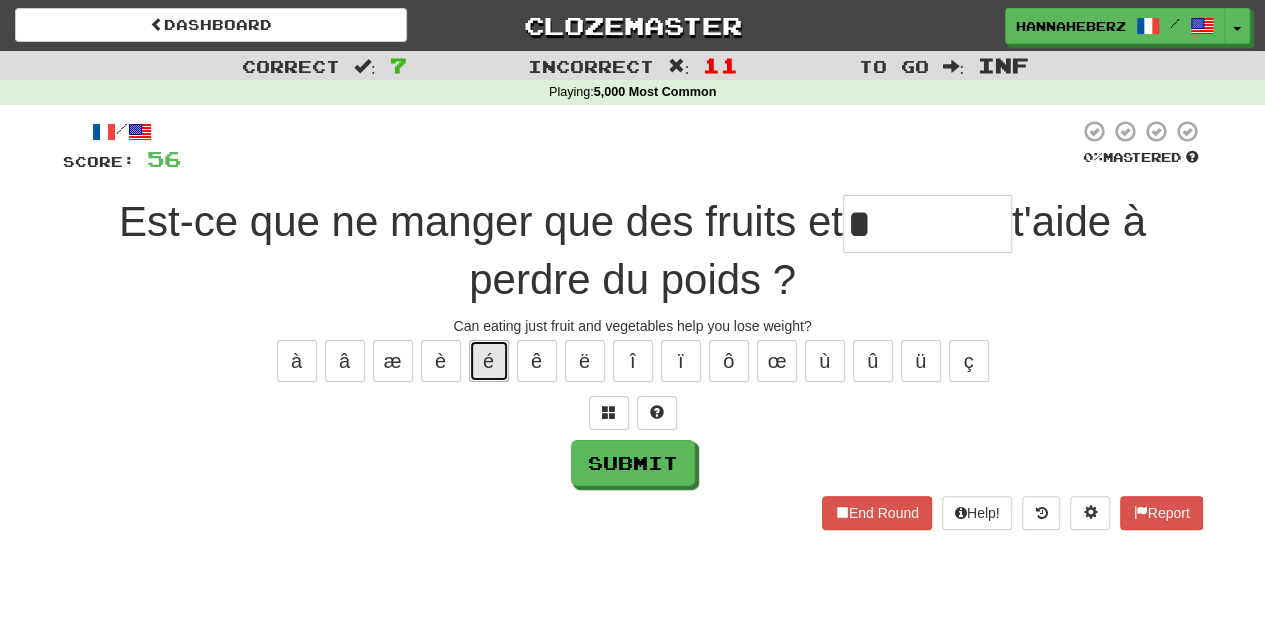 click on "é" at bounding box center [489, 361] 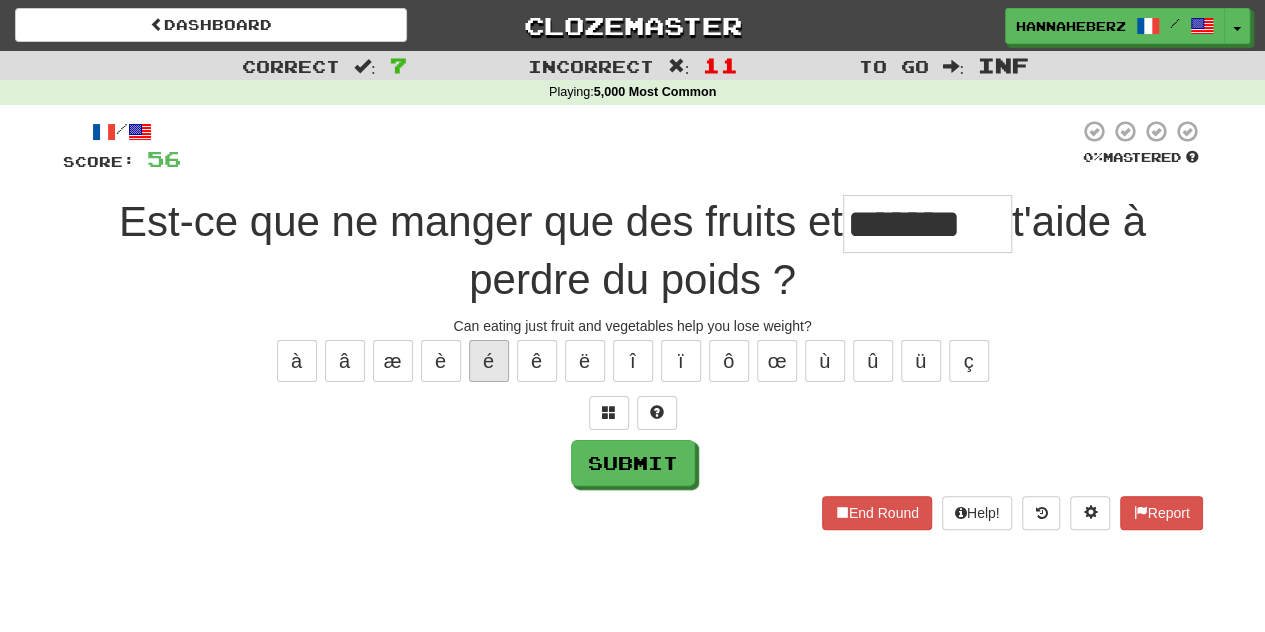 type on "*******" 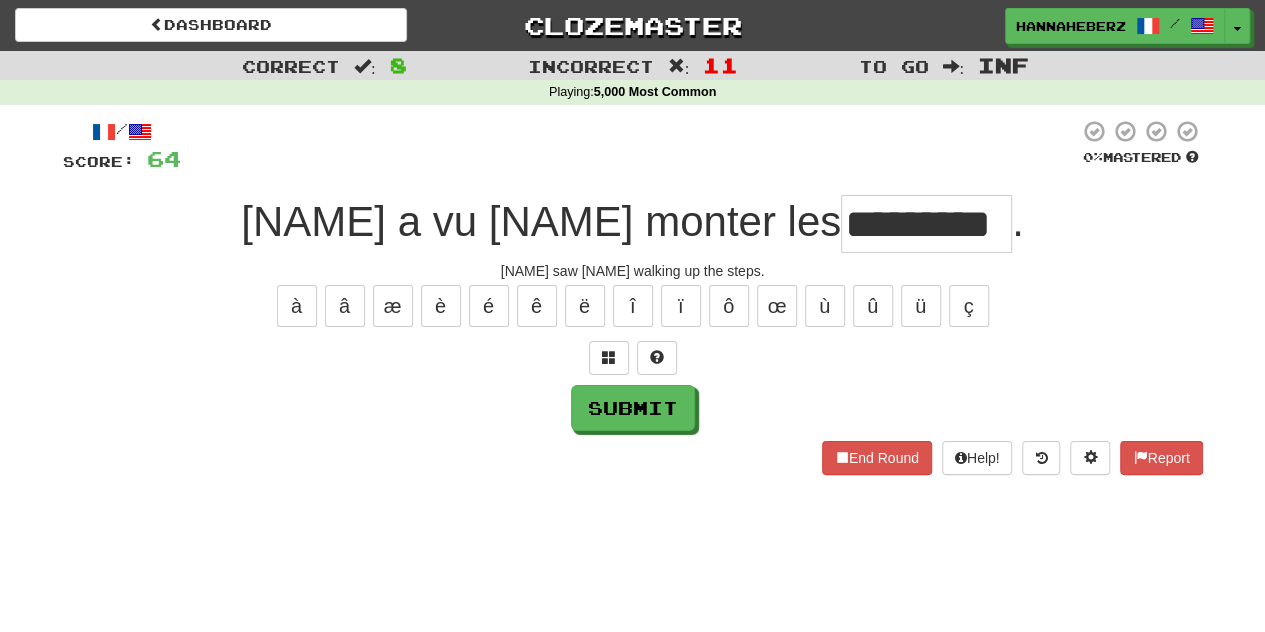 type on "*******" 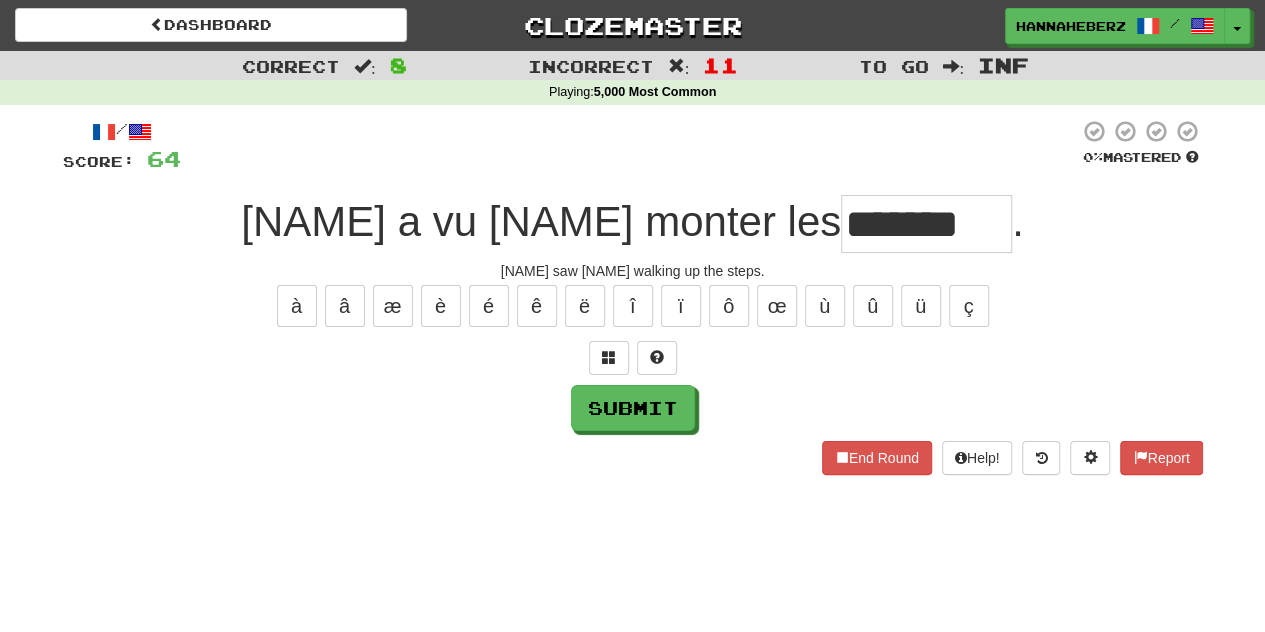 scroll, scrollTop: 0, scrollLeft: 0, axis: both 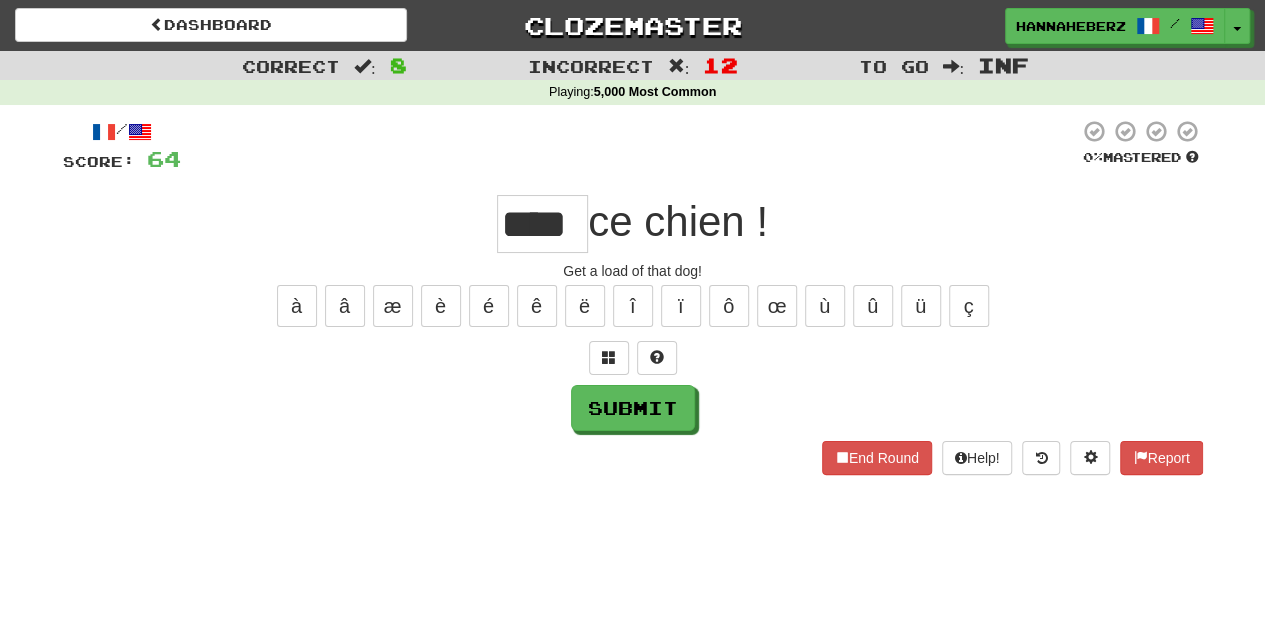 type on "****" 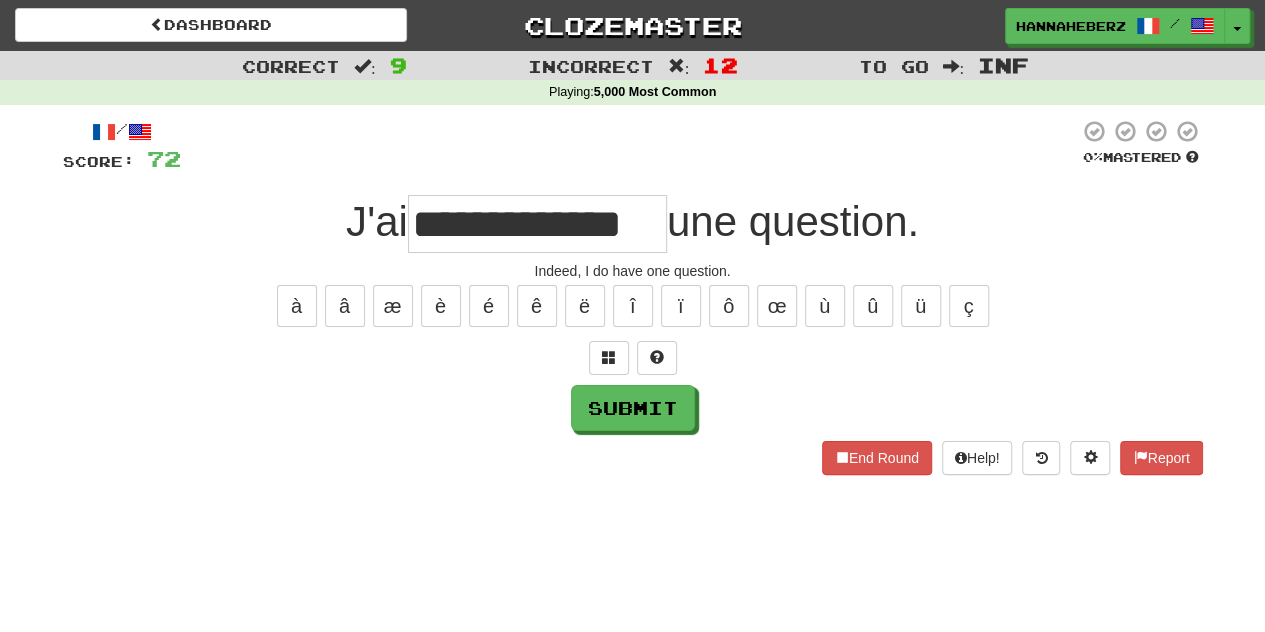 type on "**********" 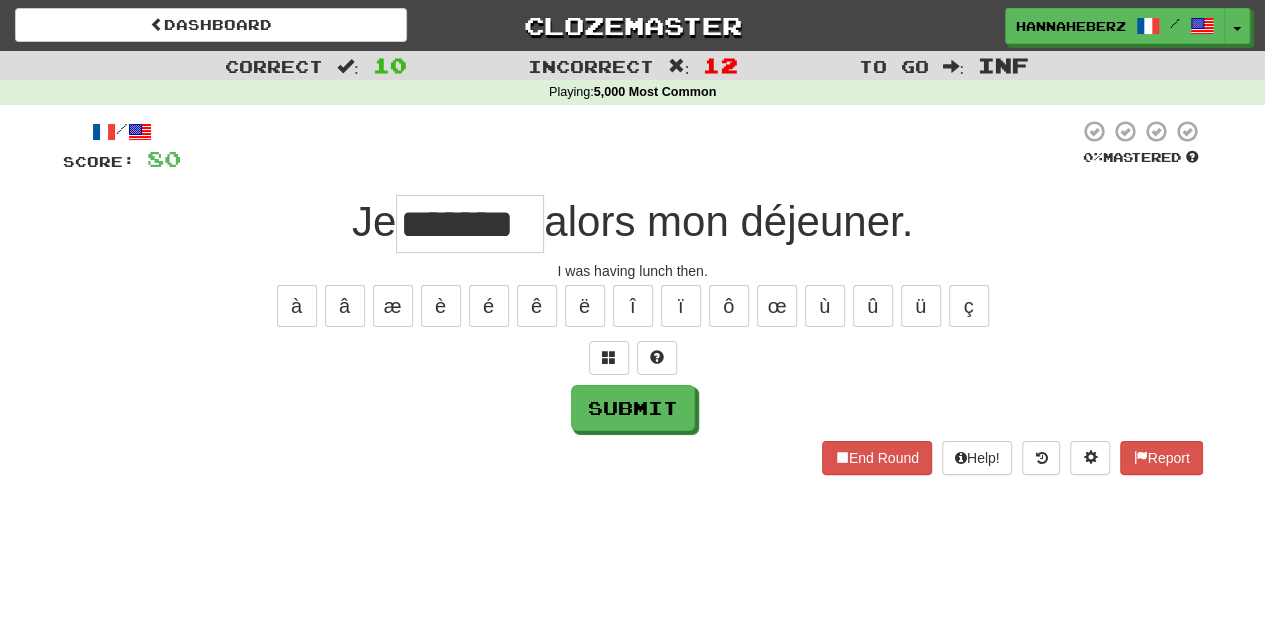 type on "*******" 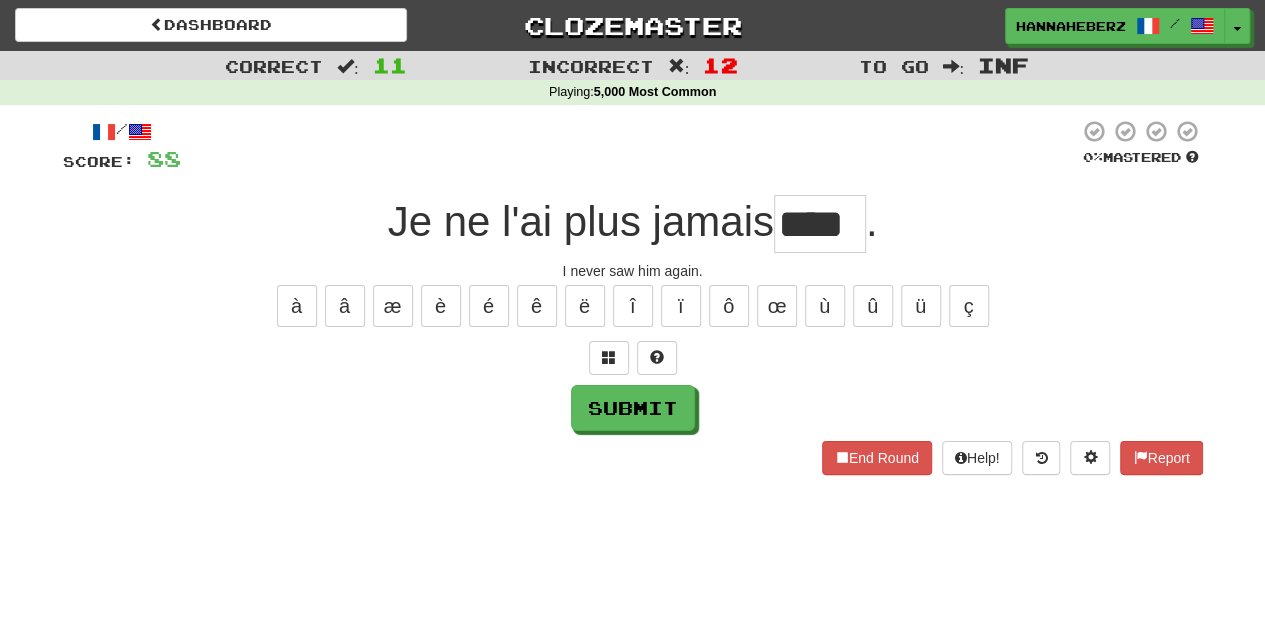 type on "****" 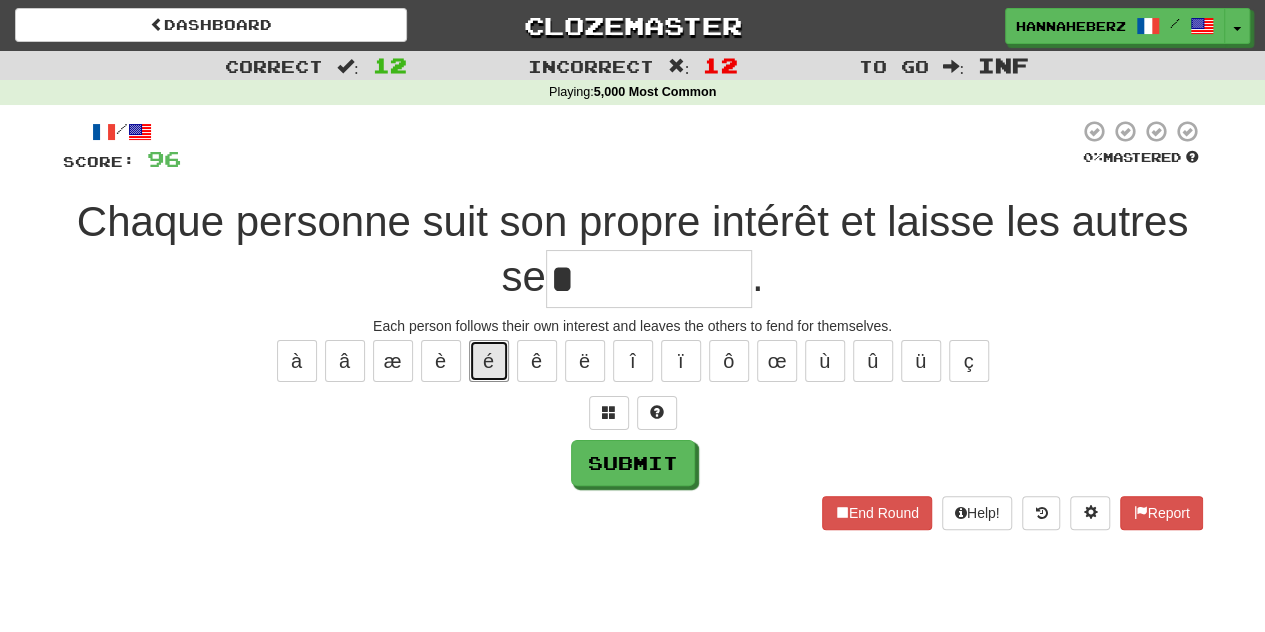 click on "é" at bounding box center [489, 361] 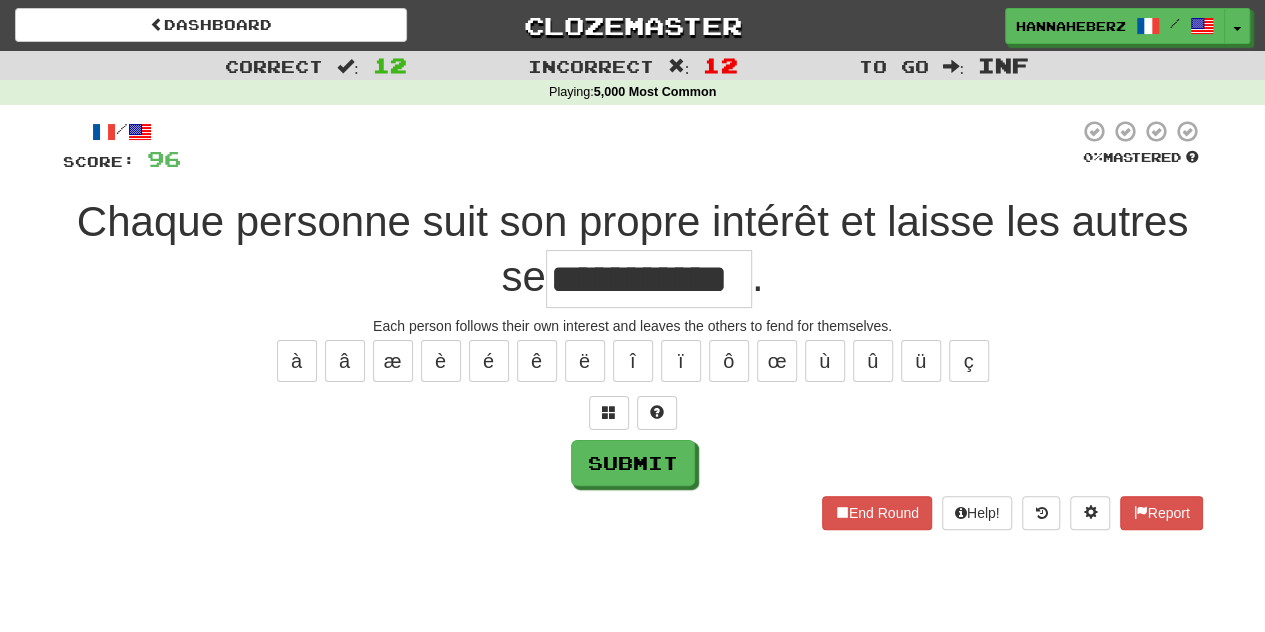 type on "**********" 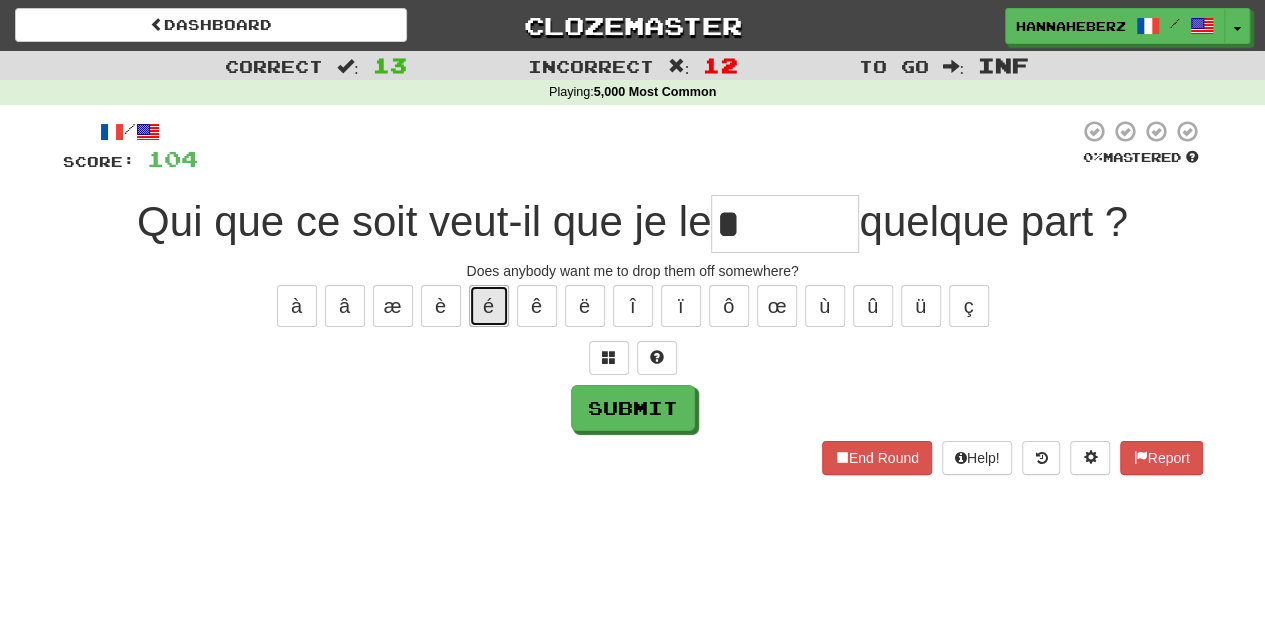click on "é" at bounding box center [489, 306] 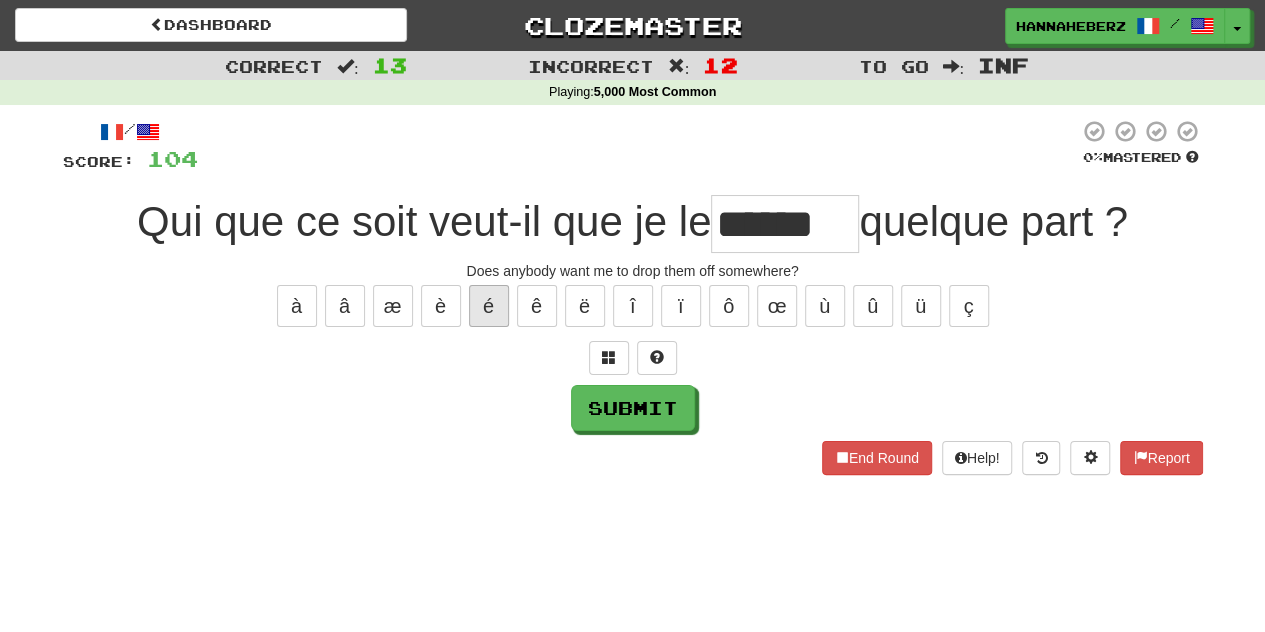 type on "******" 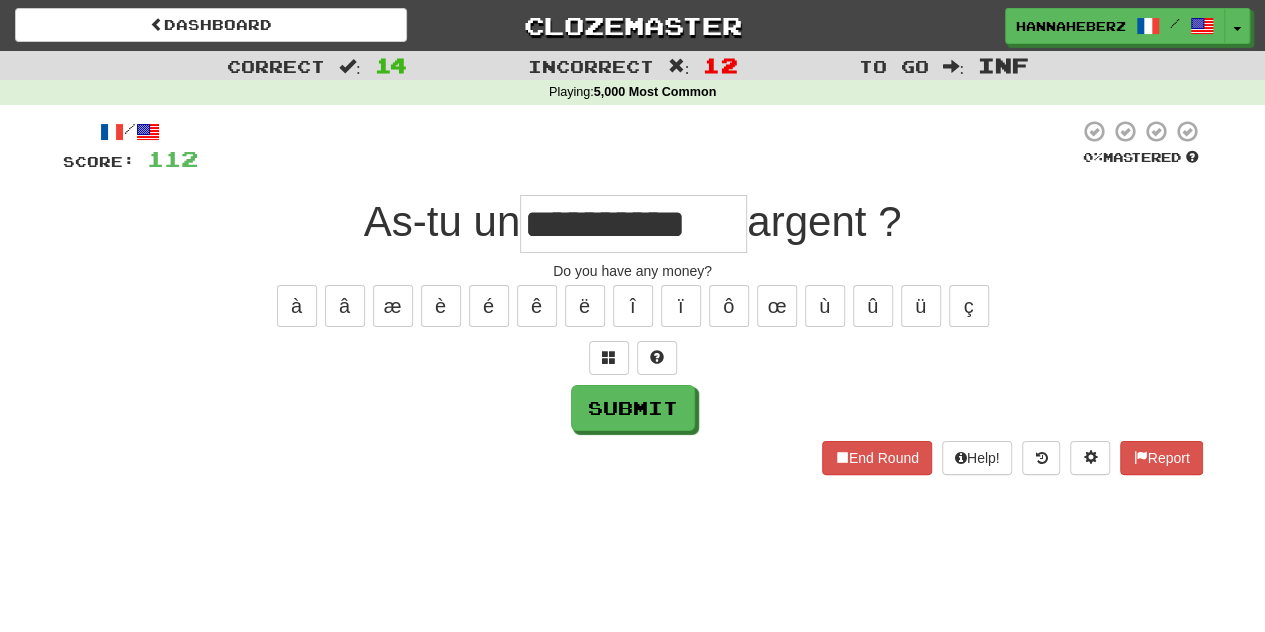 type on "**********" 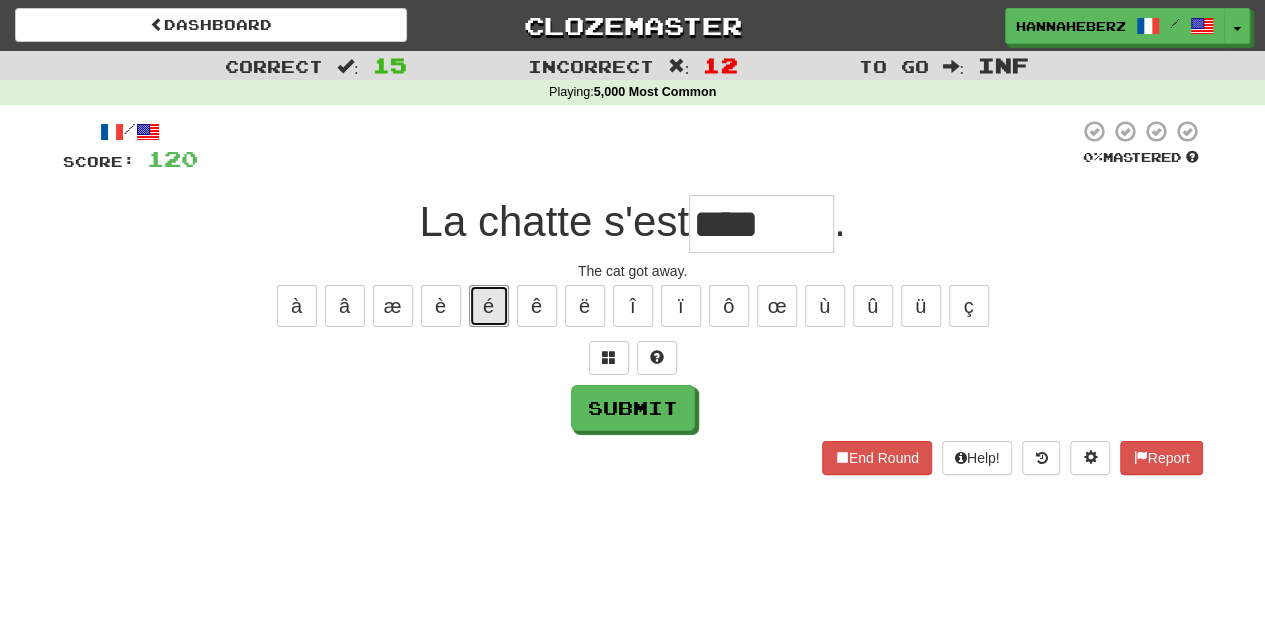click on "é" at bounding box center [489, 306] 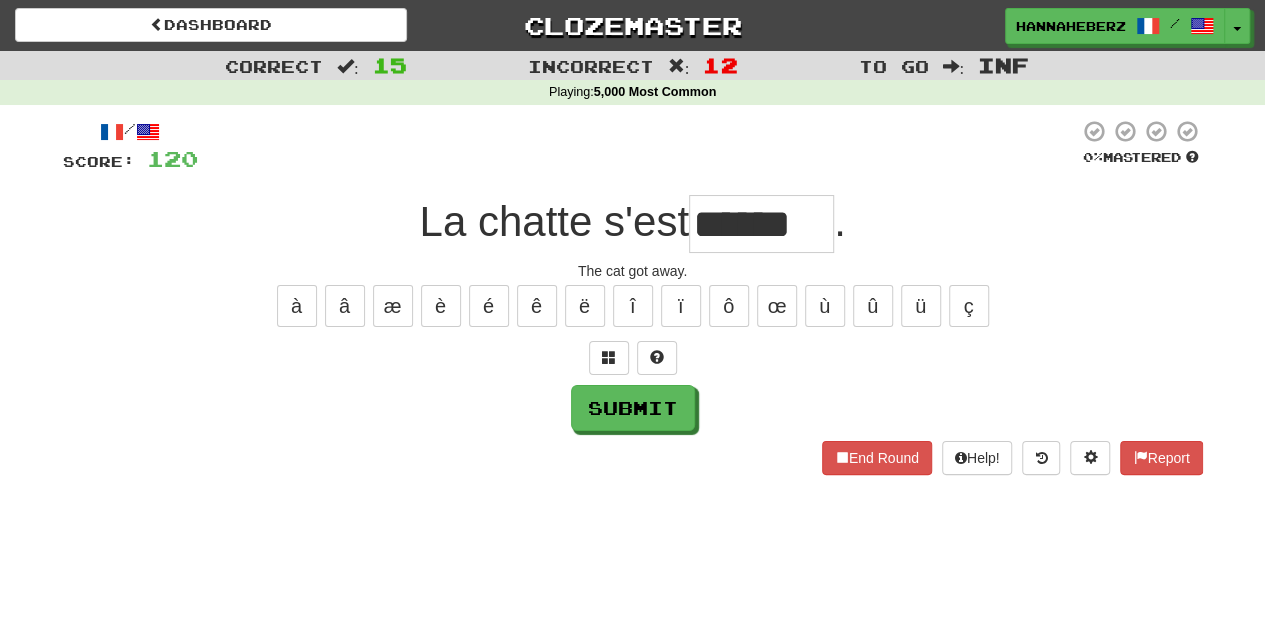 type on "******" 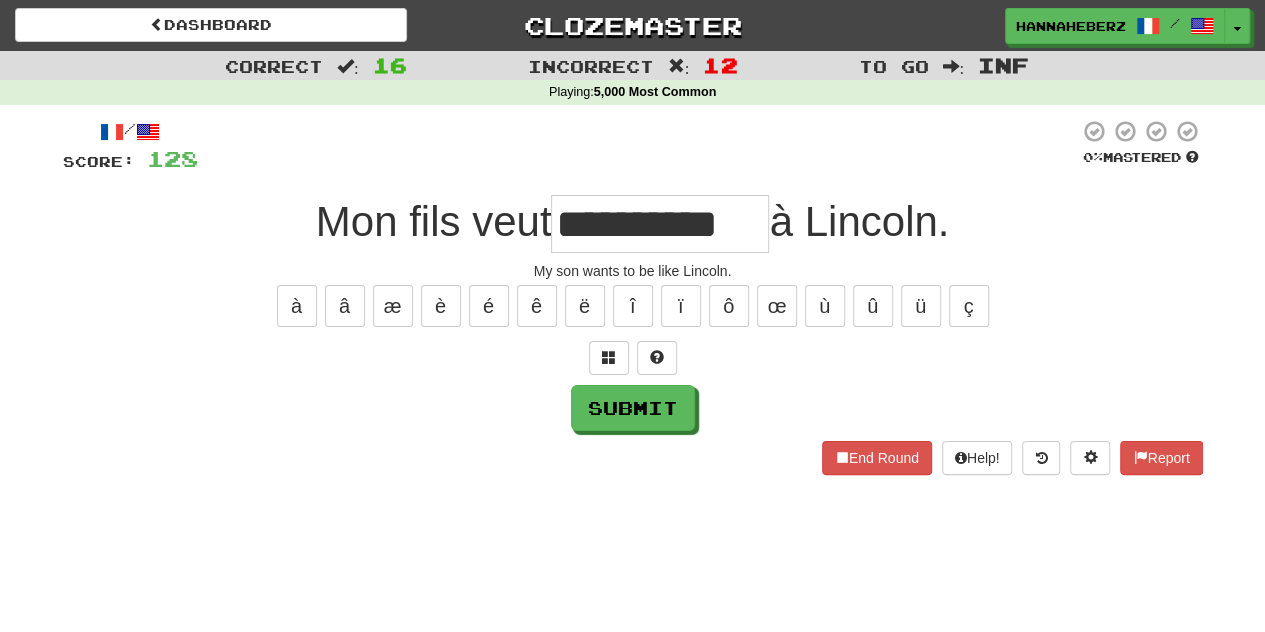 type on "**********" 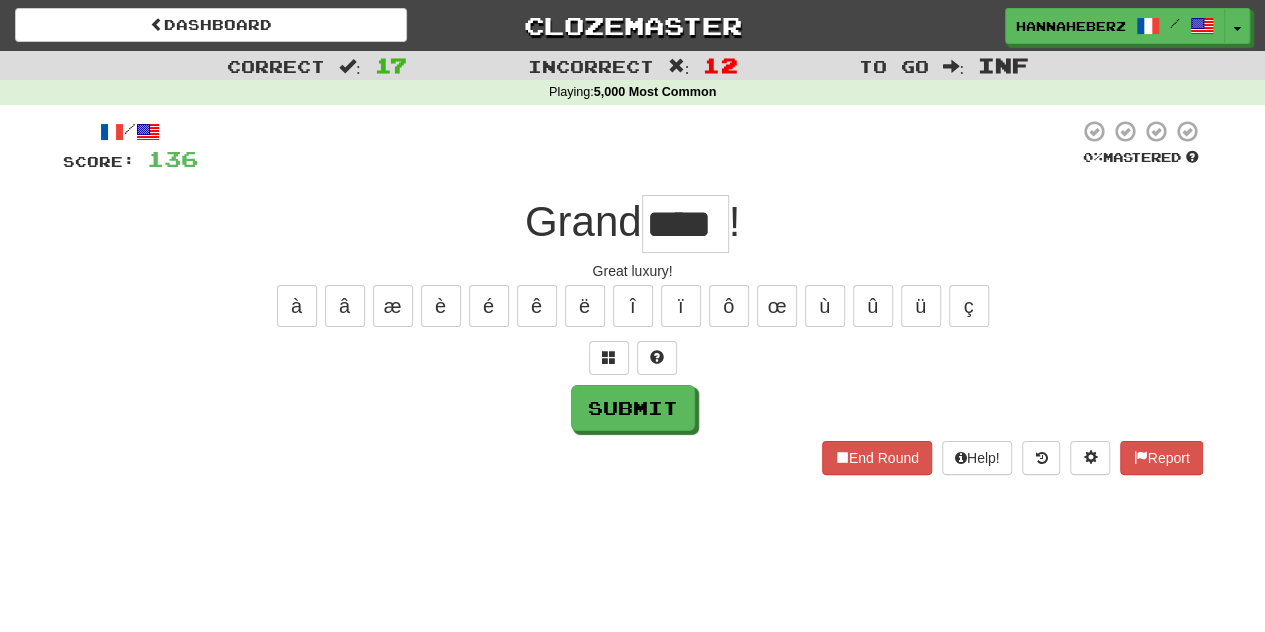 type on "****" 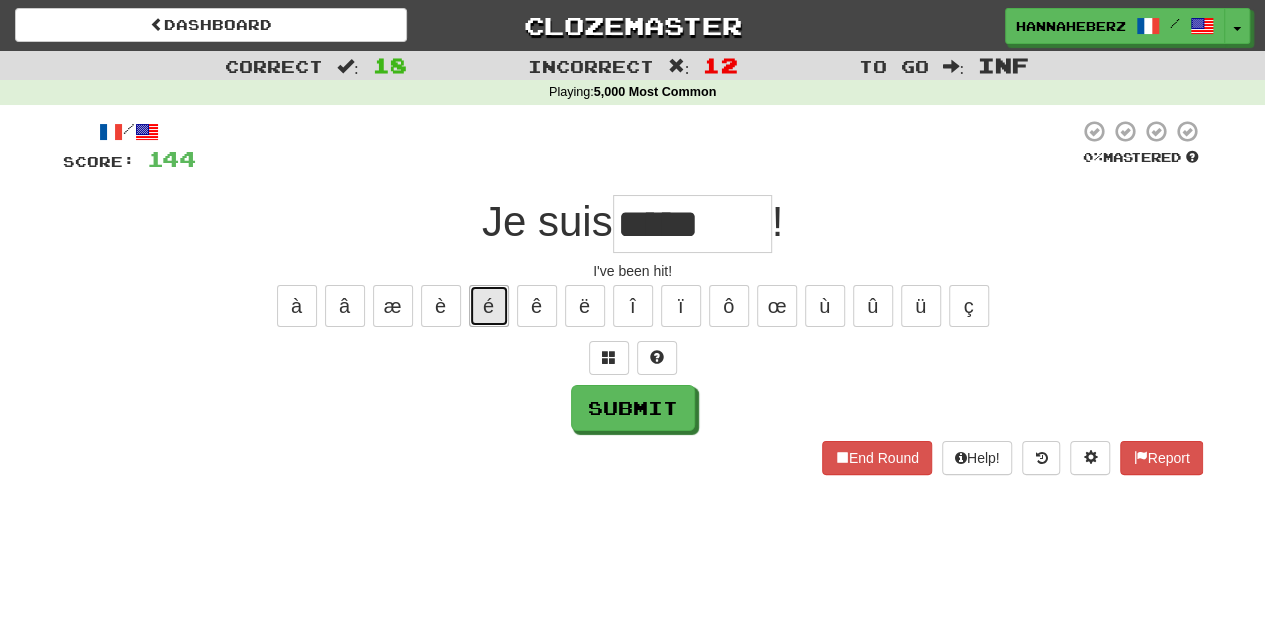 click on "é" at bounding box center (489, 306) 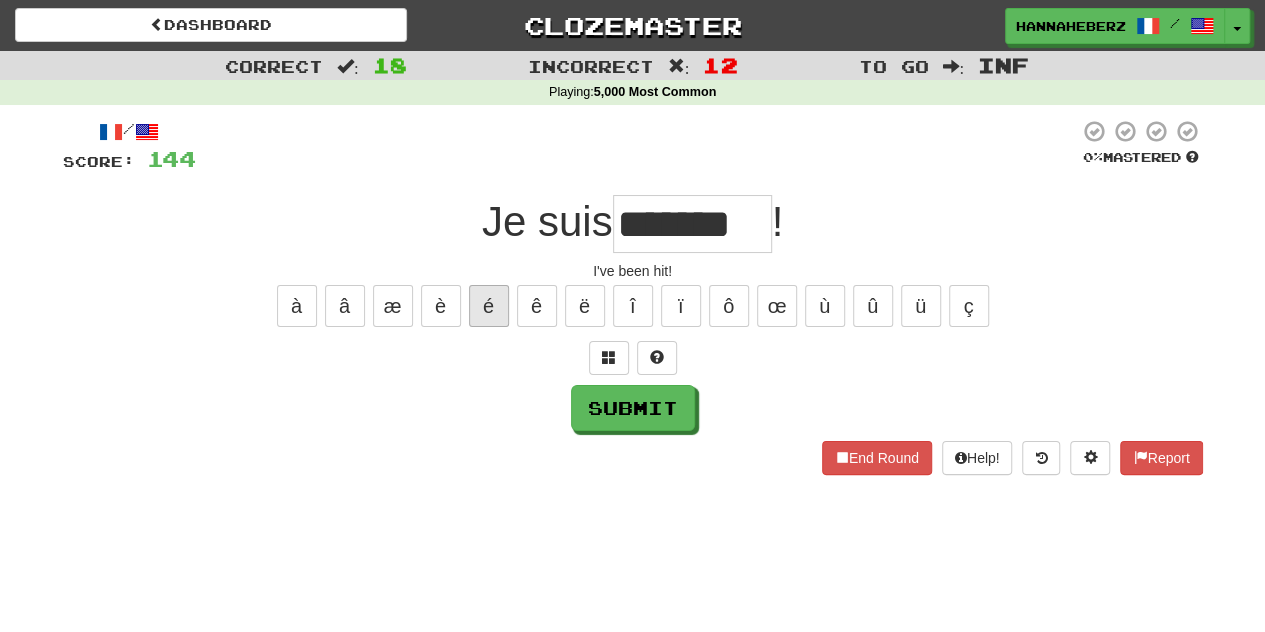 type on "*******" 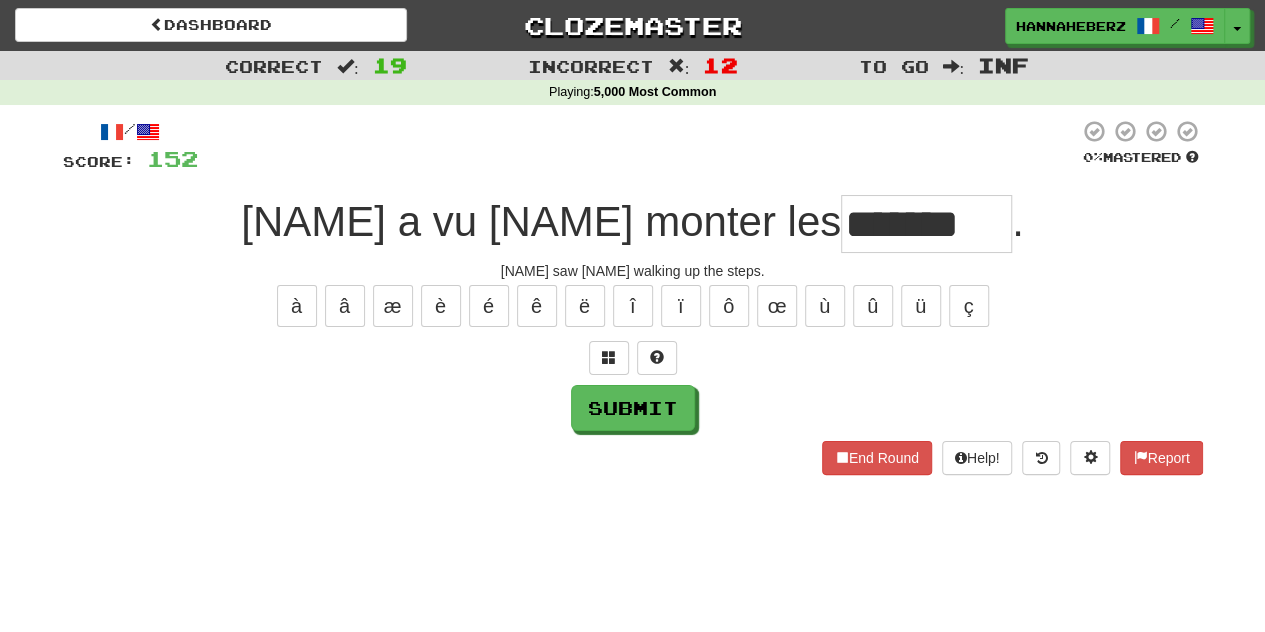 type on "*******" 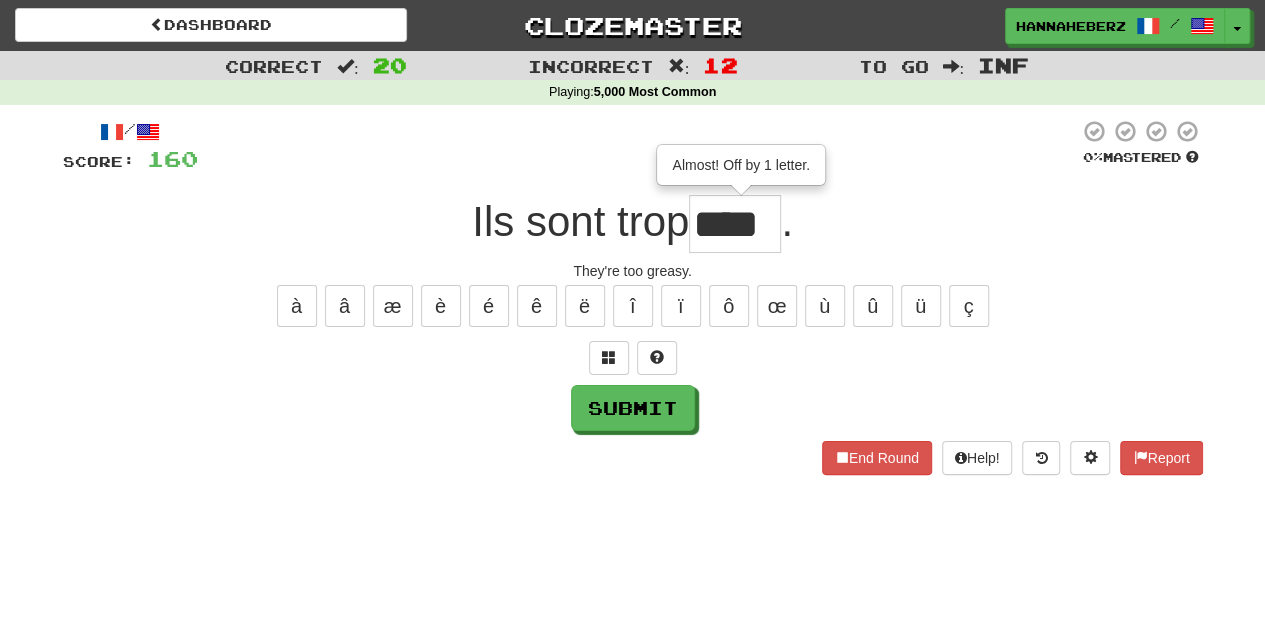 scroll, scrollTop: 0, scrollLeft: 0, axis: both 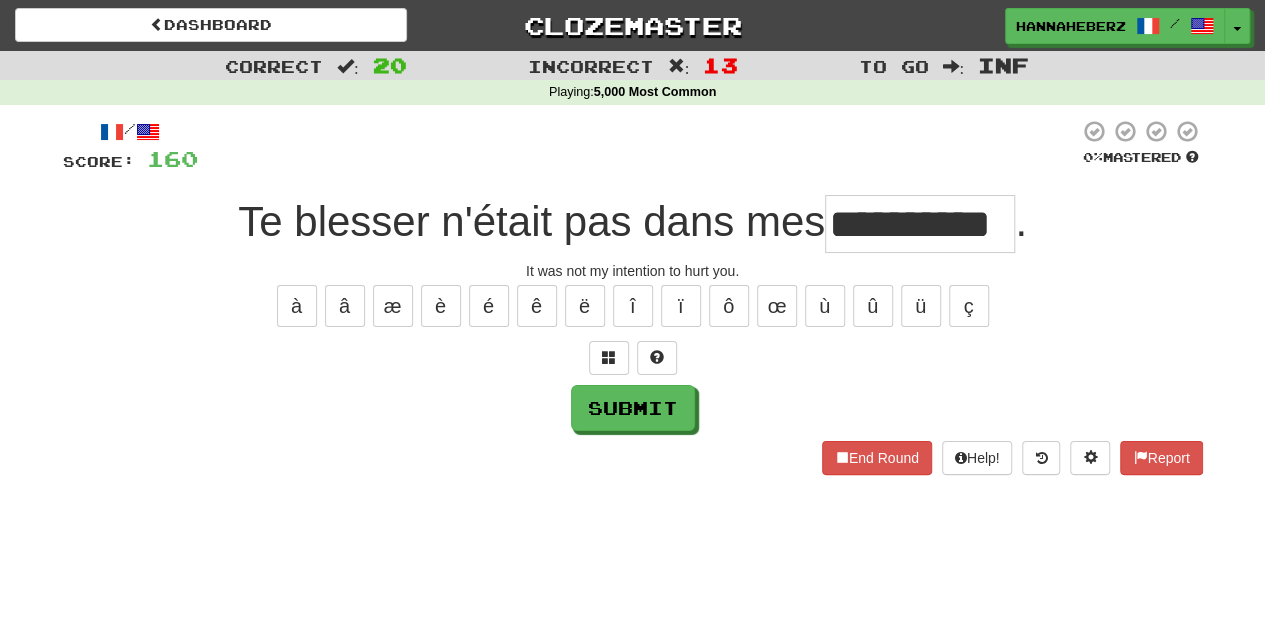 type on "**********" 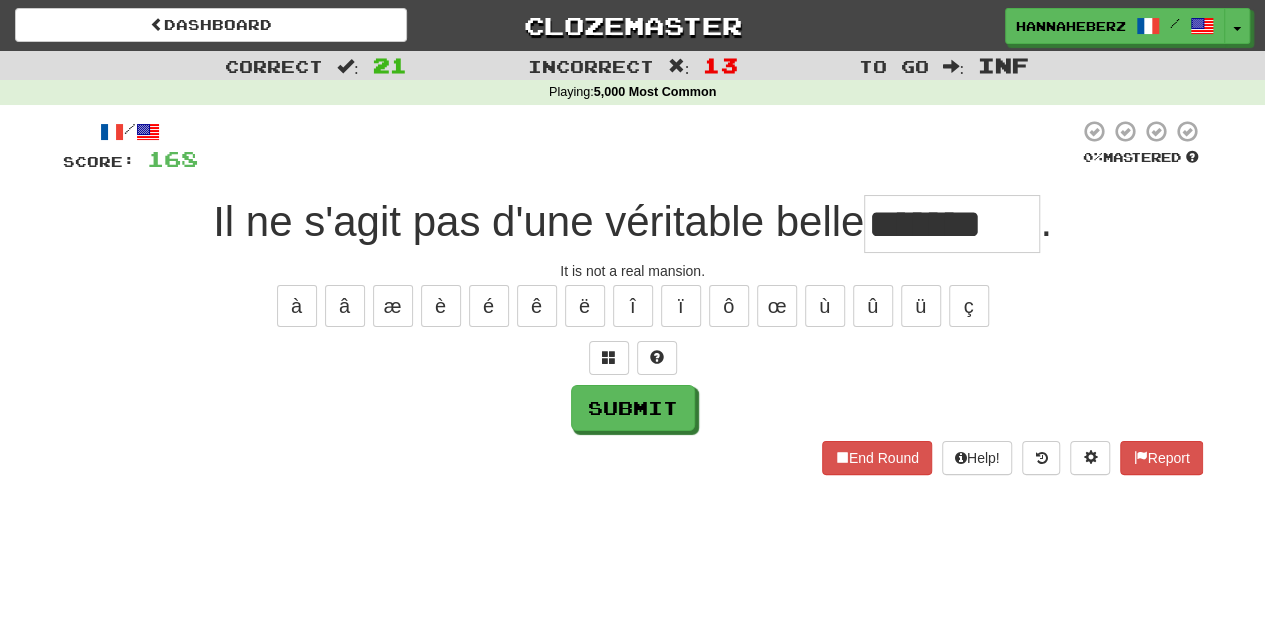 type on "*******" 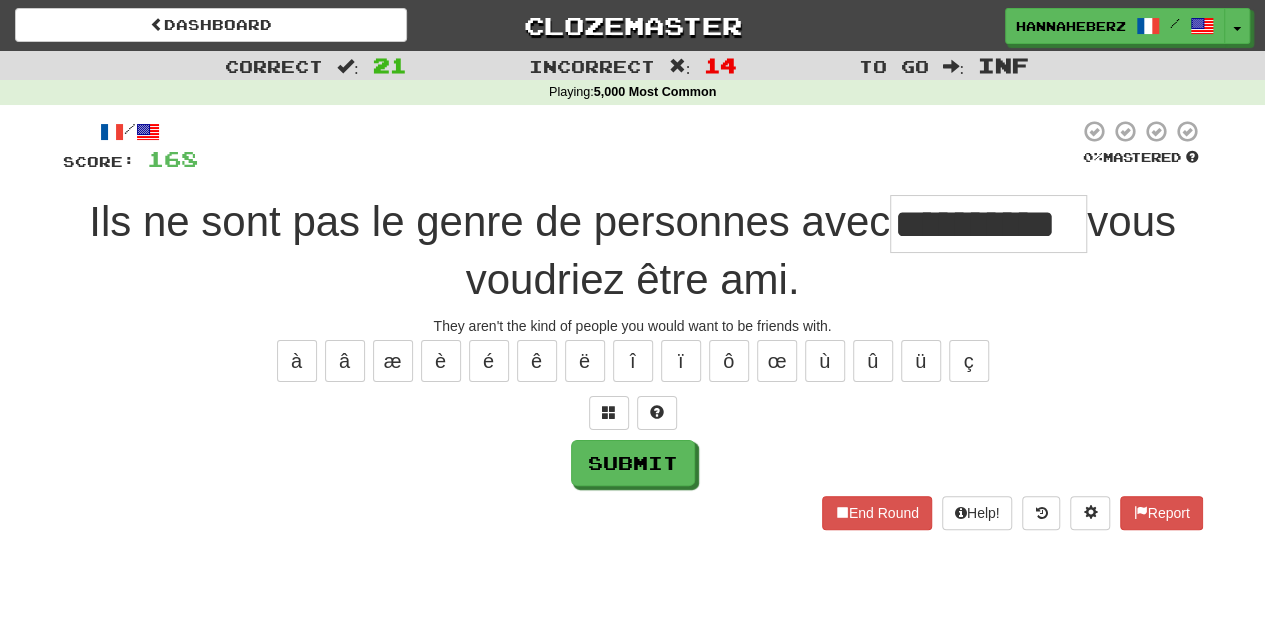 type on "**********" 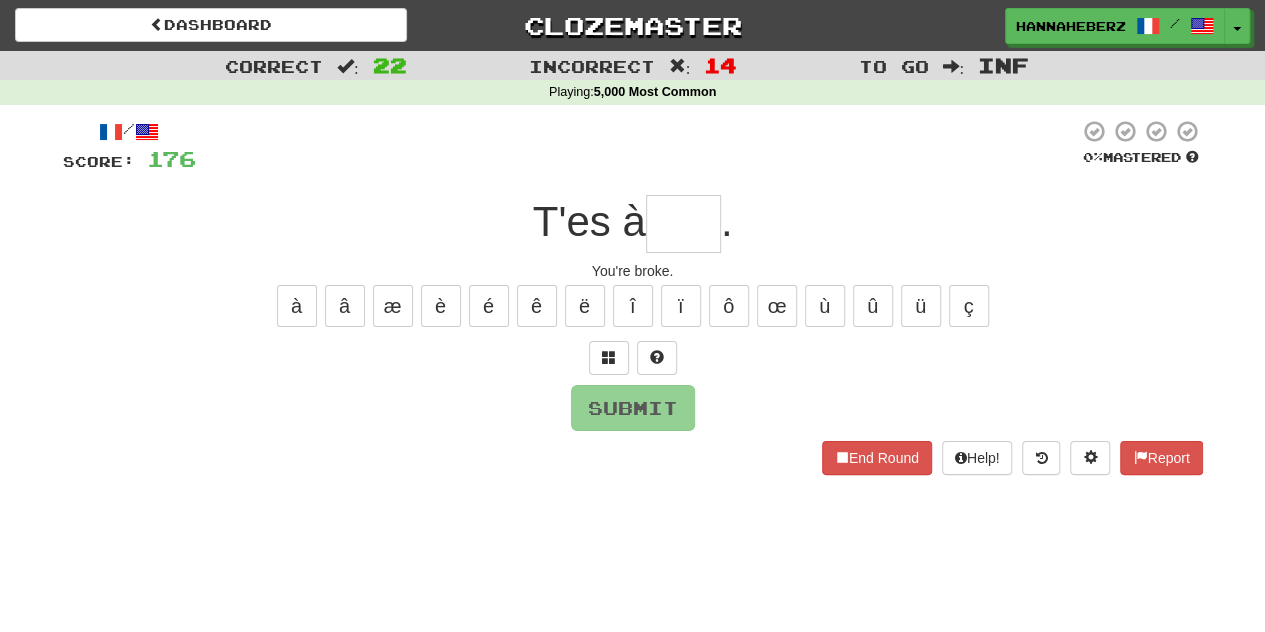 type on "***" 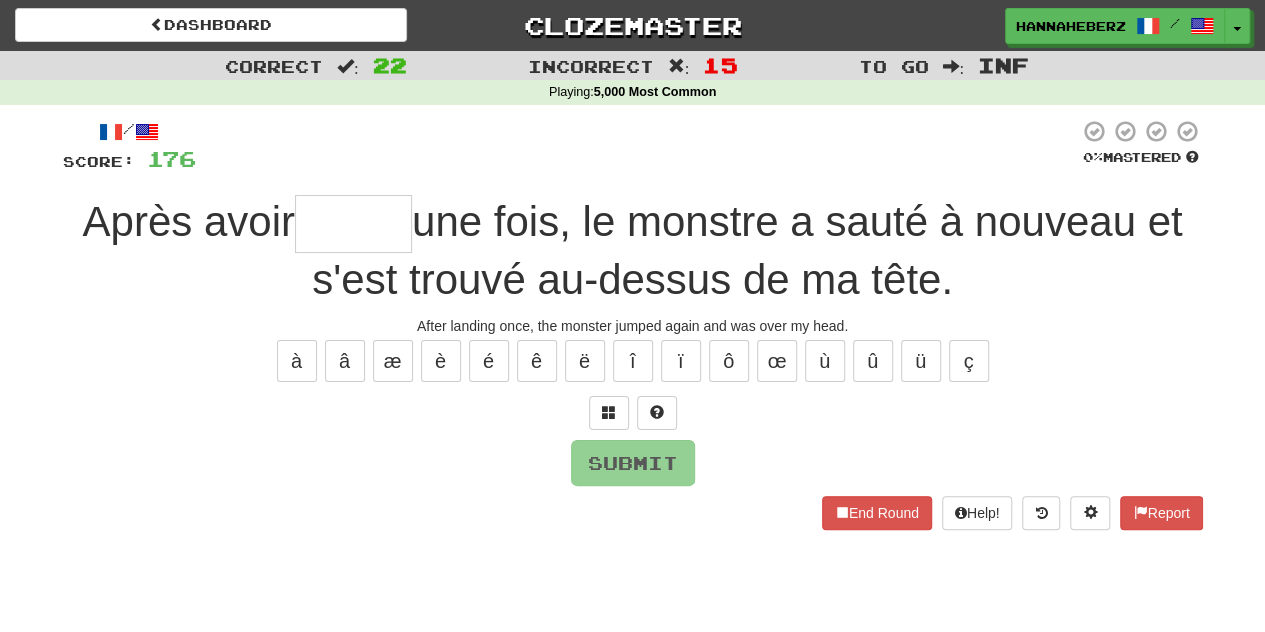 type on "*******" 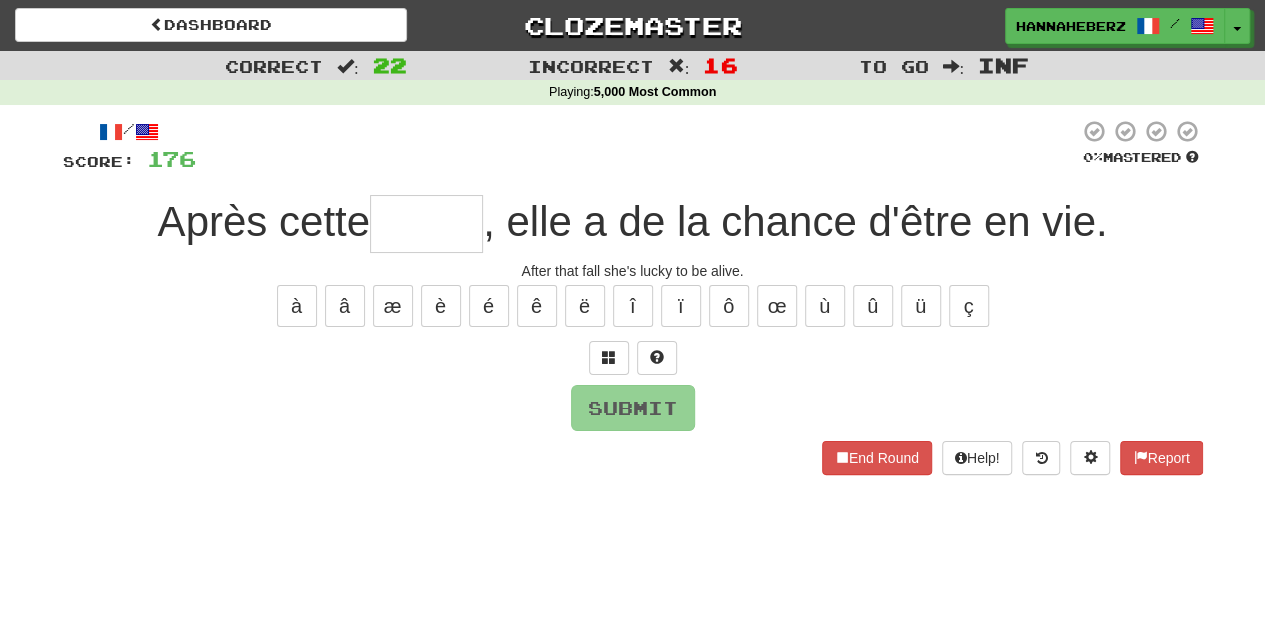 type on "*****" 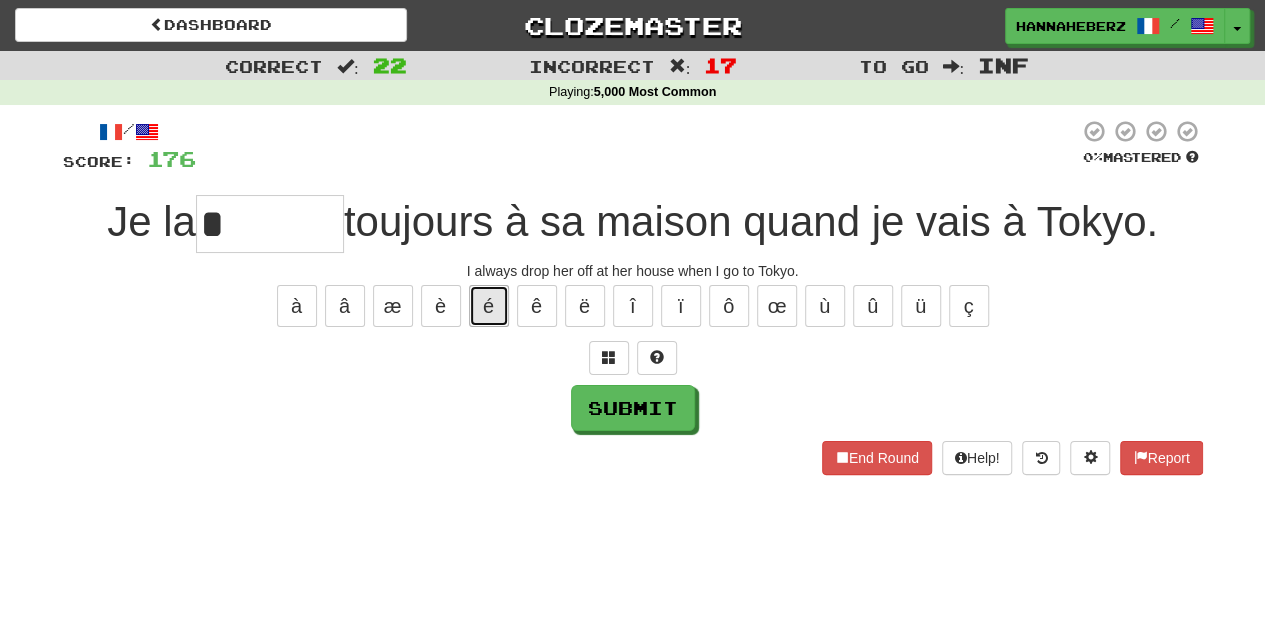 click on "é" at bounding box center (489, 306) 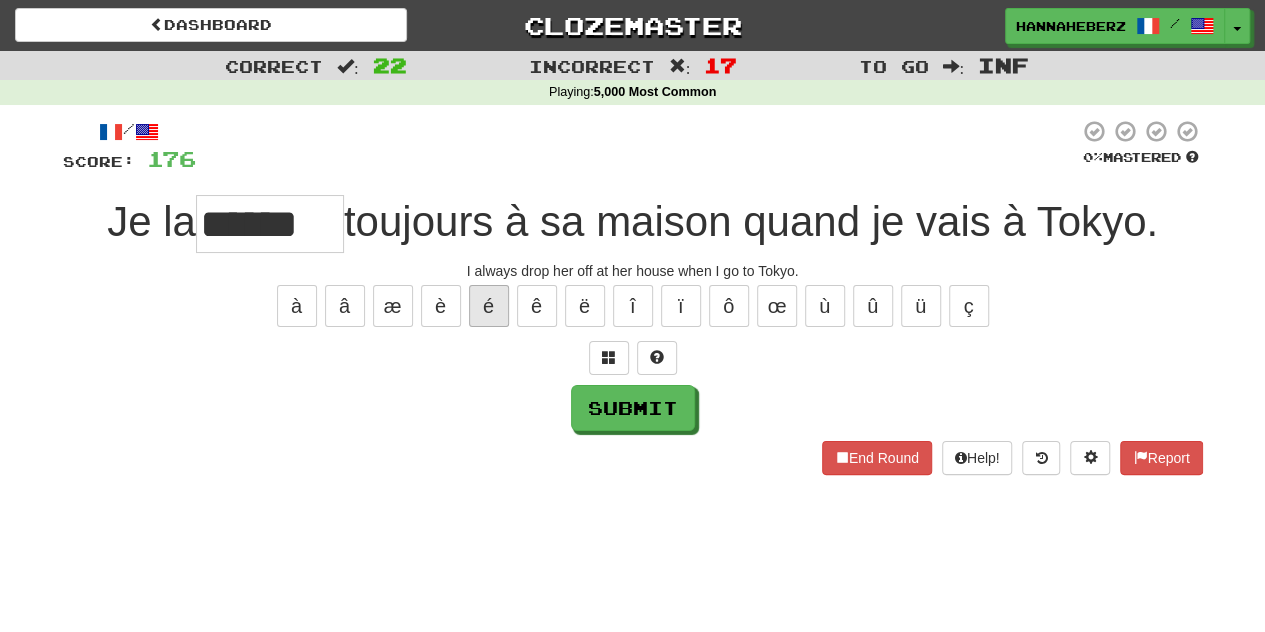 type on "******" 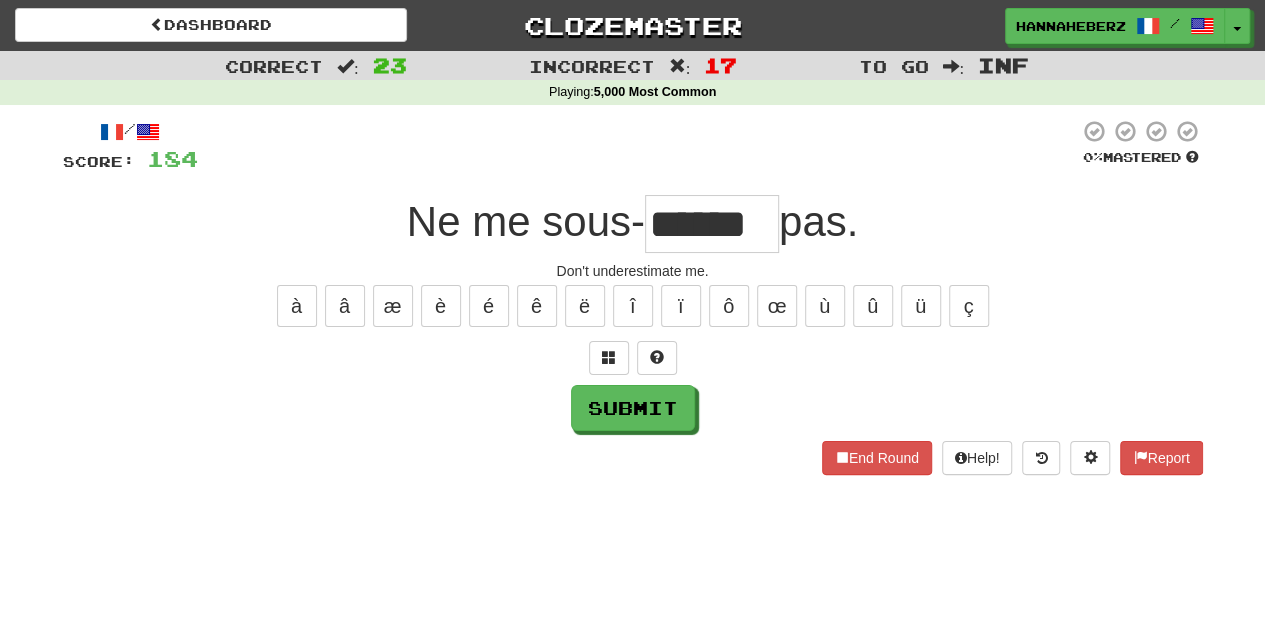 type on "******" 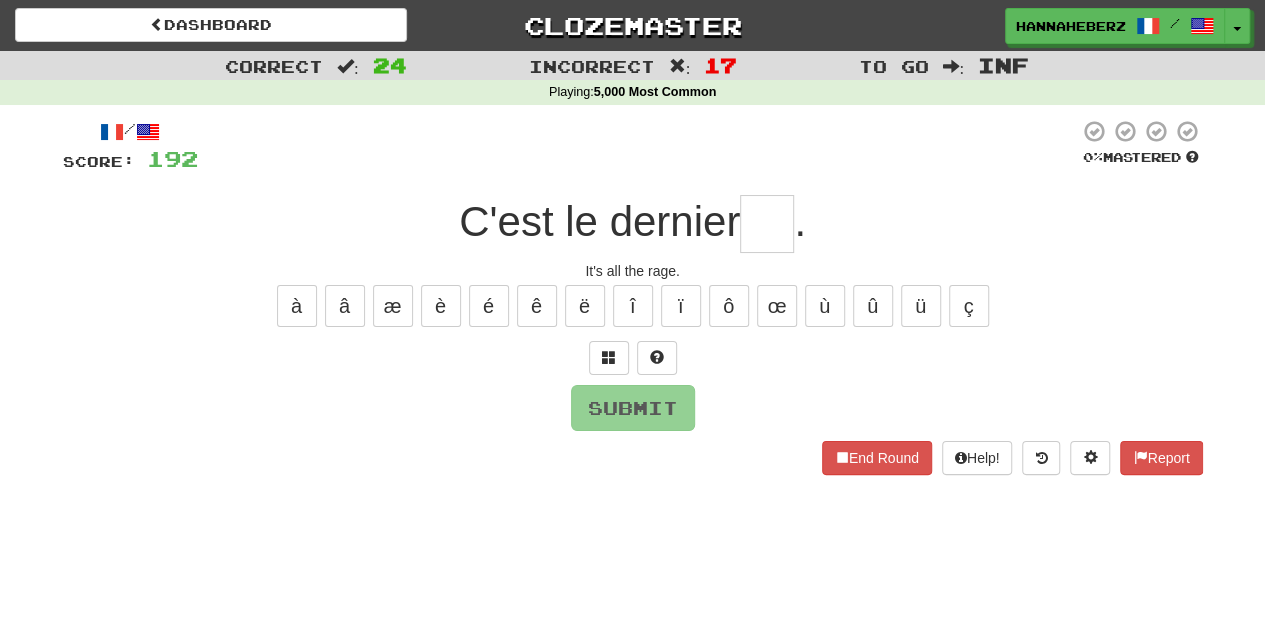 type on "***" 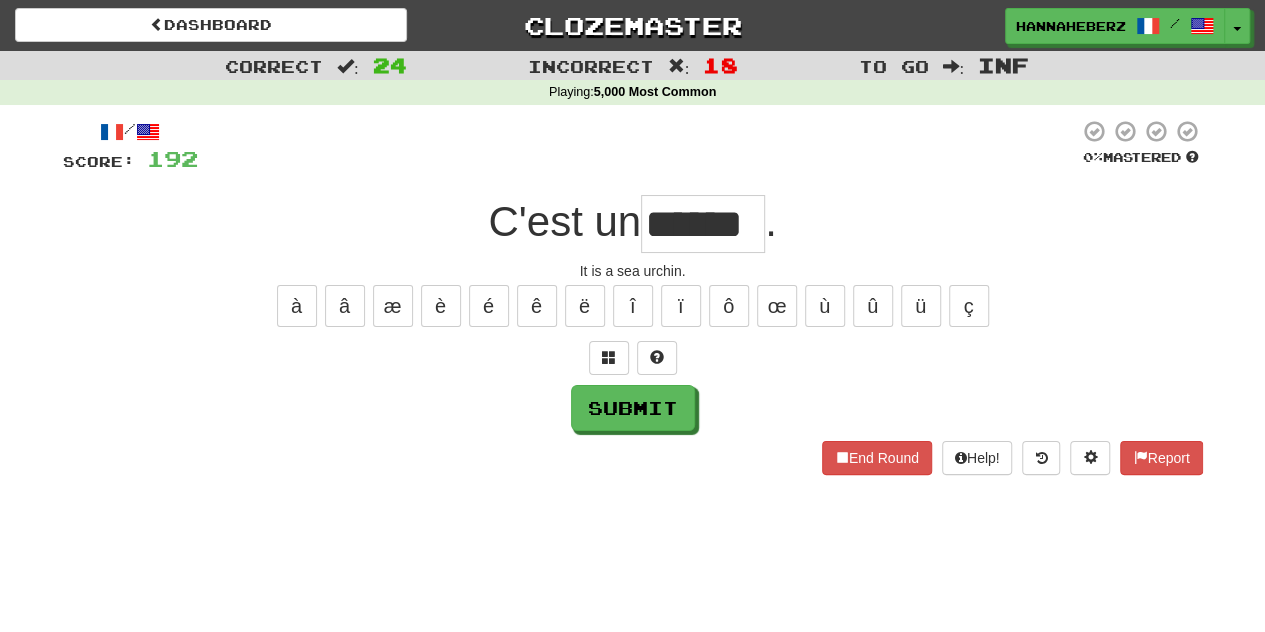 type on "******" 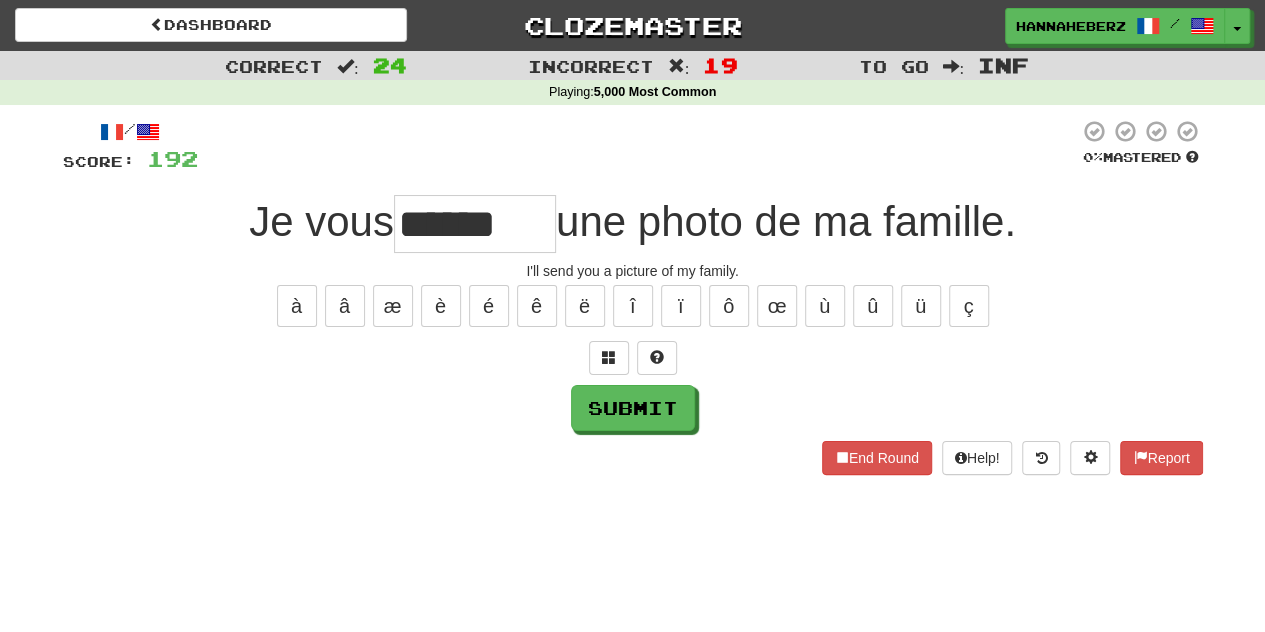 type on "********" 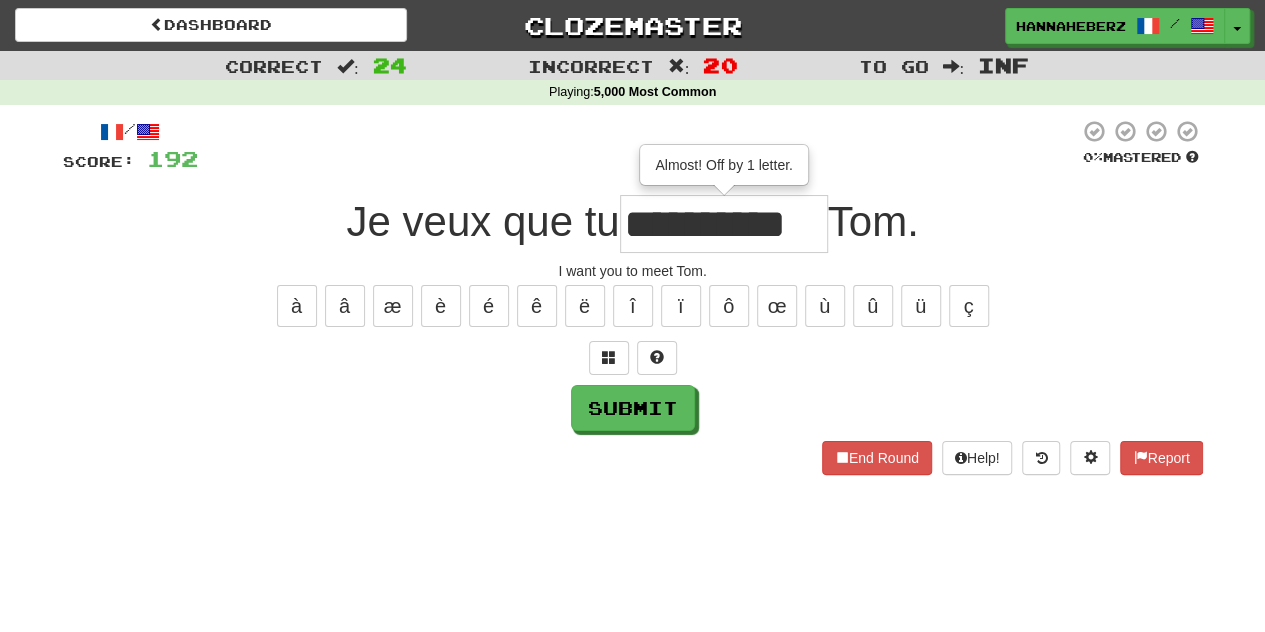 type on "**********" 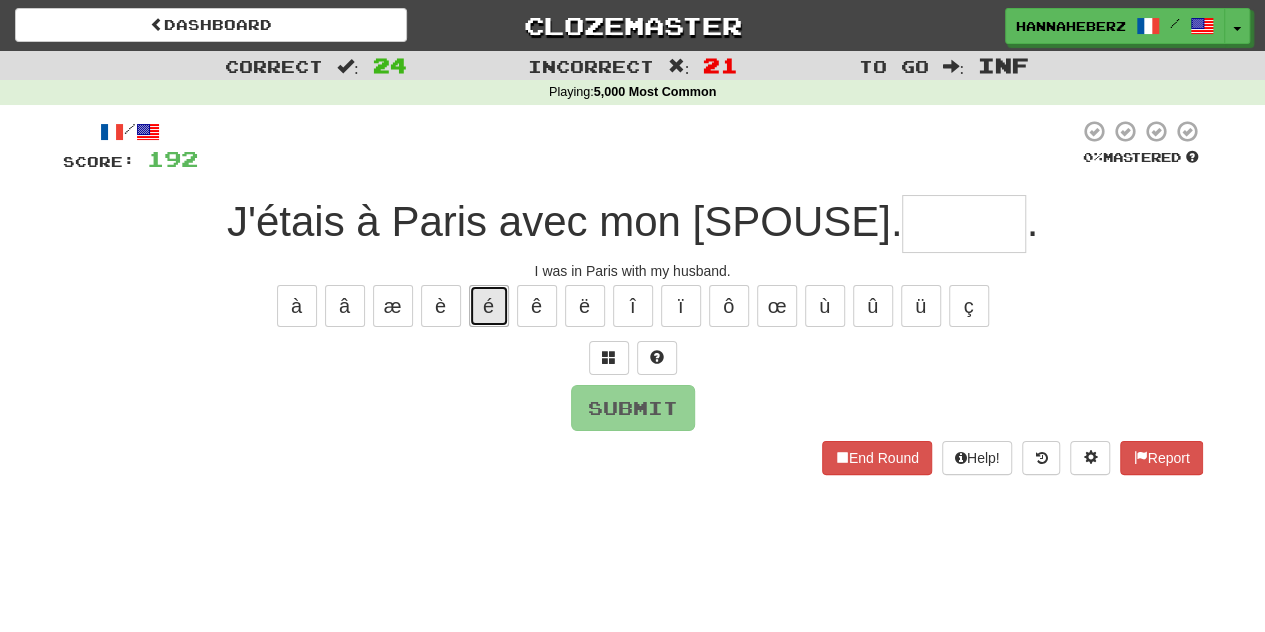 click on "é" at bounding box center (489, 306) 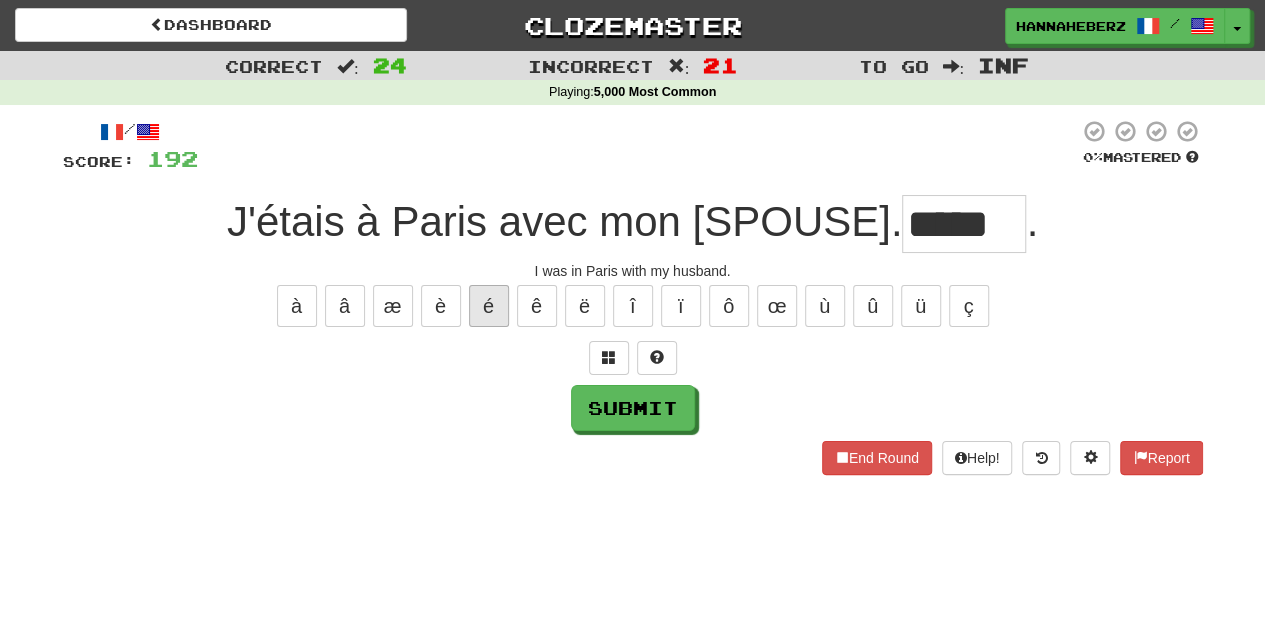 scroll, scrollTop: 0, scrollLeft: 0, axis: both 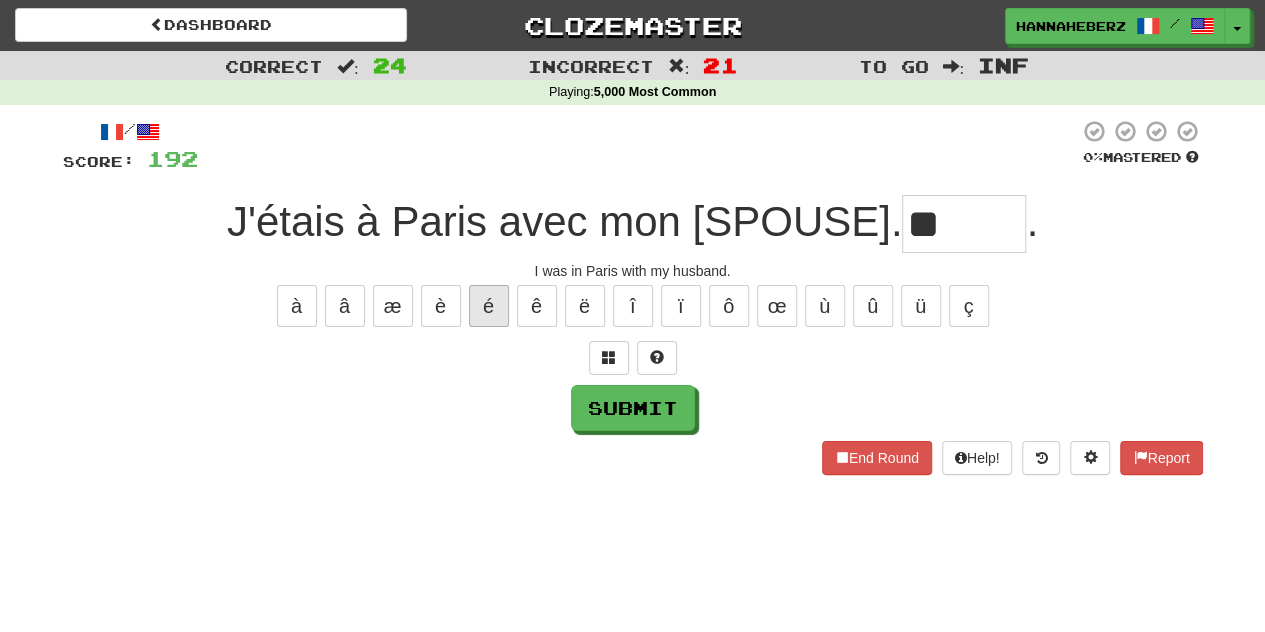 type on "*" 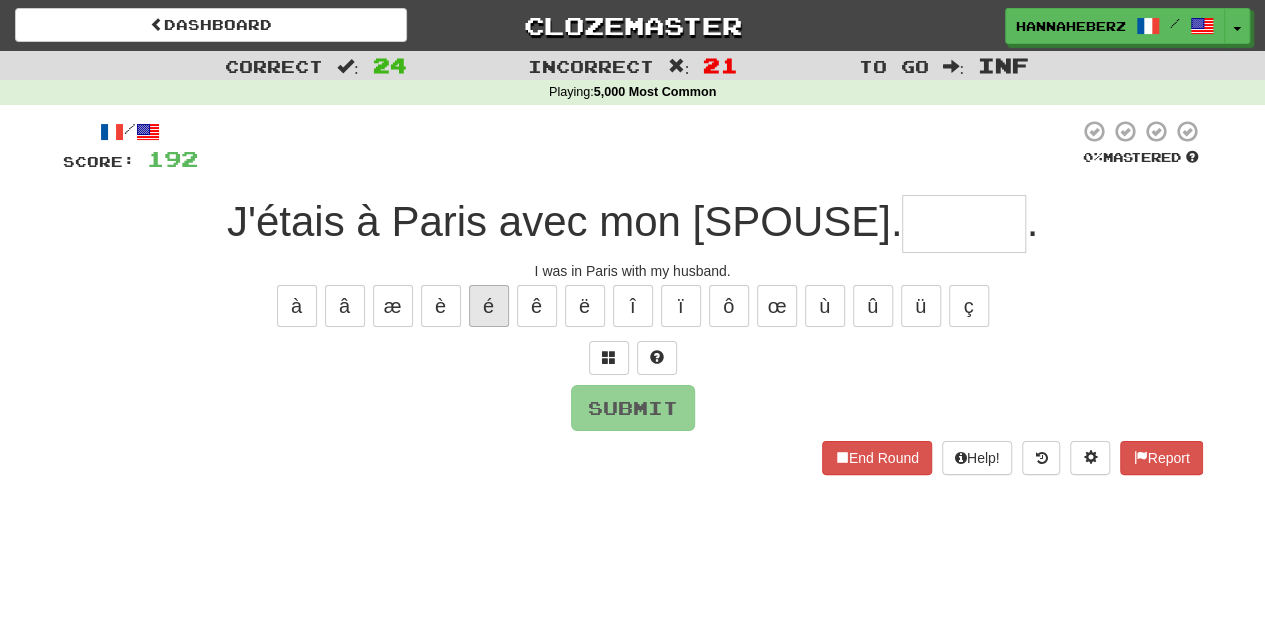 type on "*****" 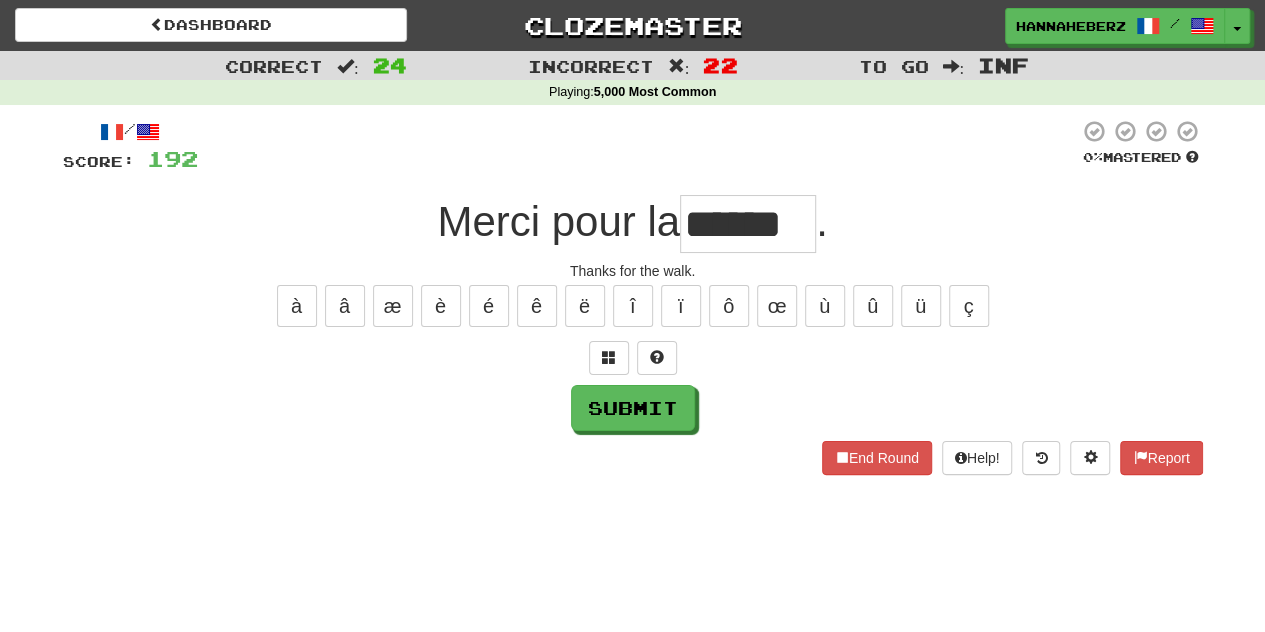 scroll, scrollTop: 0, scrollLeft: 11, axis: horizontal 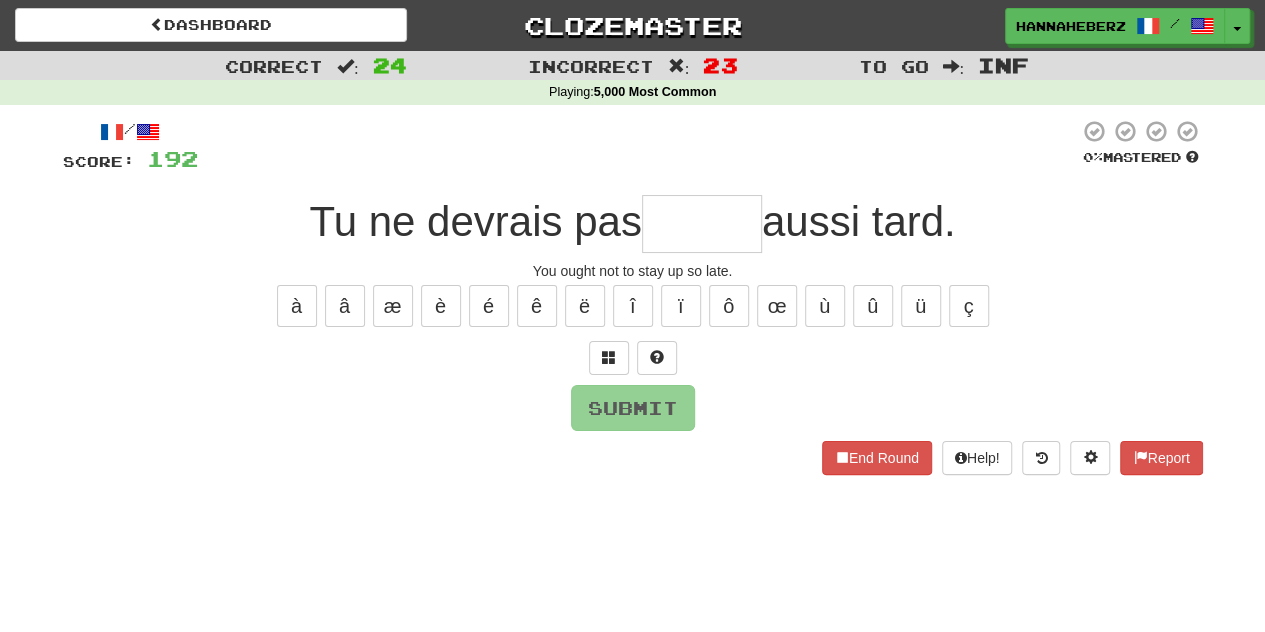 type on "*******" 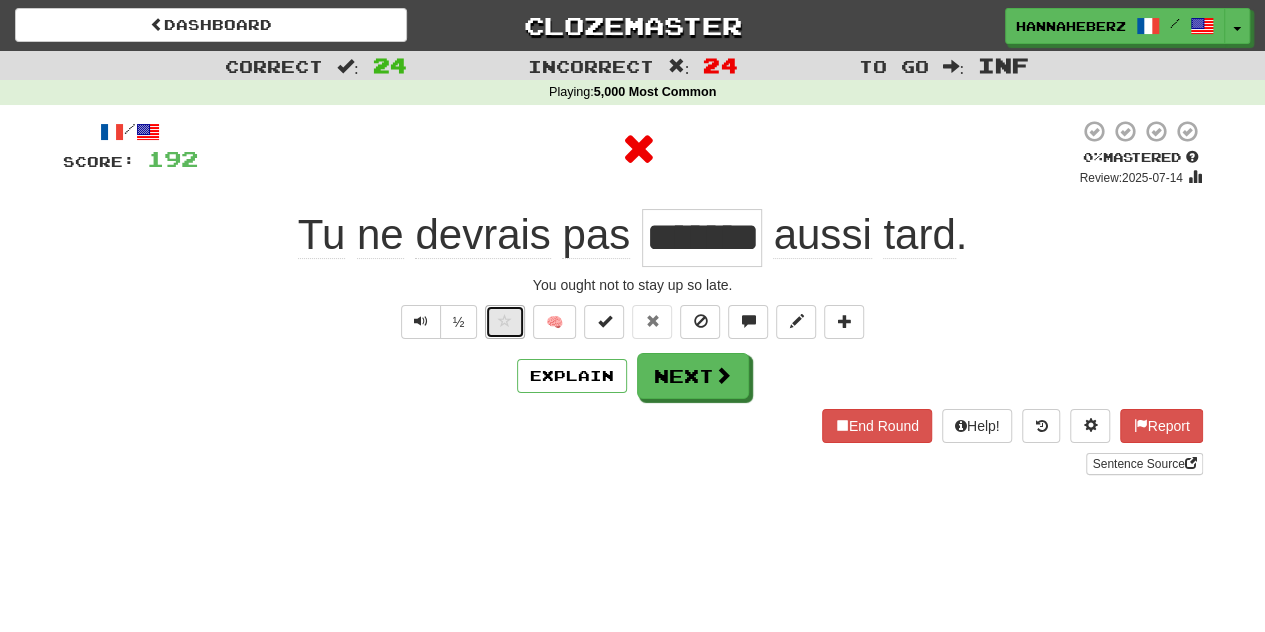click at bounding box center (505, 322) 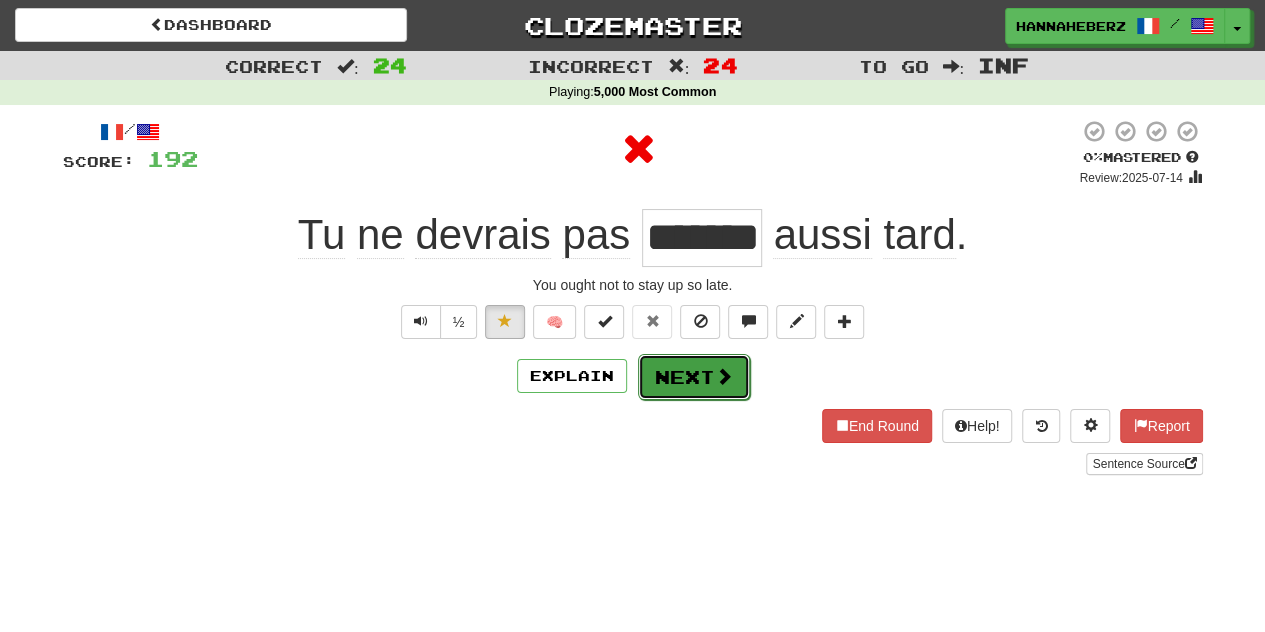 click on "Next" at bounding box center (694, 377) 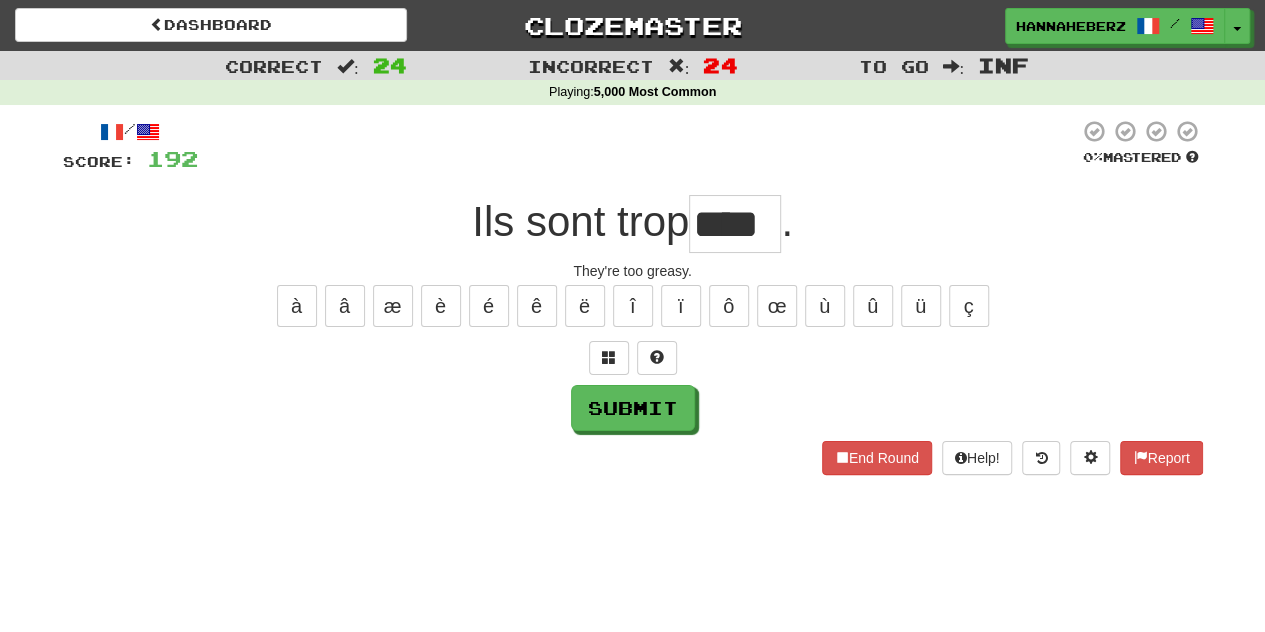 type on "****" 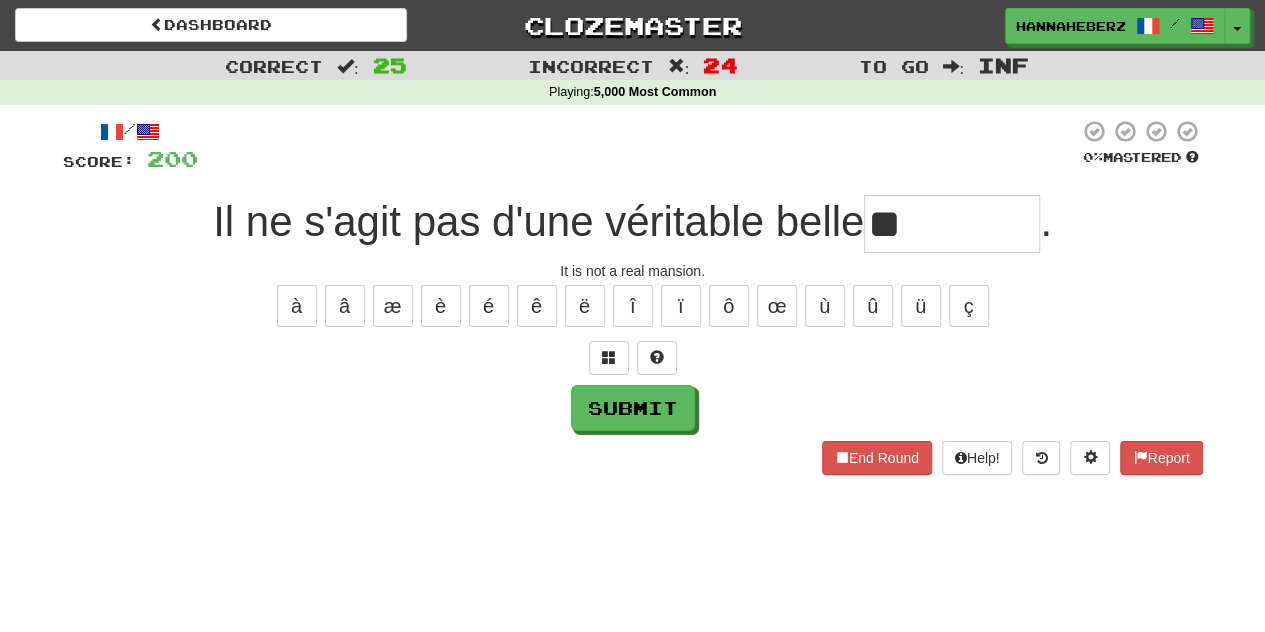 type on "*" 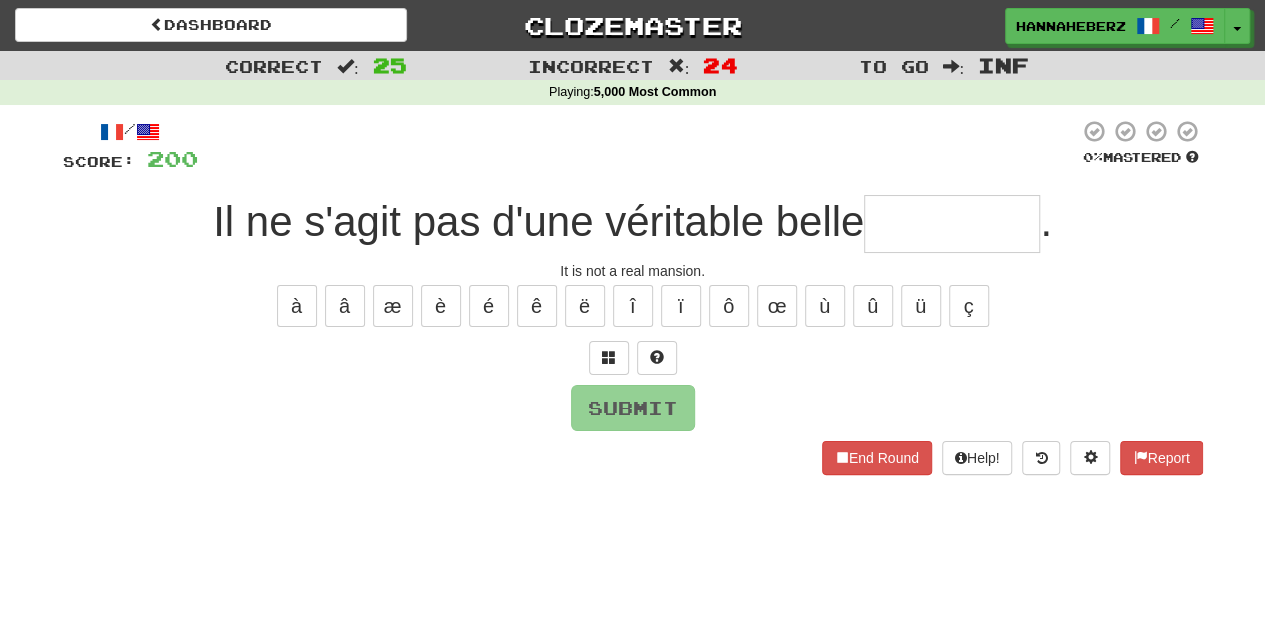 type on "*******" 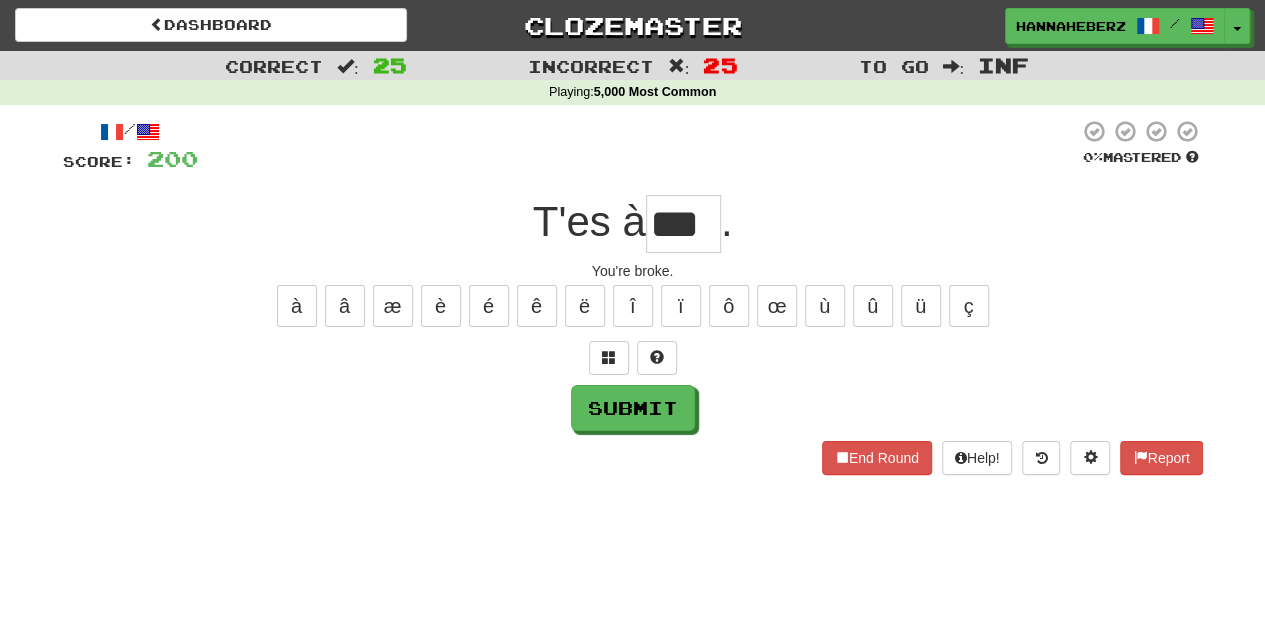 type on "***" 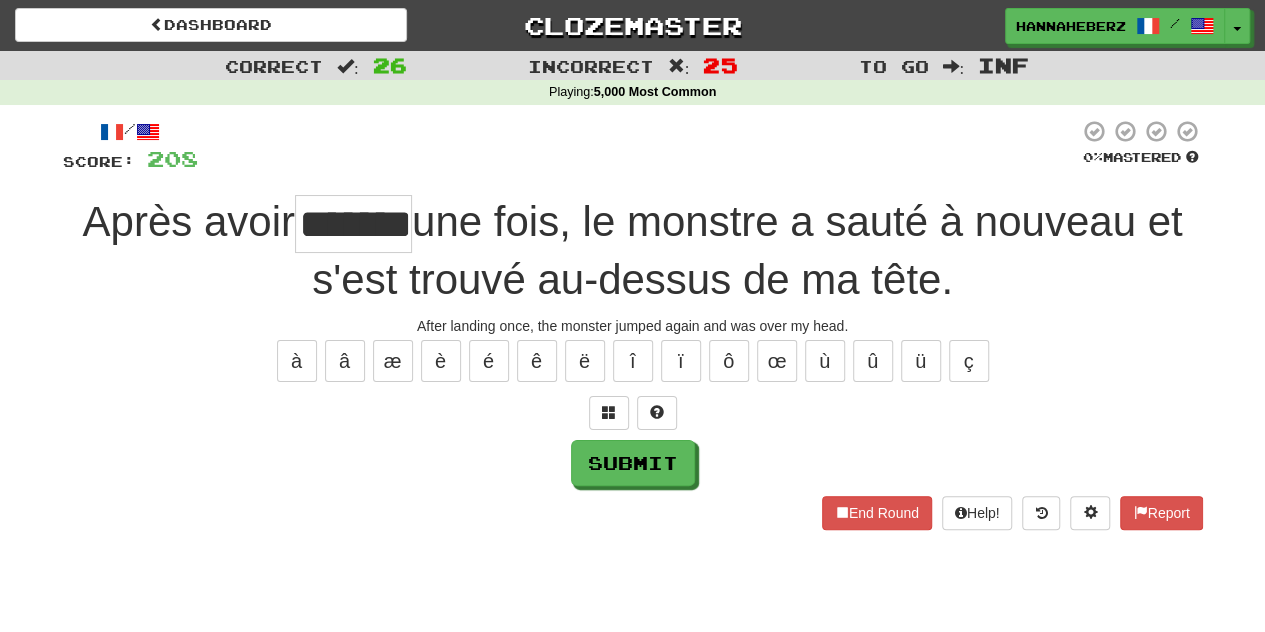 type on "*******" 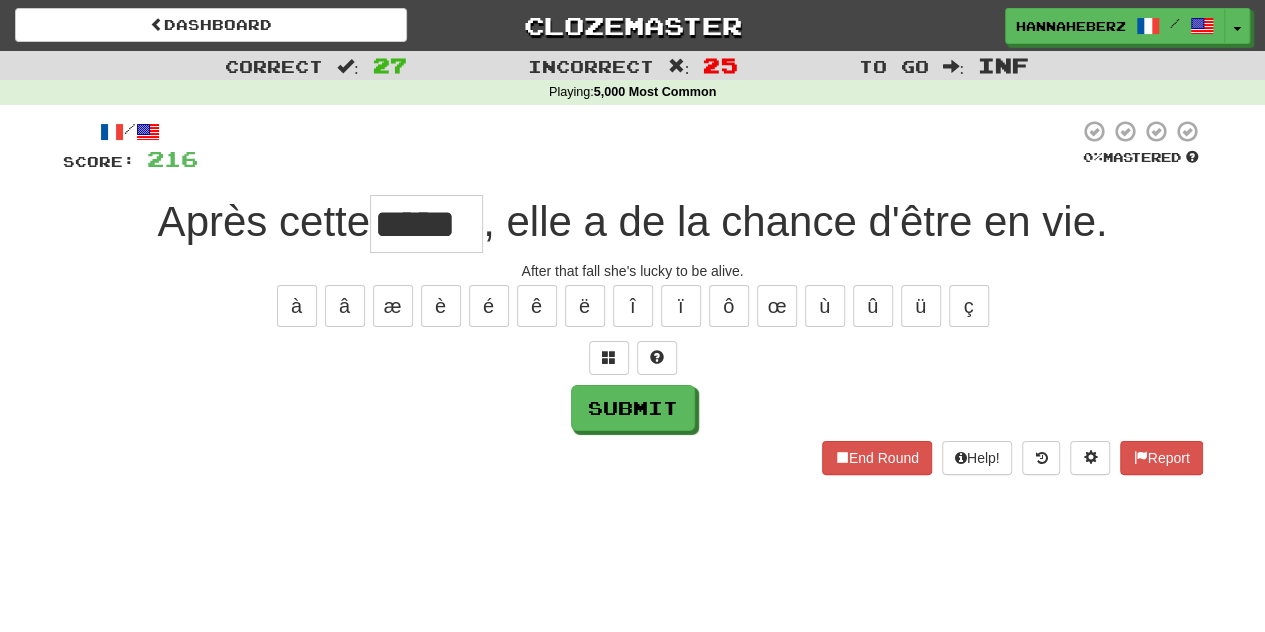 type on "*****" 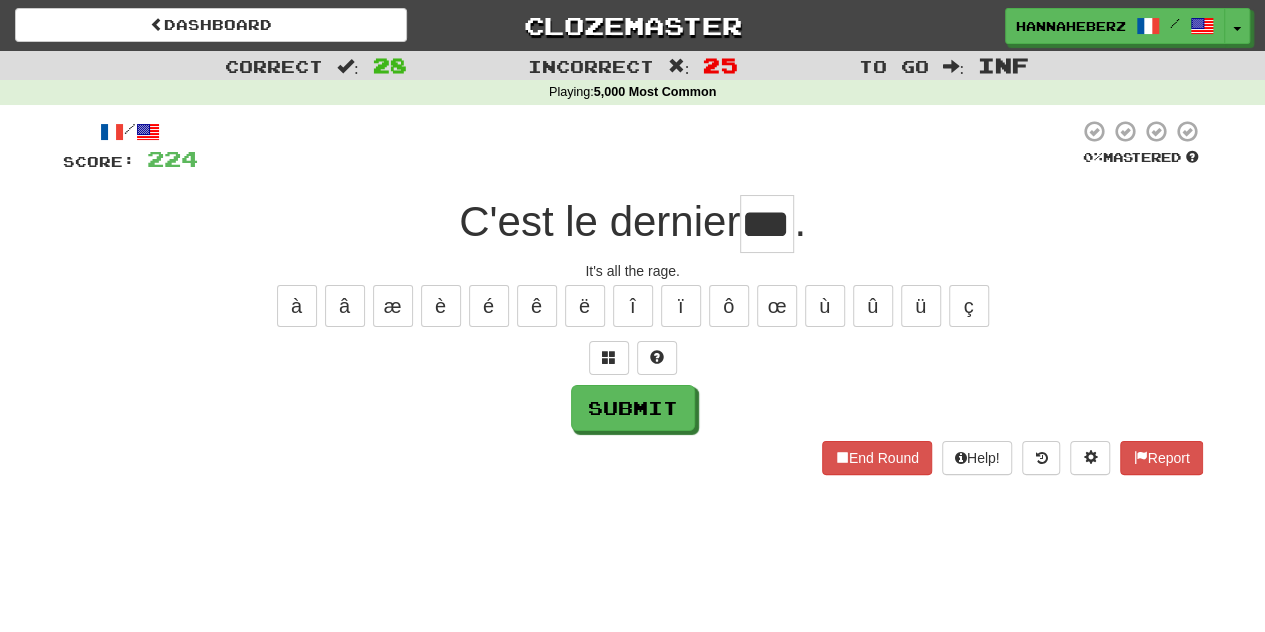 scroll, scrollTop: 0, scrollLeft: 0, axis: both 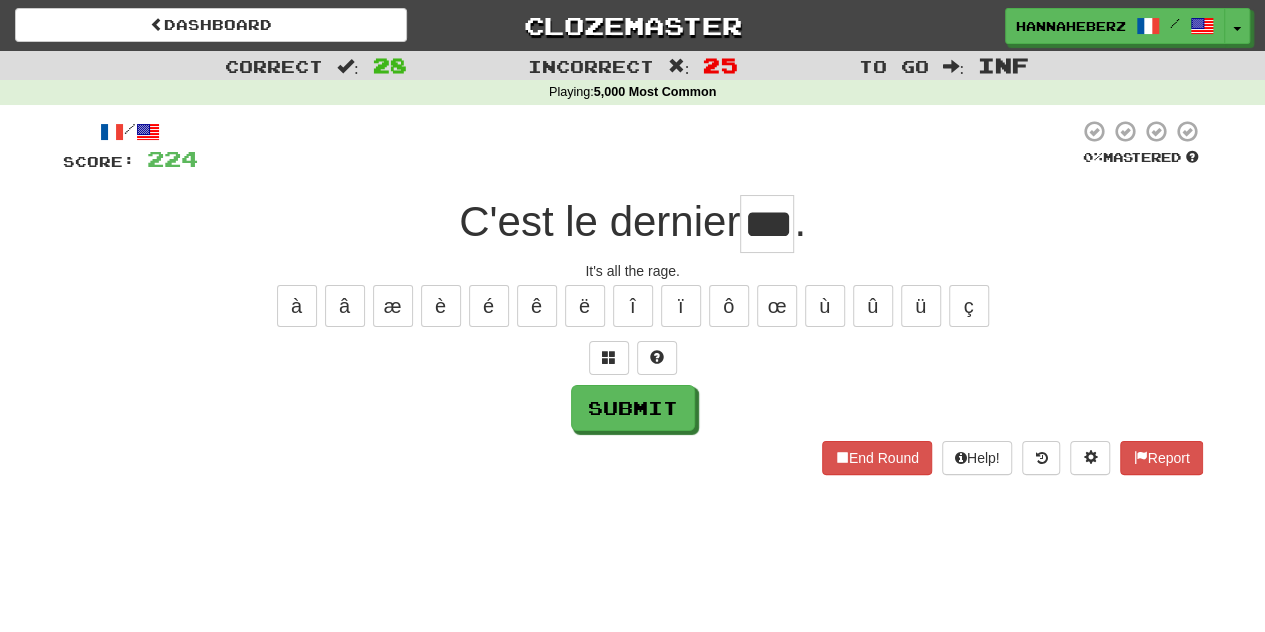 type on "***" 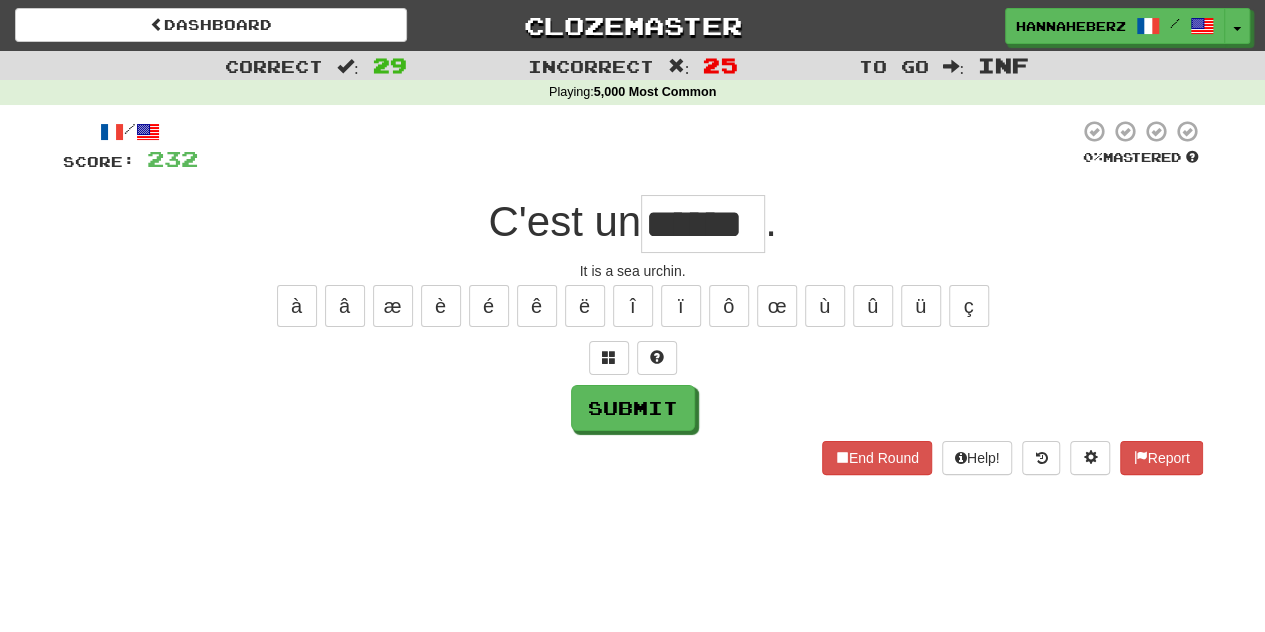 type on "******" 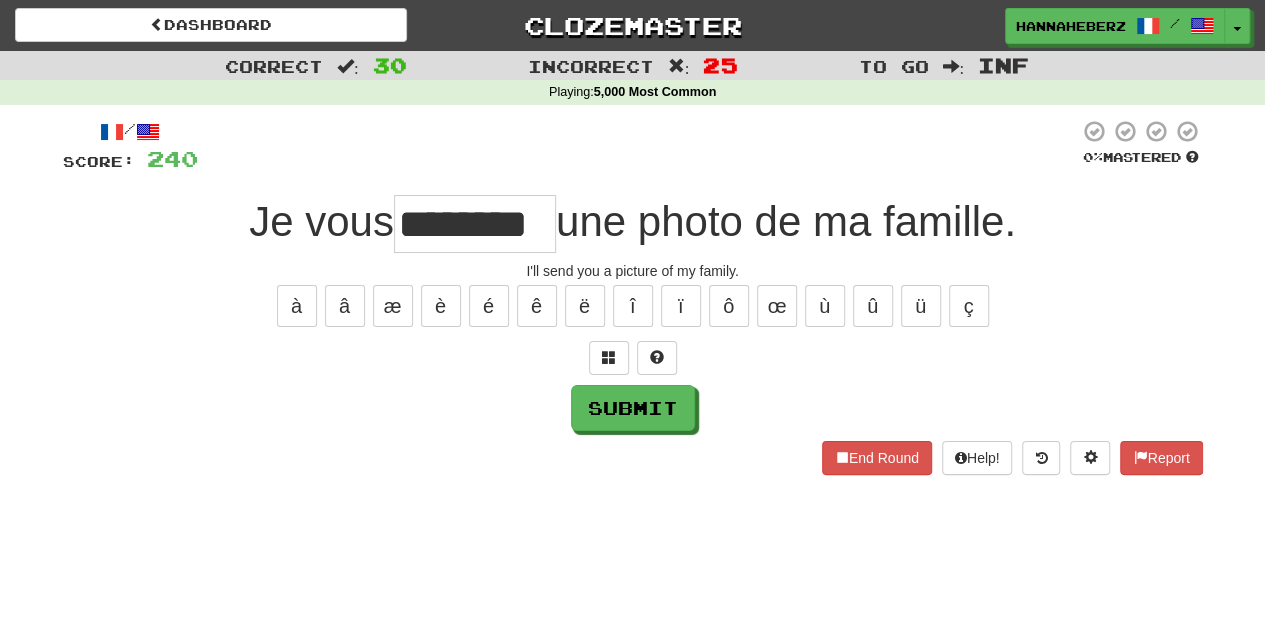 type on "********" 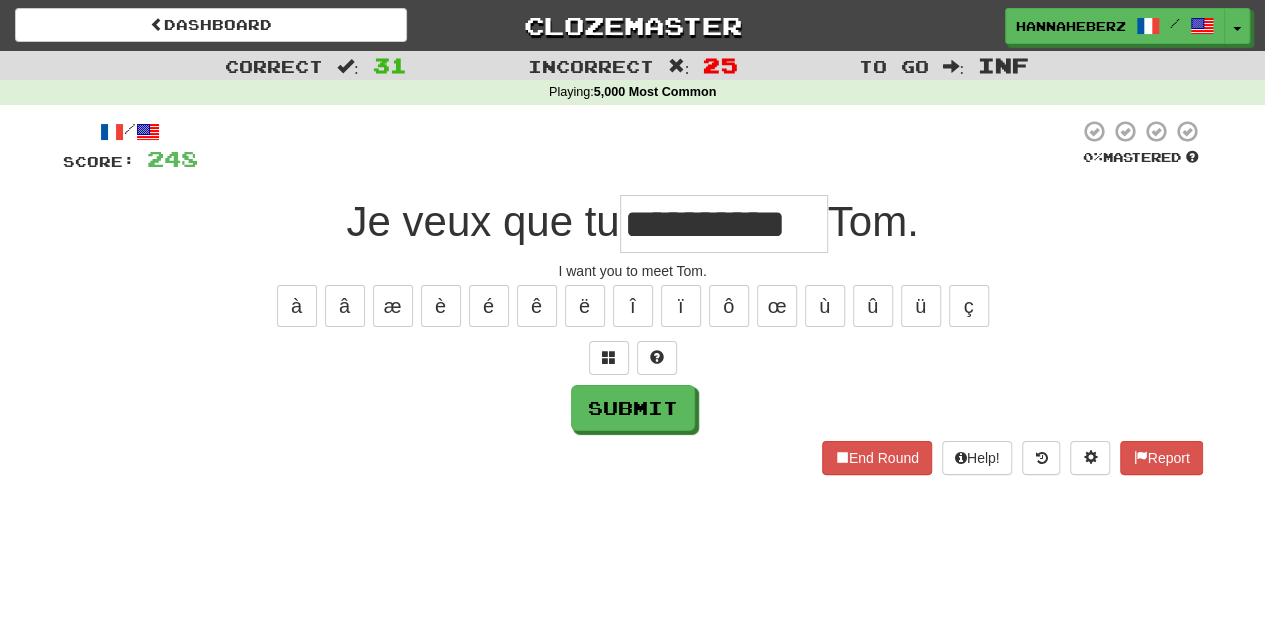 type on "**********" 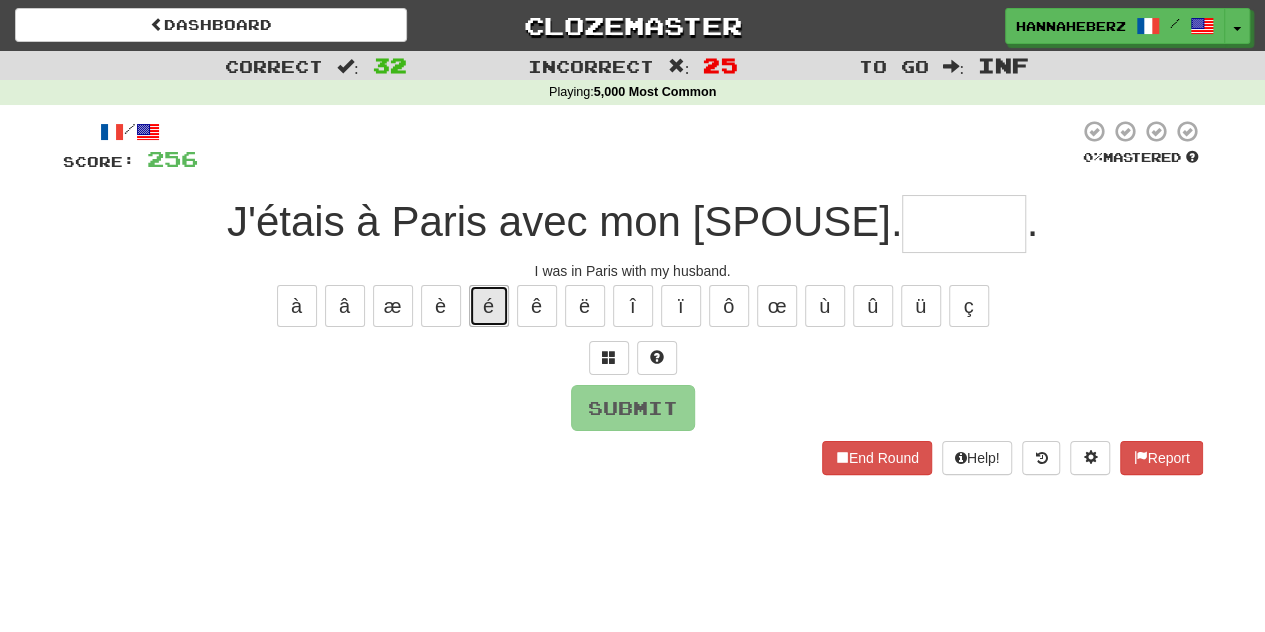 click on "é" at bounding box center [489, 306] 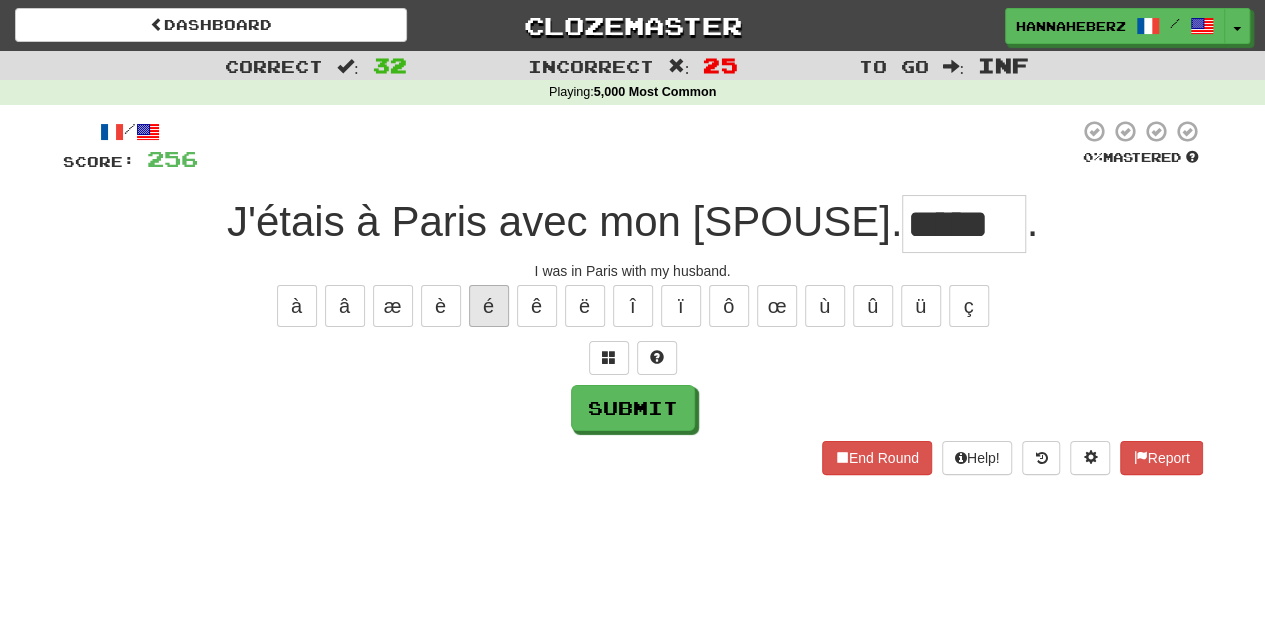 type on "*****" 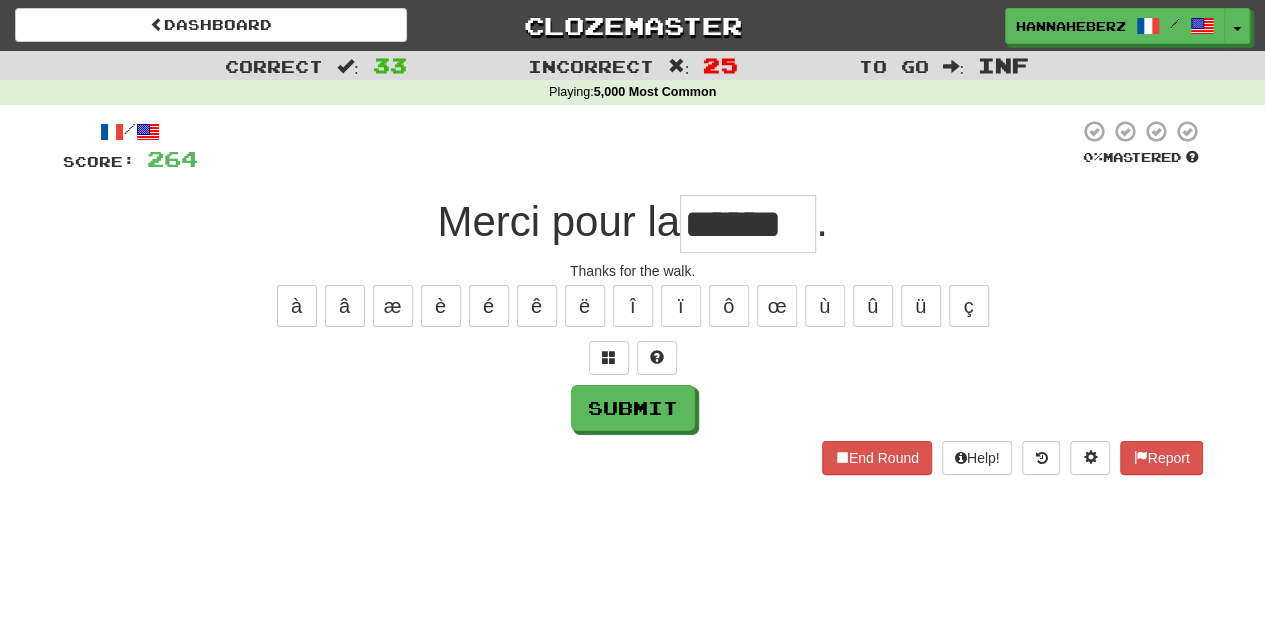 type on "******" 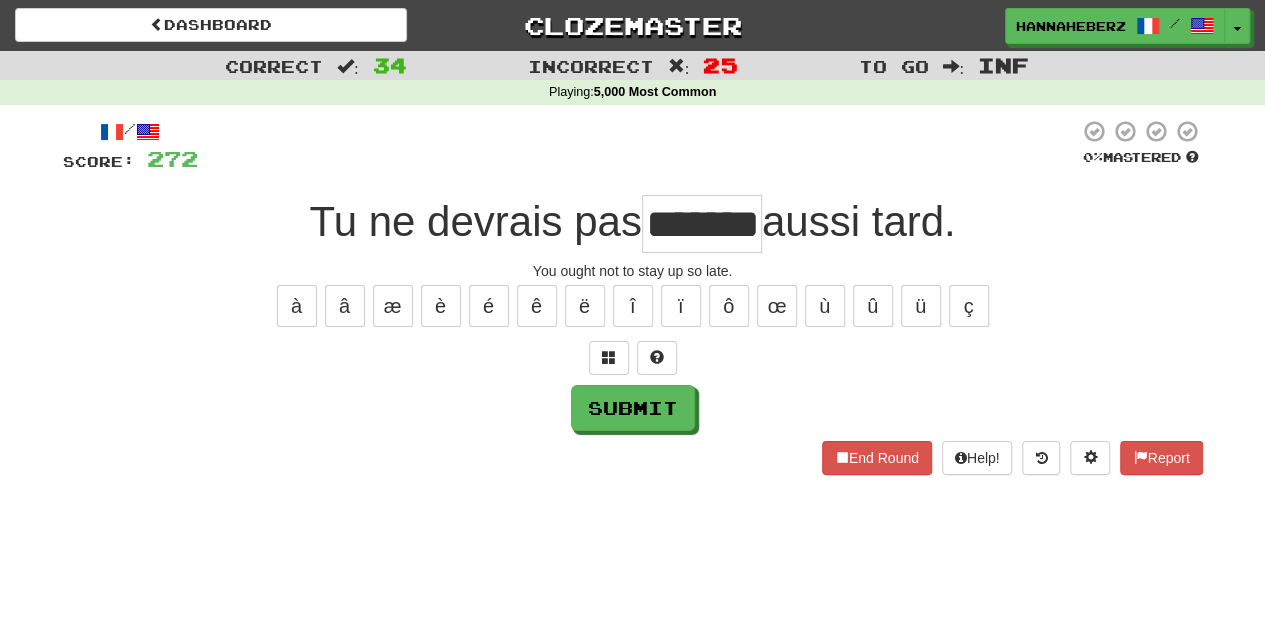 type on "*******" 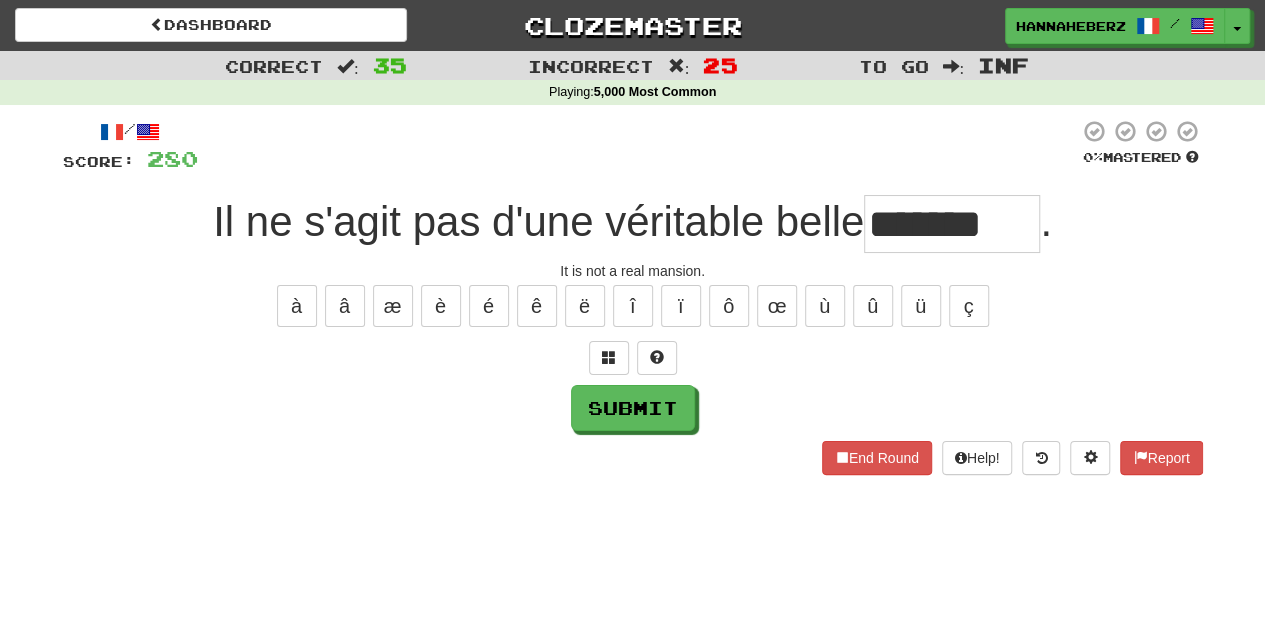 type on "*******" 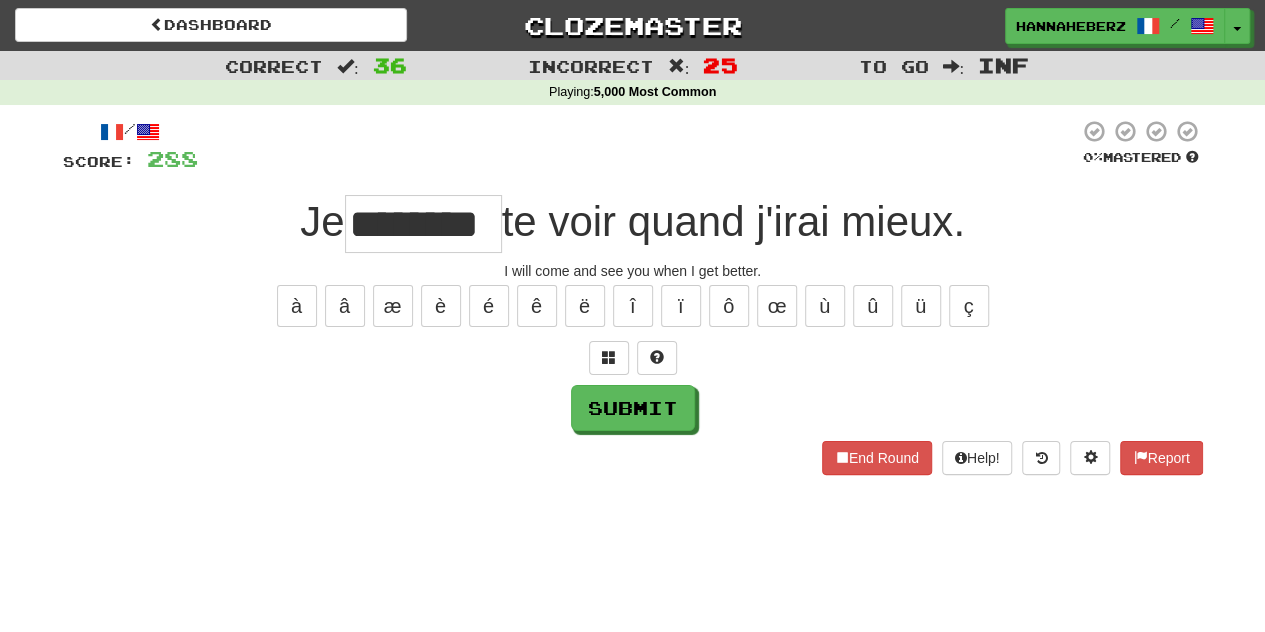 type on "********" 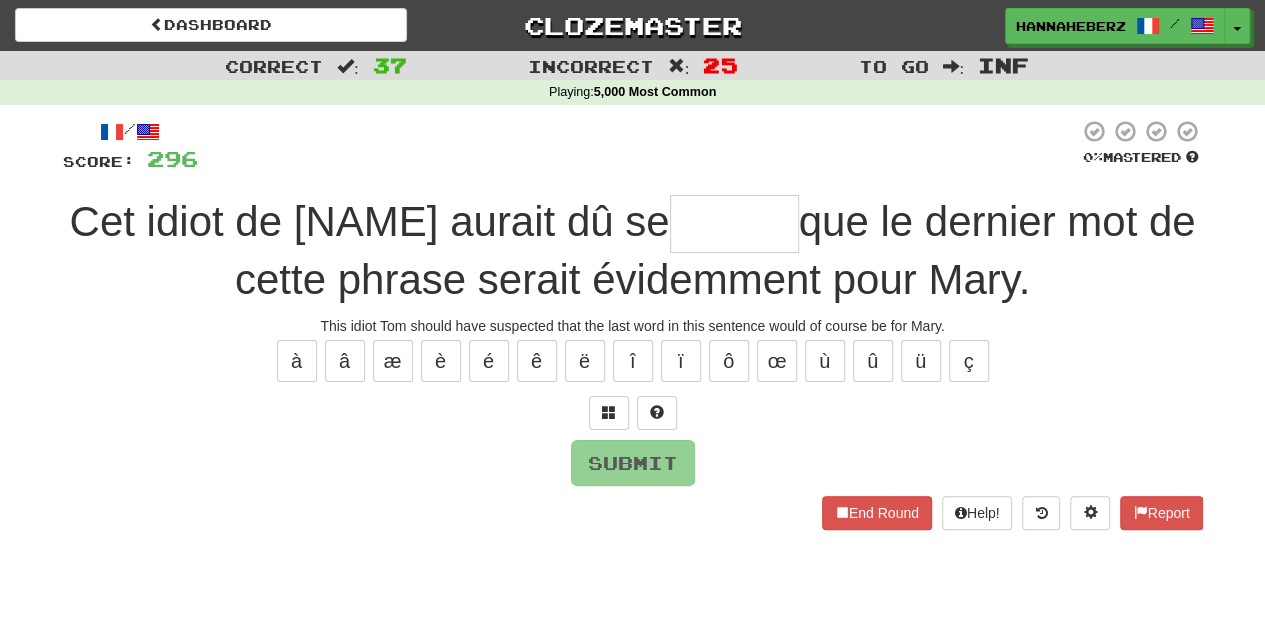 type on "******" 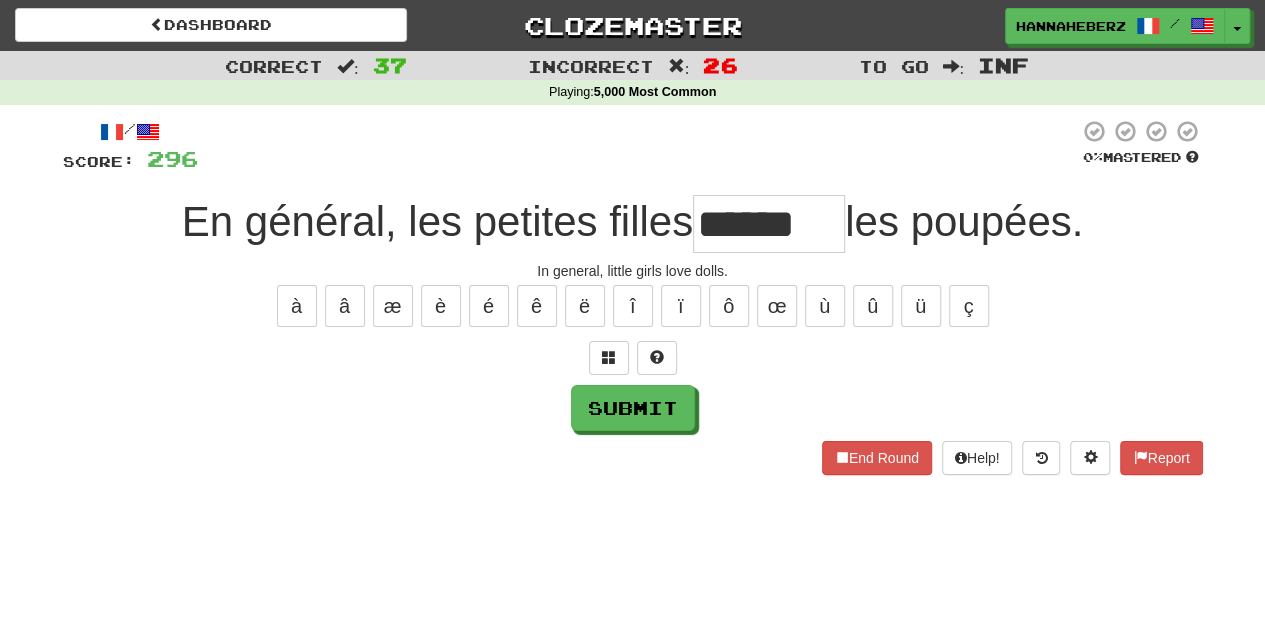 type on "*******" 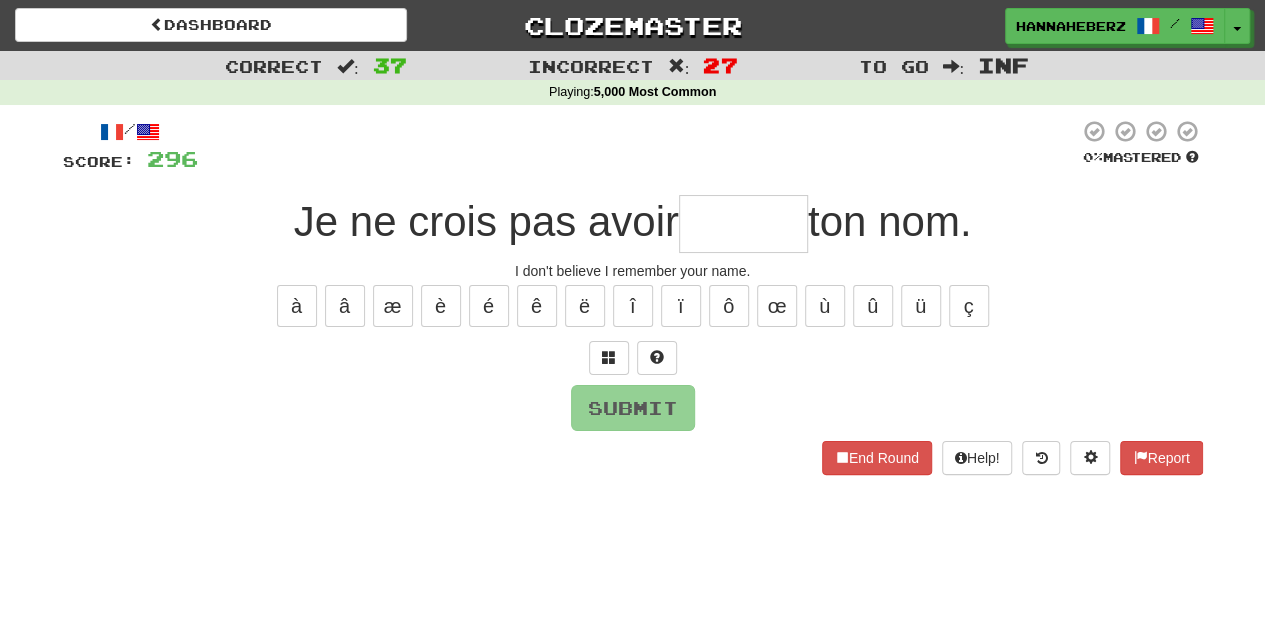 type on "******" 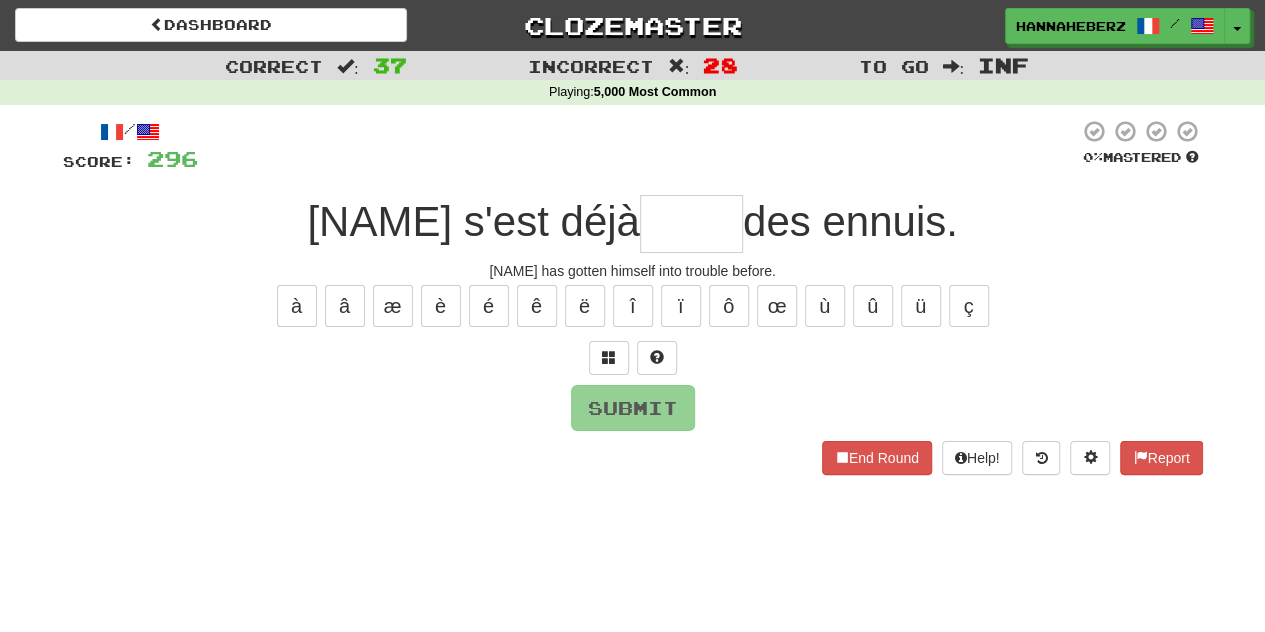 type on "******" 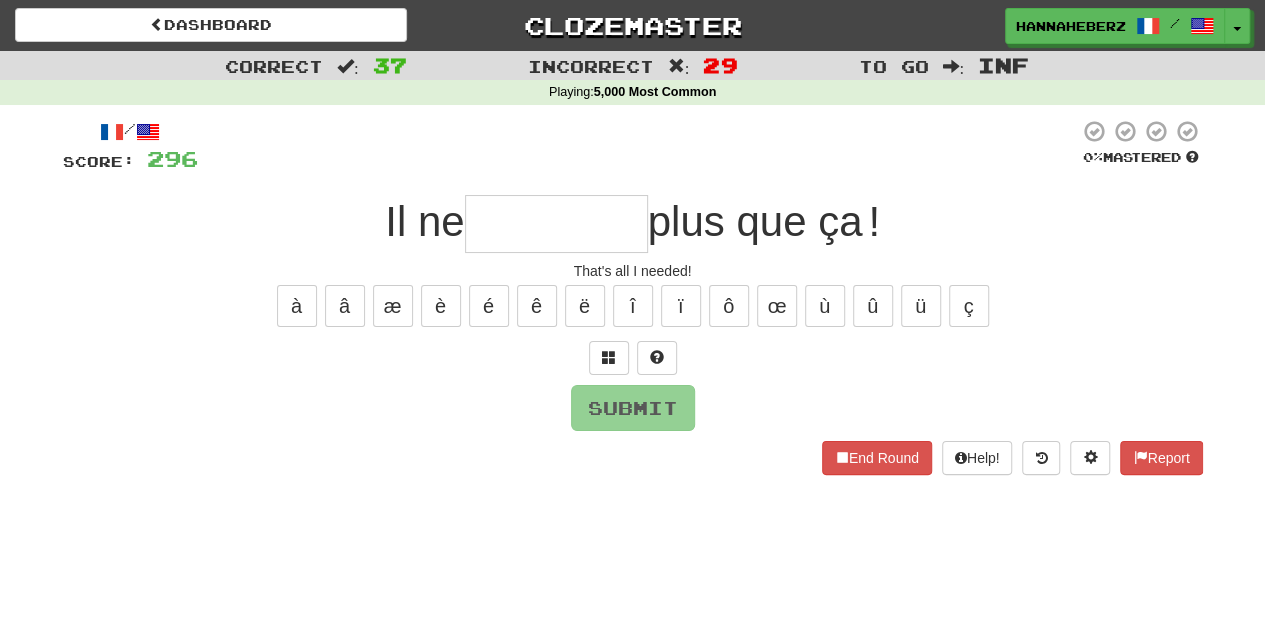 type on "********" 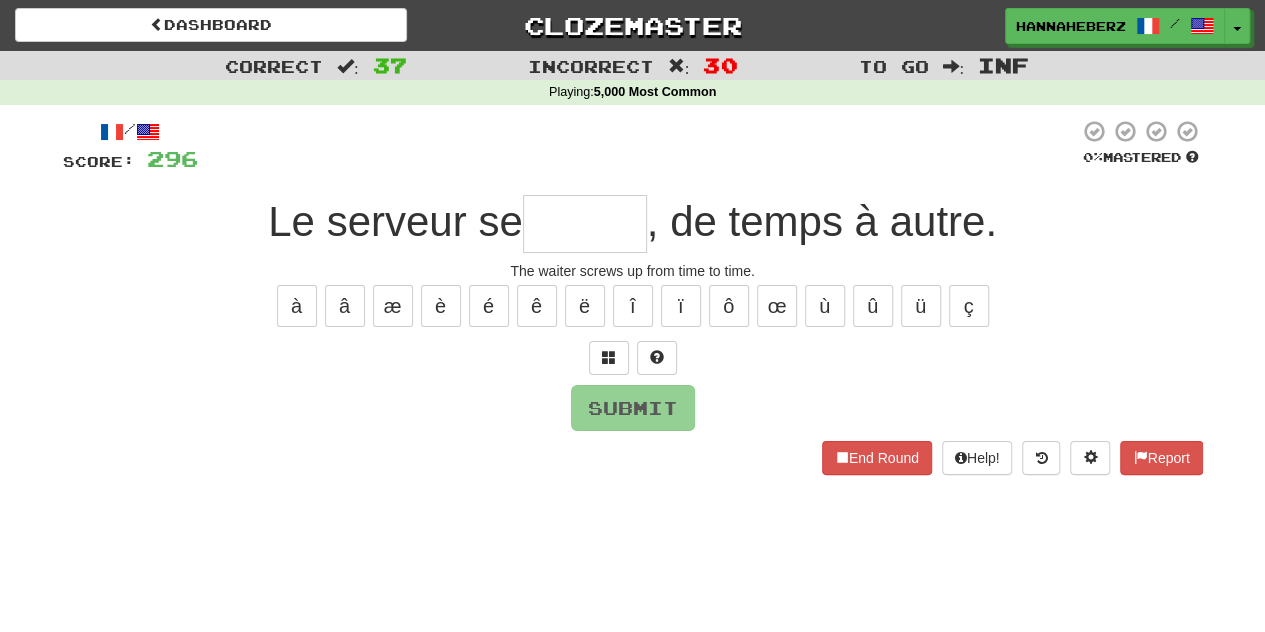 type on "******" 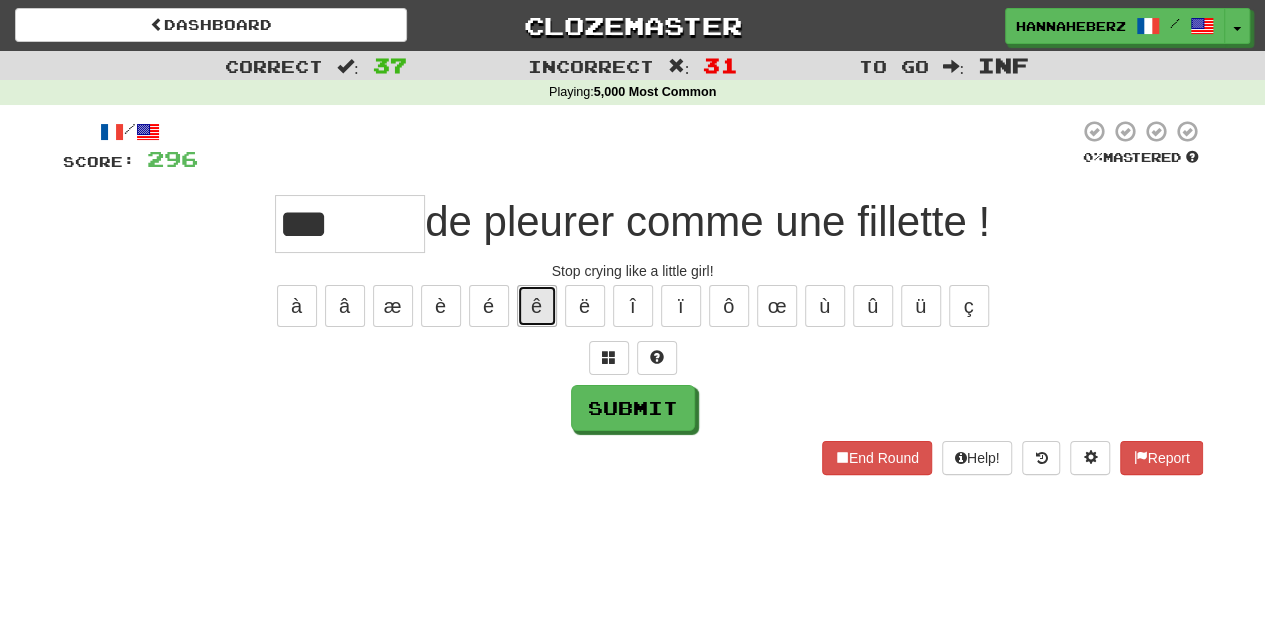 click on "ê" at bounding box center [537, 306] 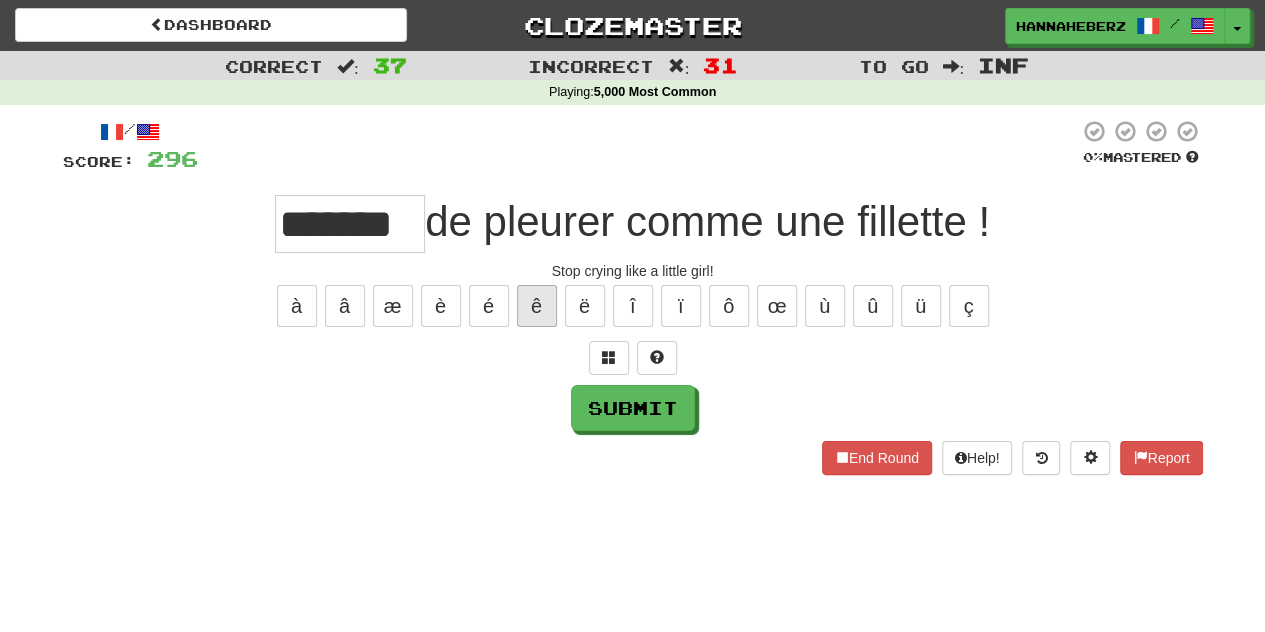 type on "******" 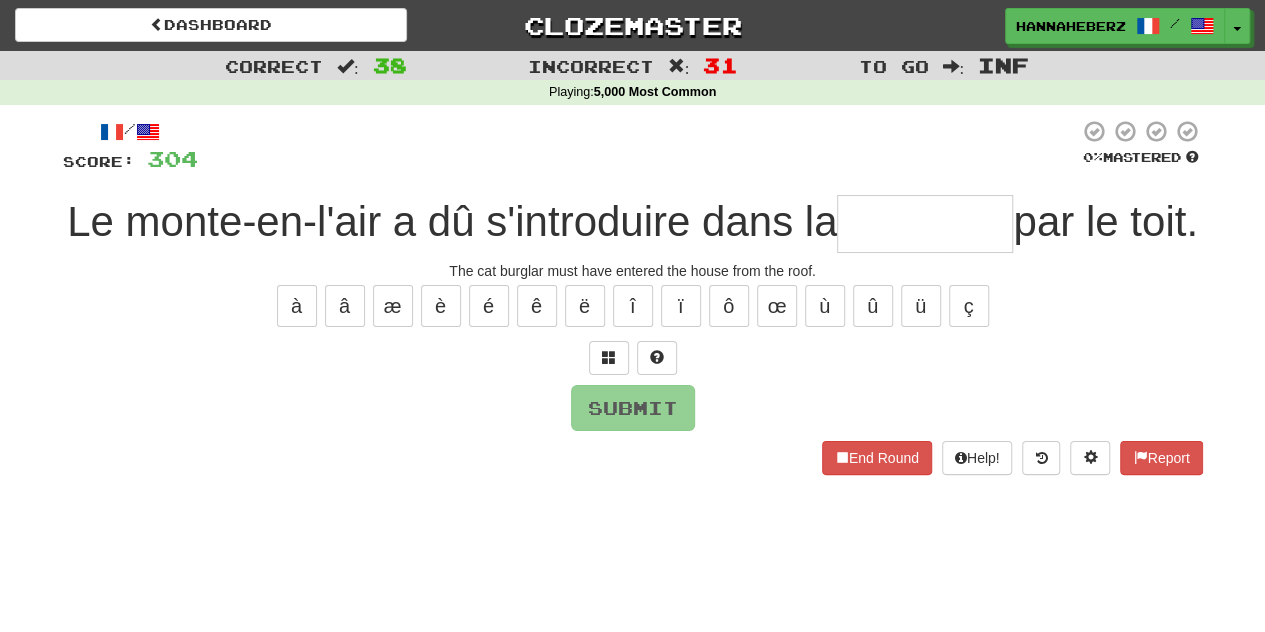 type on "*******" 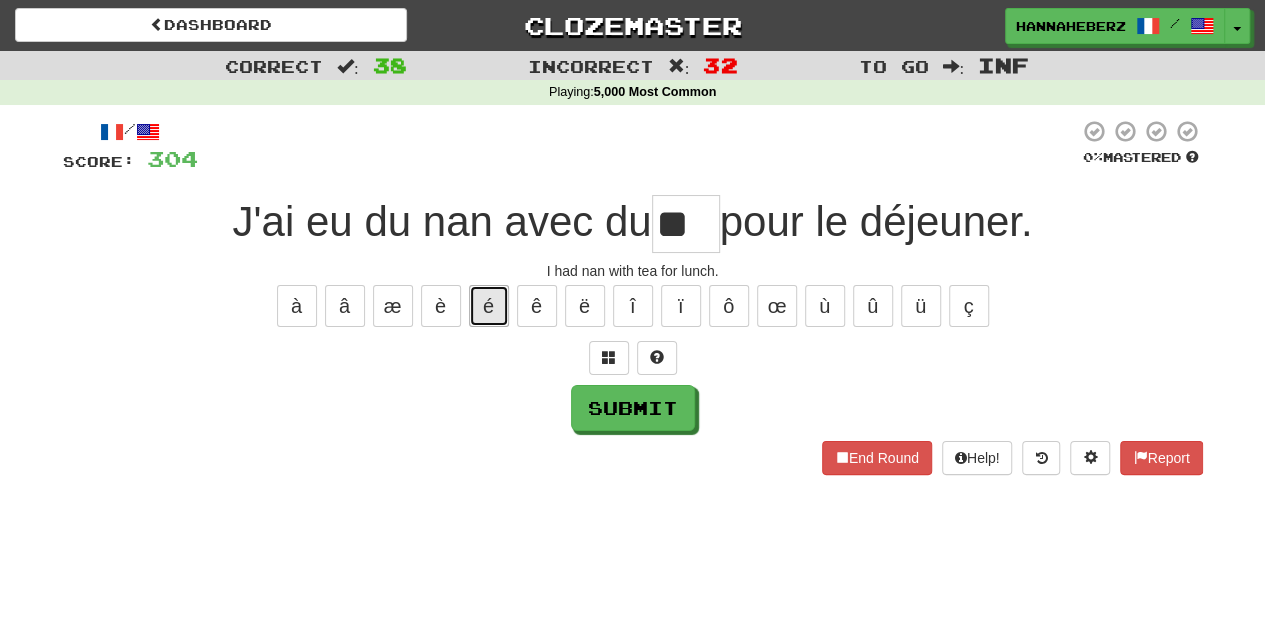 click on "é" at bounding box center (489, 306) 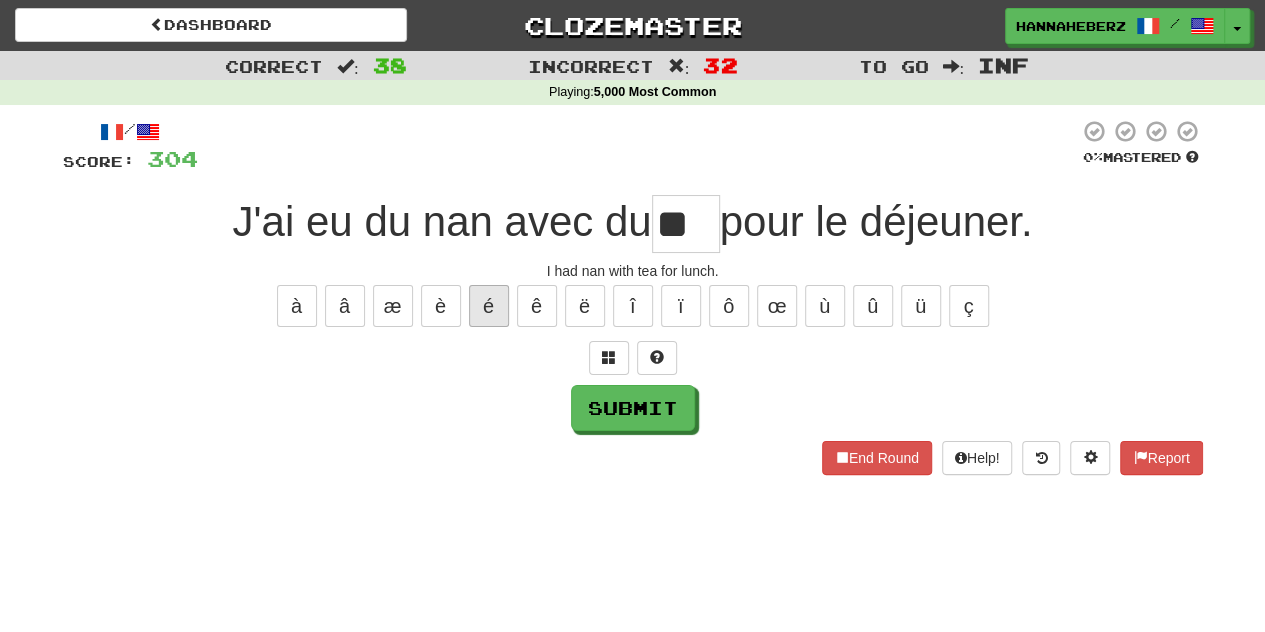 type on "***" 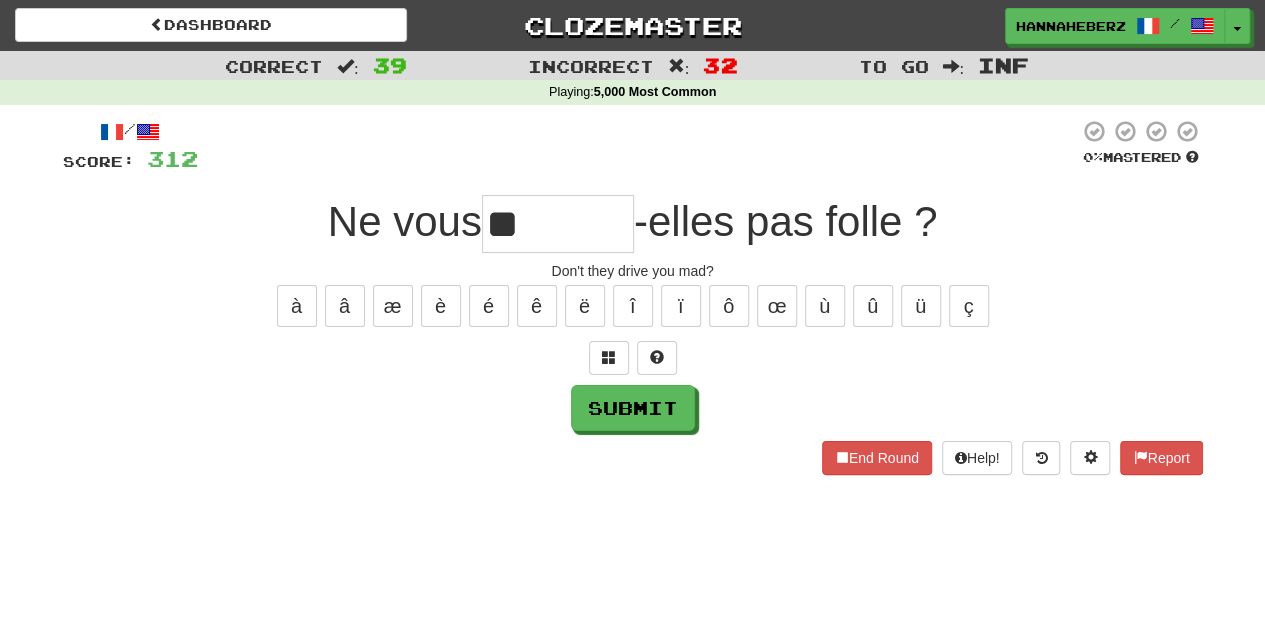 type on "*" 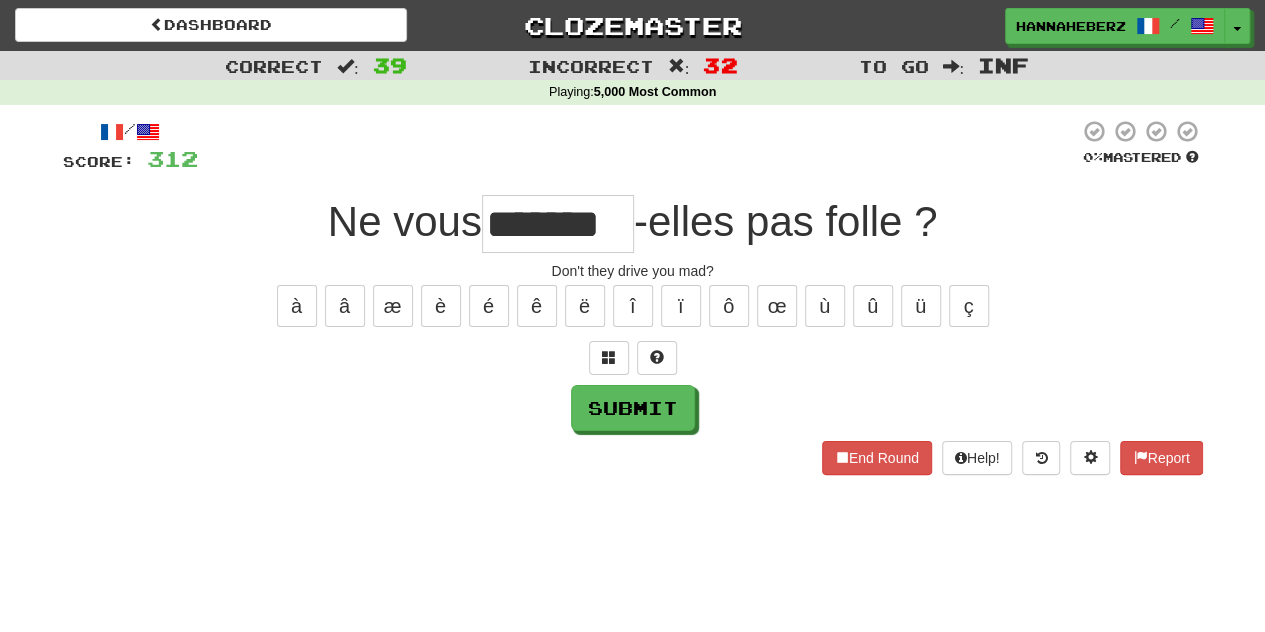 type on "*******" 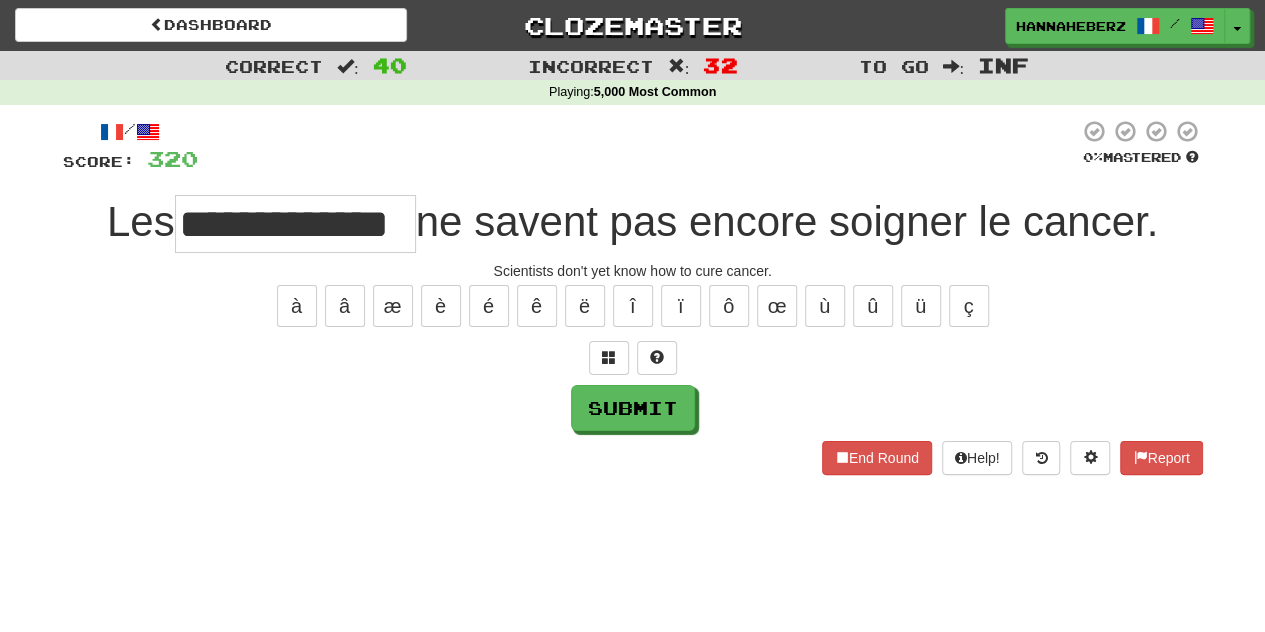 type on "**********" 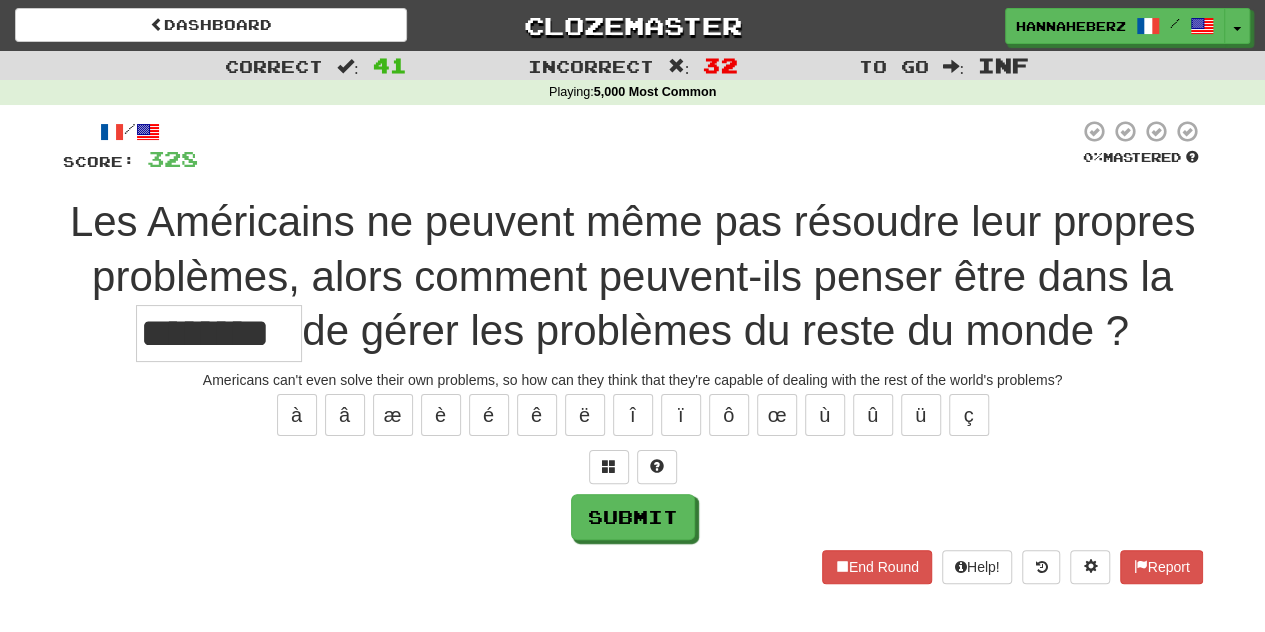 type on "********" 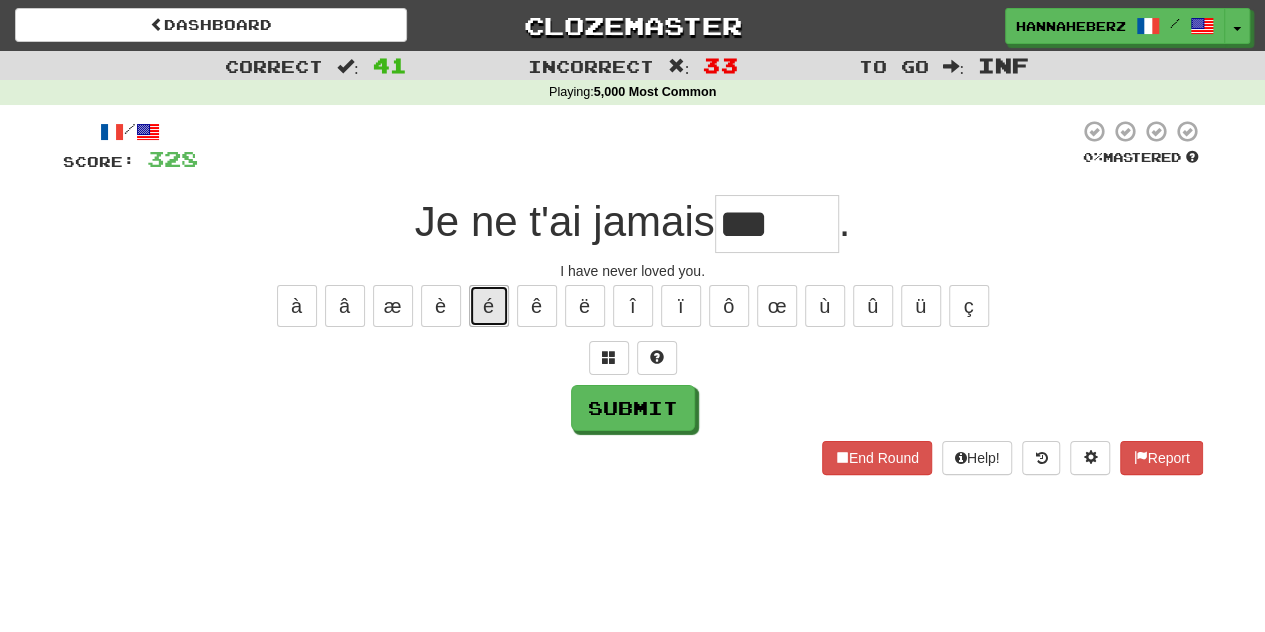click on "é" at bounding box center (489, 306) 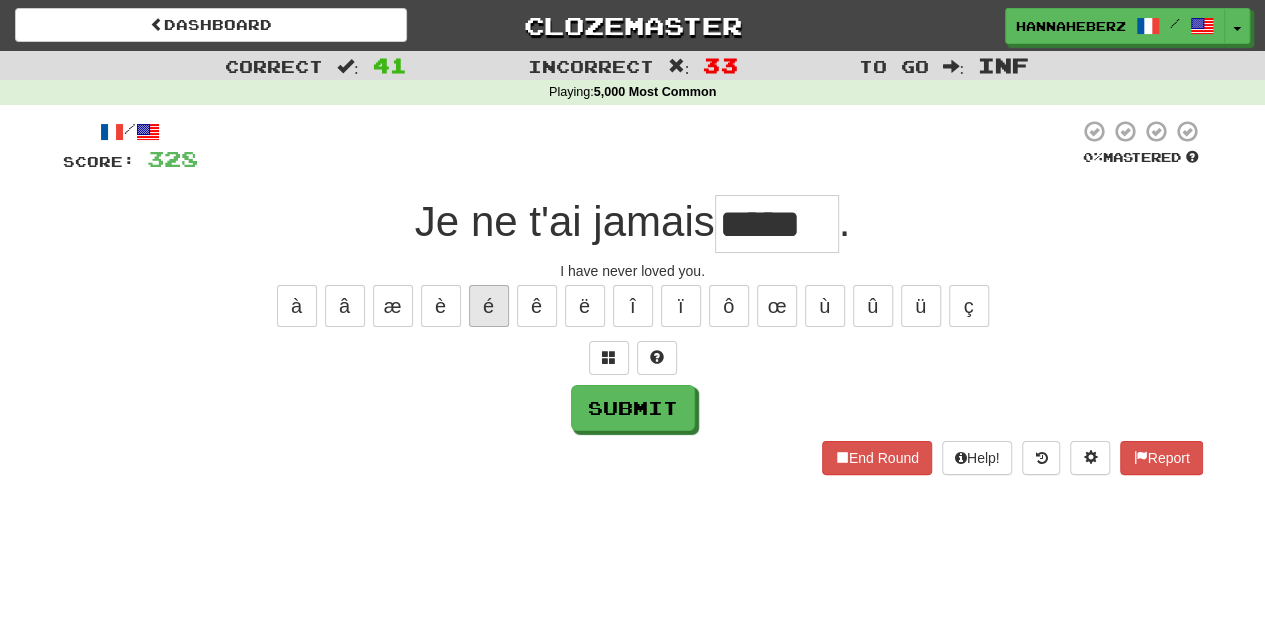type on "*****" 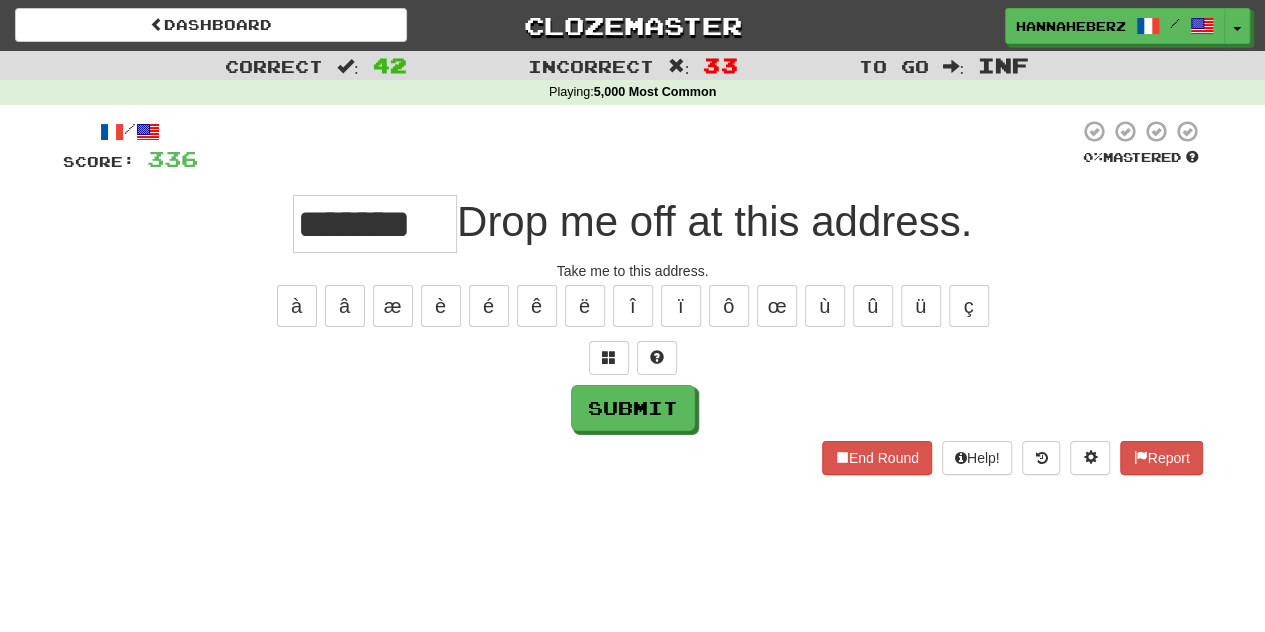 type on "******" 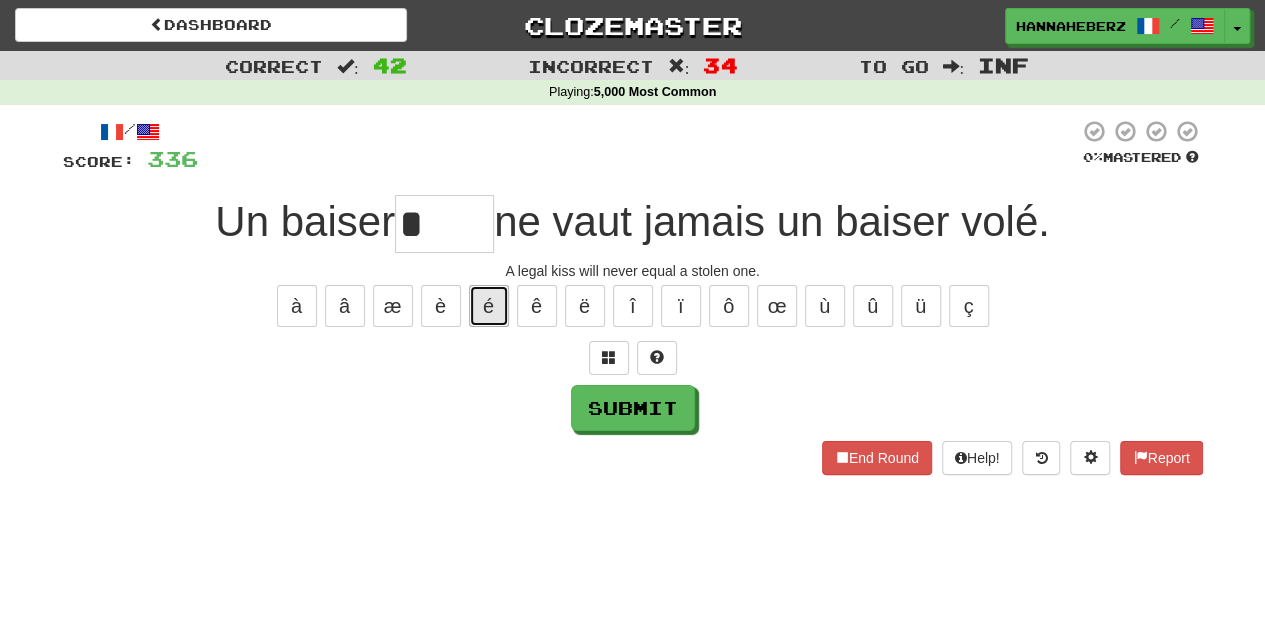 click on "é" at bounding box center [489, 306] 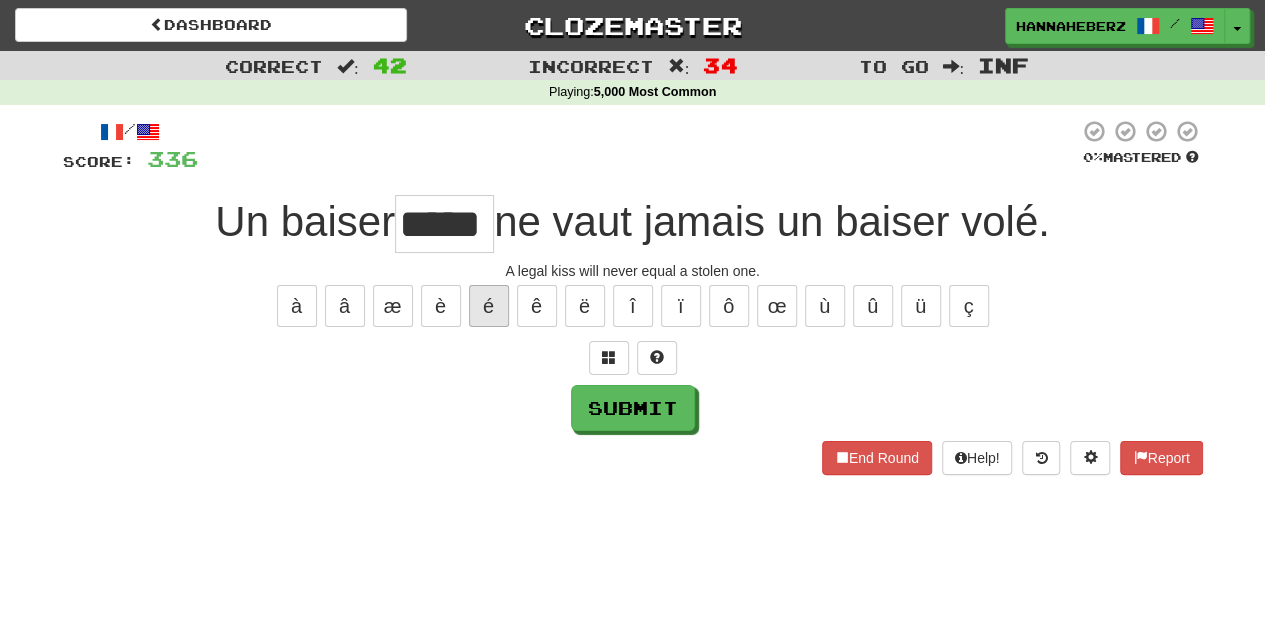 type on "*****" 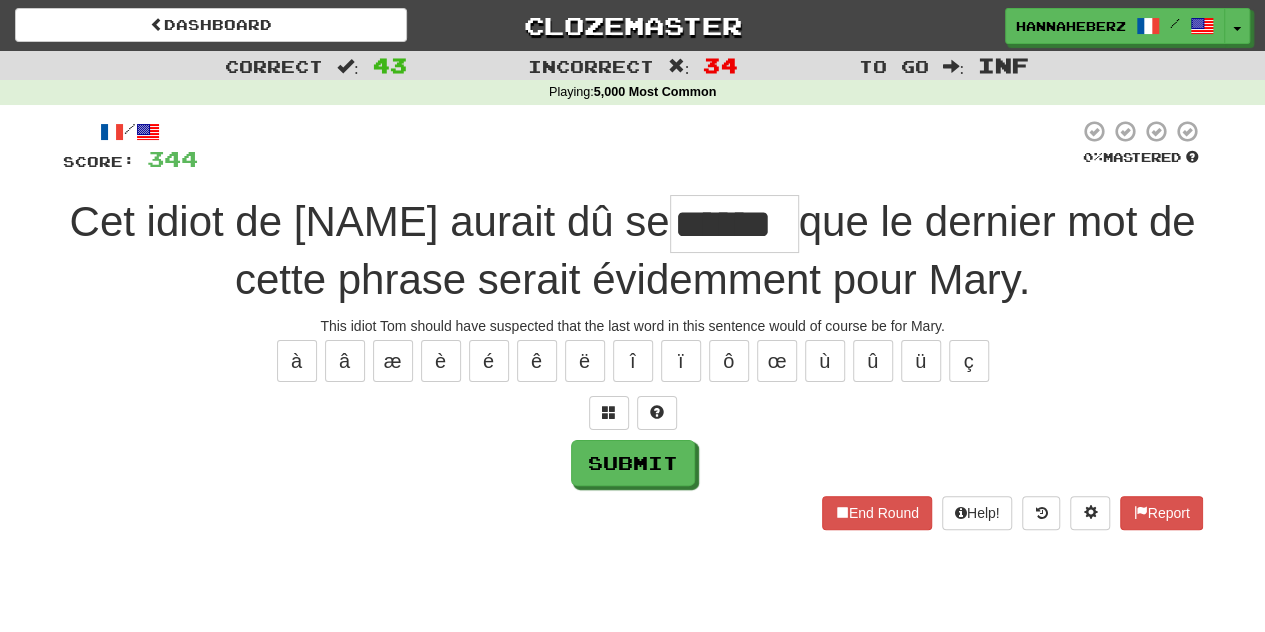 type on "******" 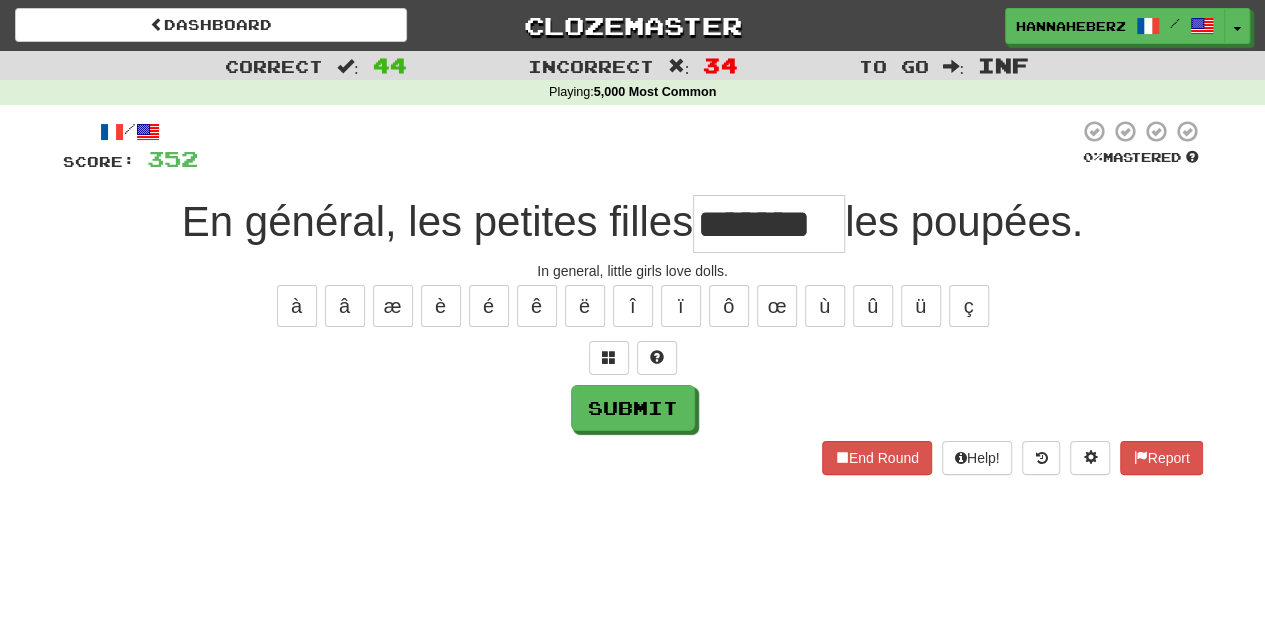 type on "*******" 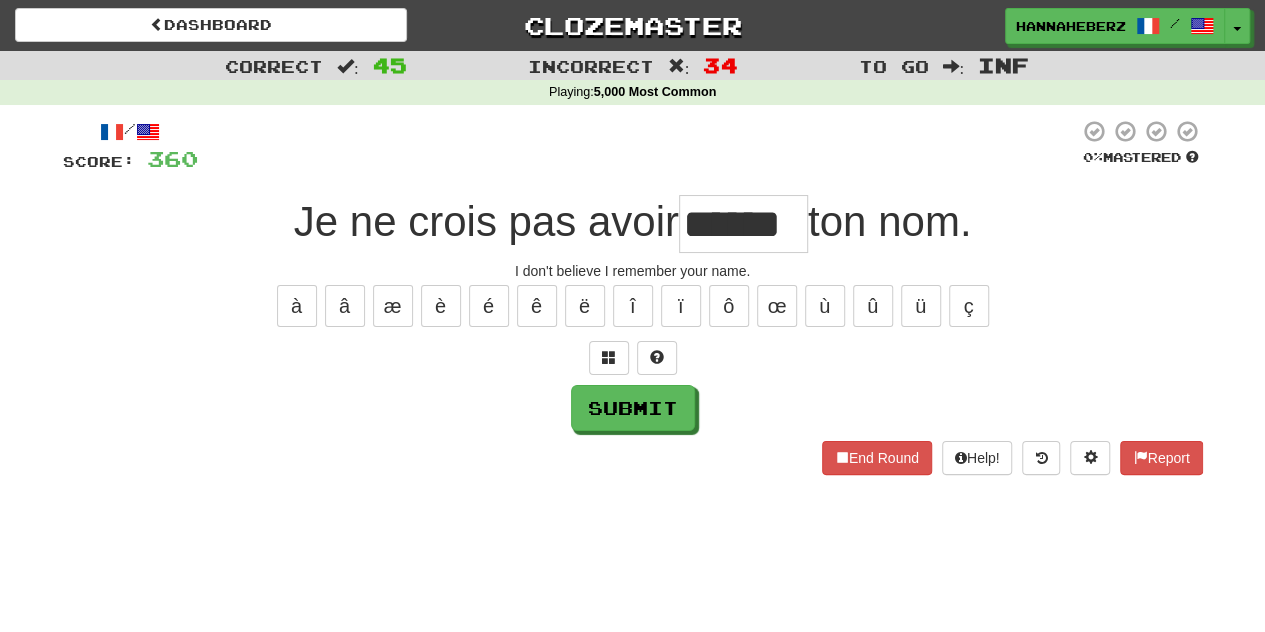 type on "******" 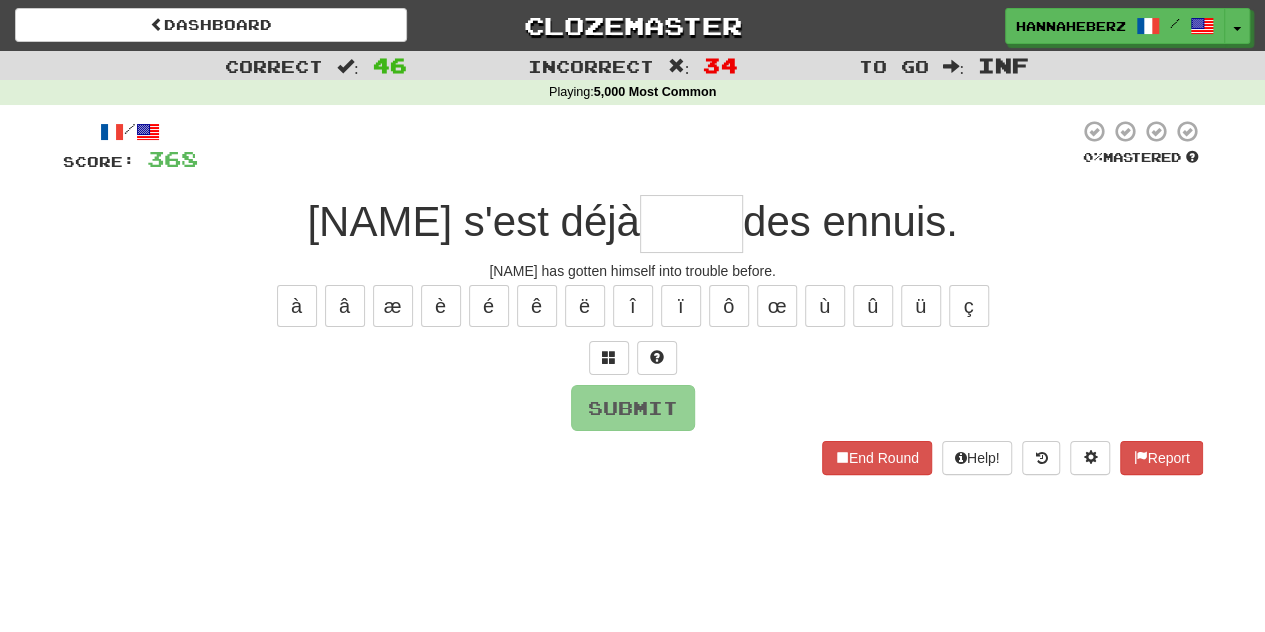 type on "******" 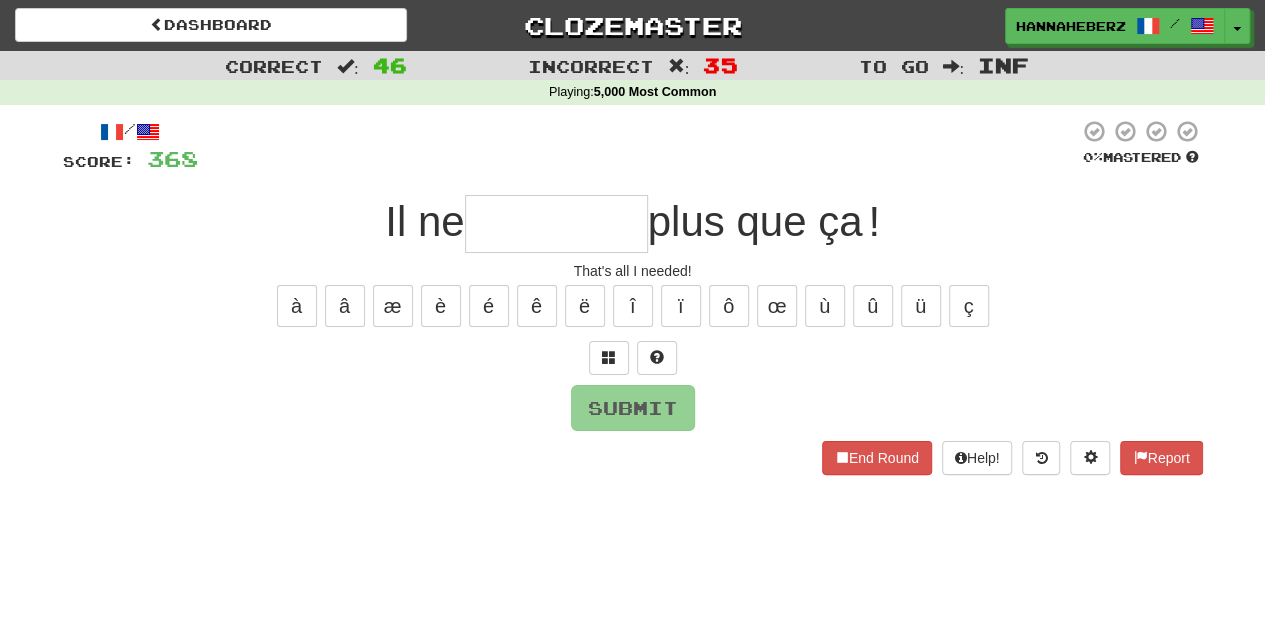 type on "********" 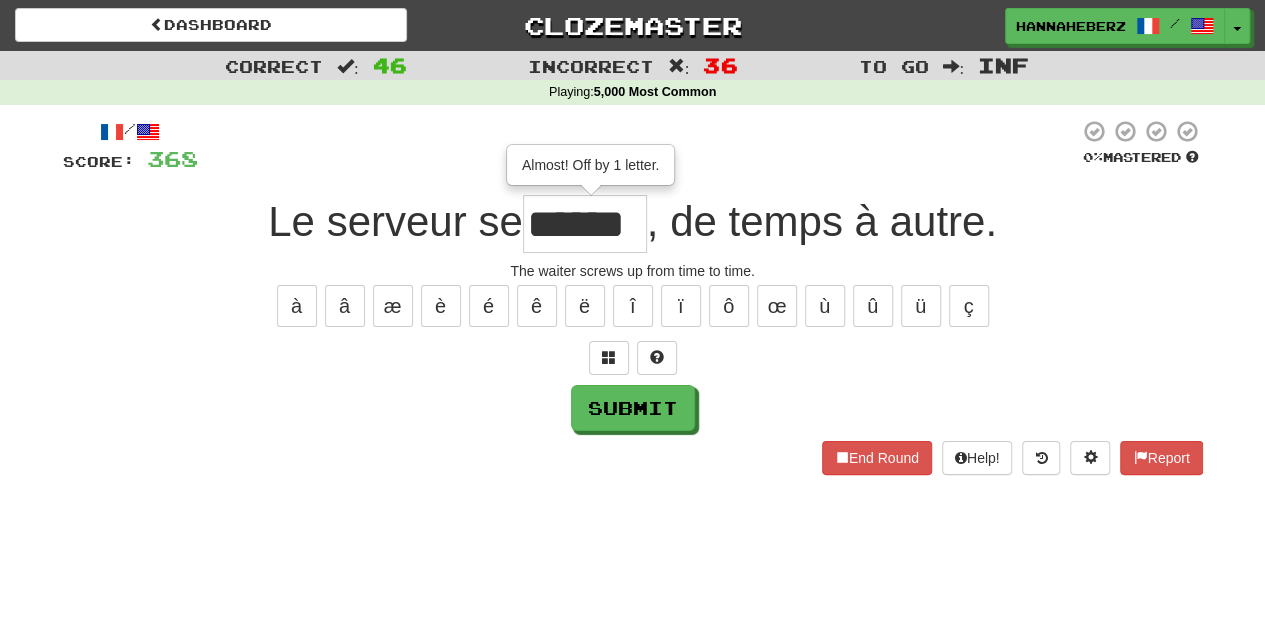 scroll, scrollTop: 0, scrollLeft: 0, axis: both 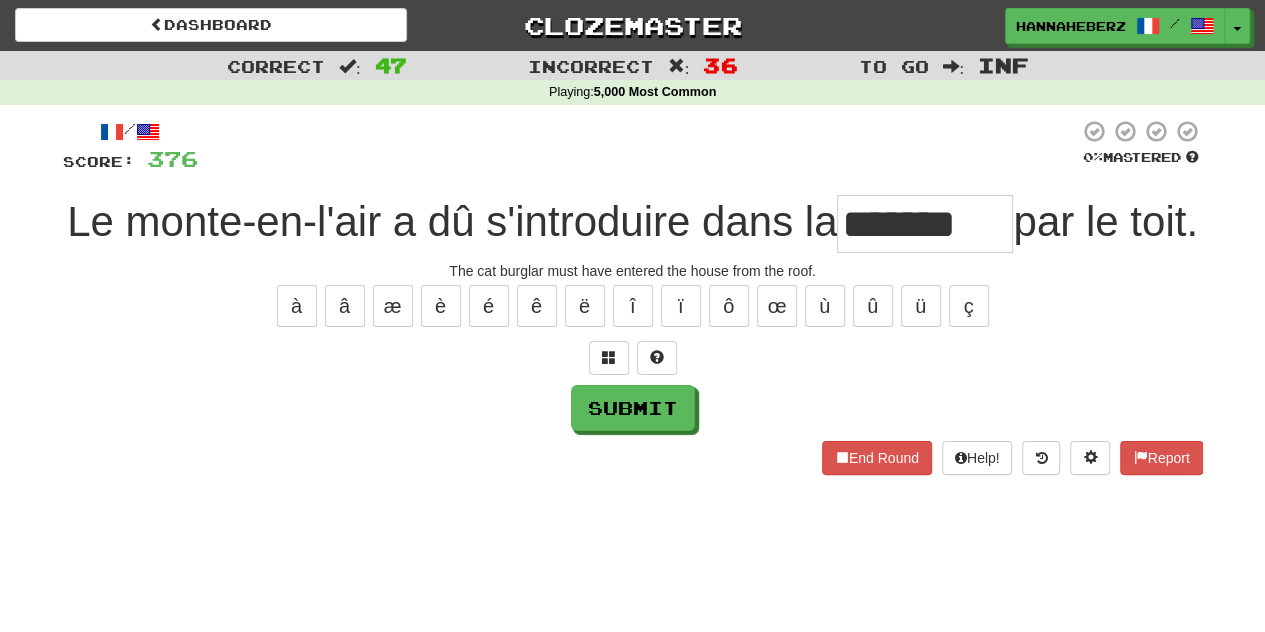 type on "*******" 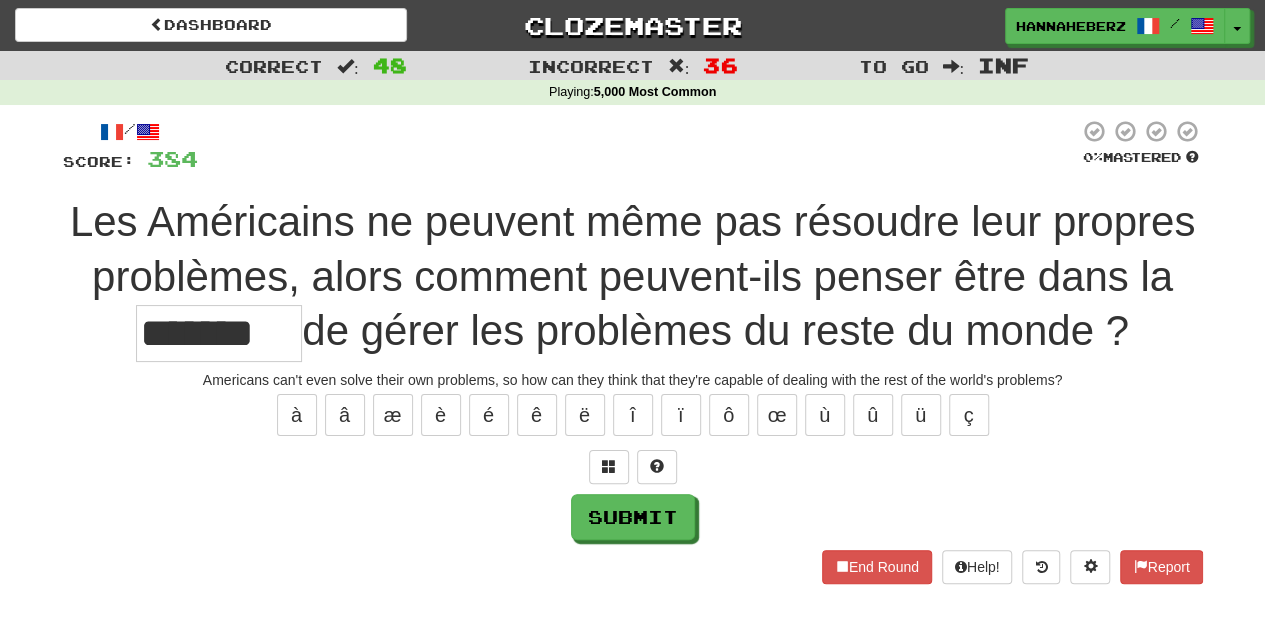 click on "à â æ è é ê ë î ï ô œ ù û ü ç" at bounding box center [633, 415] 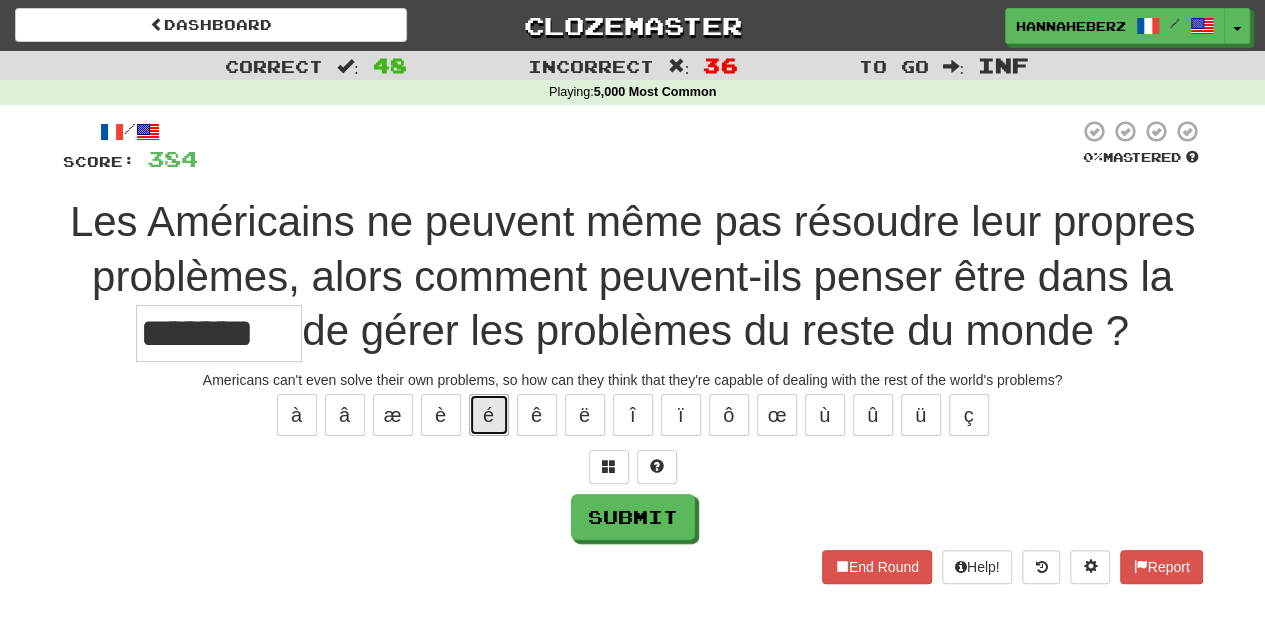 click on "é" at bounding box center (489, 415) 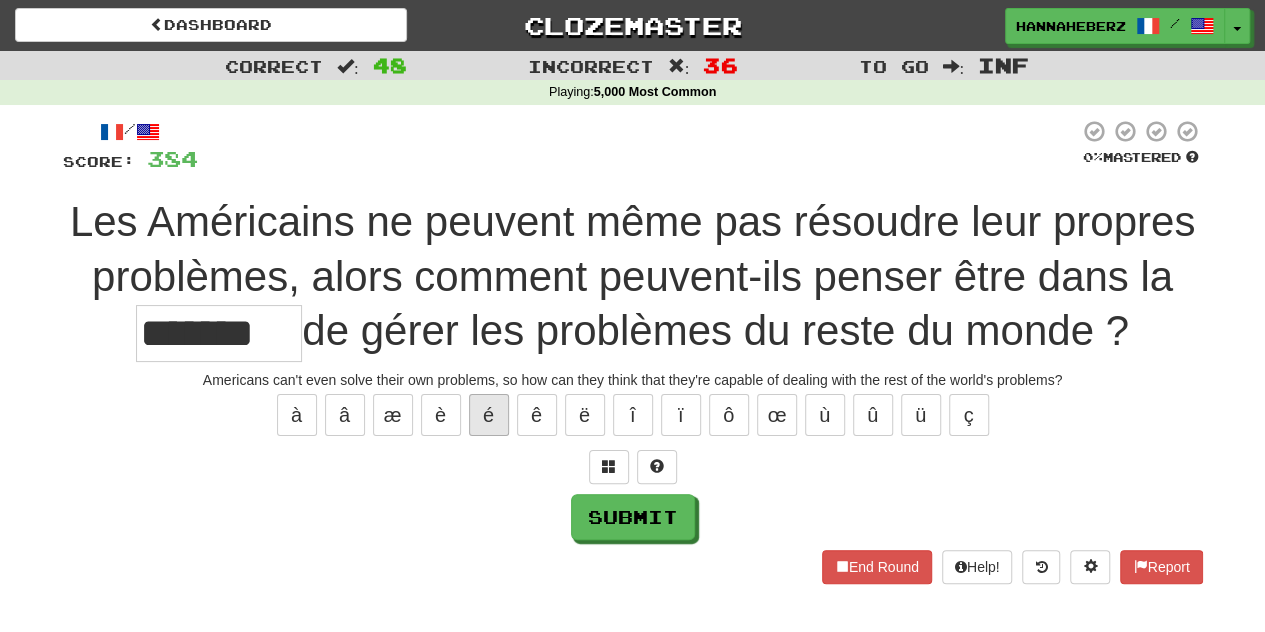type on "********" 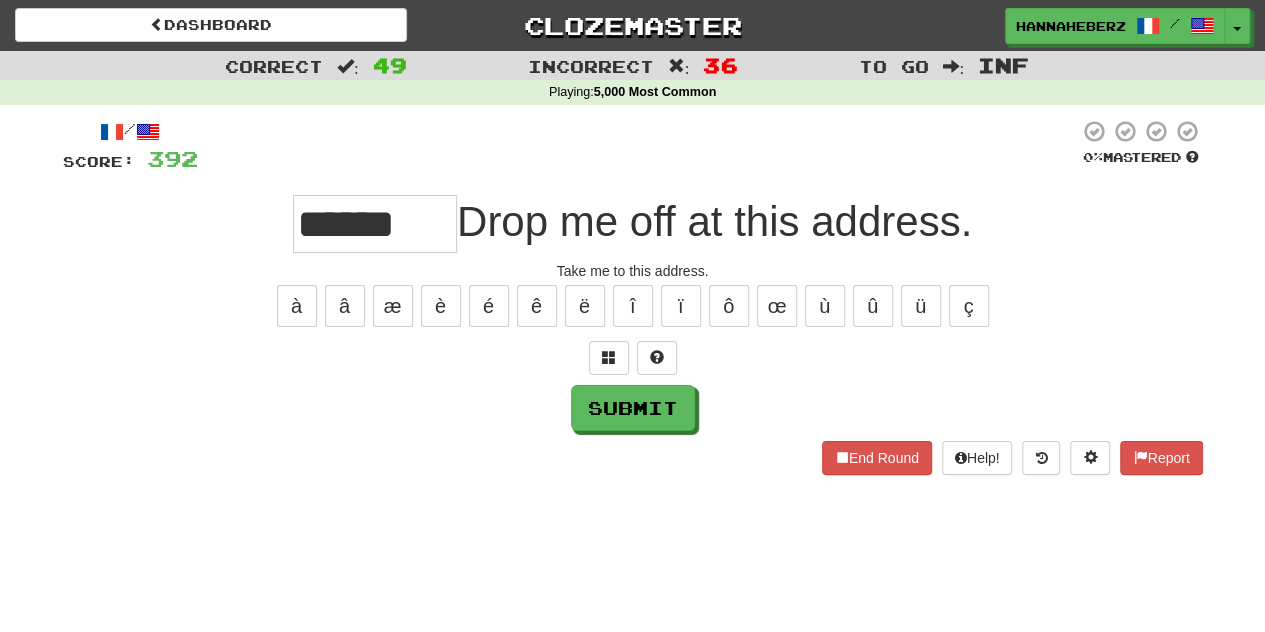 type on "******" 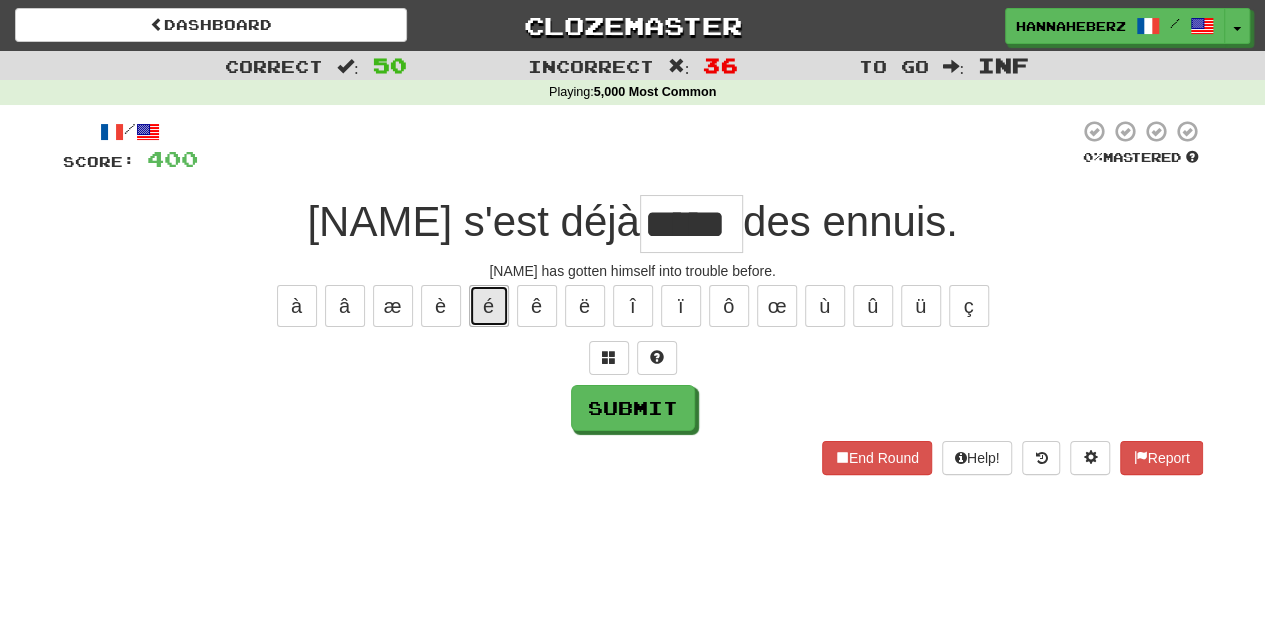 click on "é" at bounding box center [489, 306] 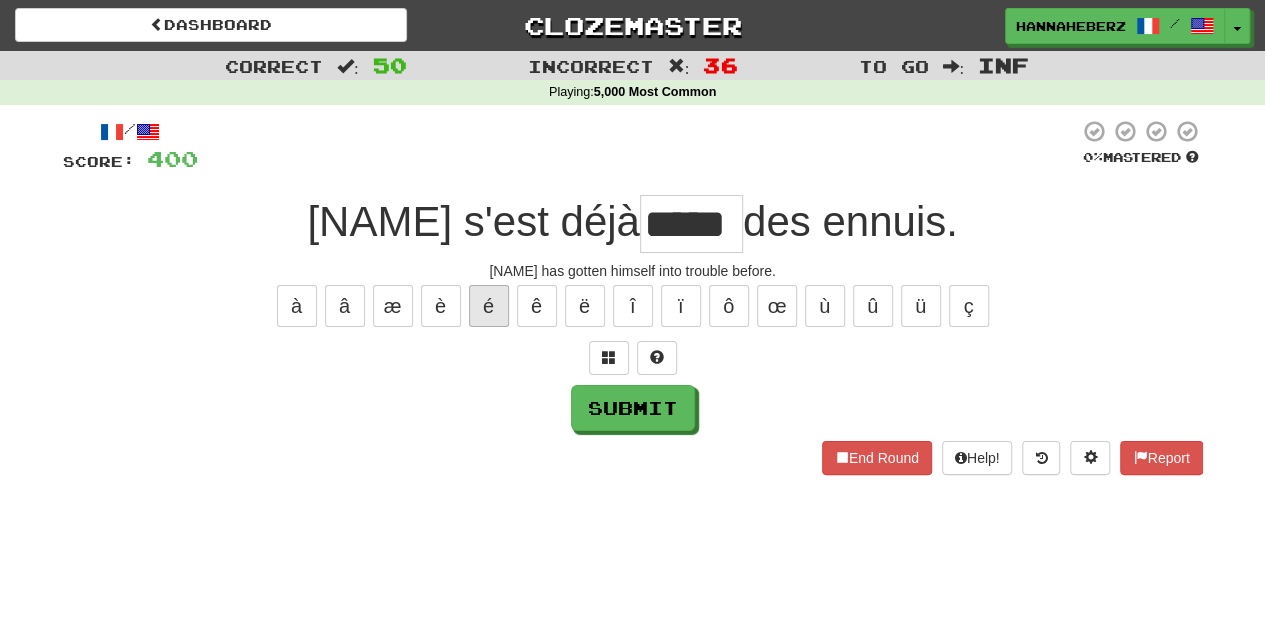 type on "******" 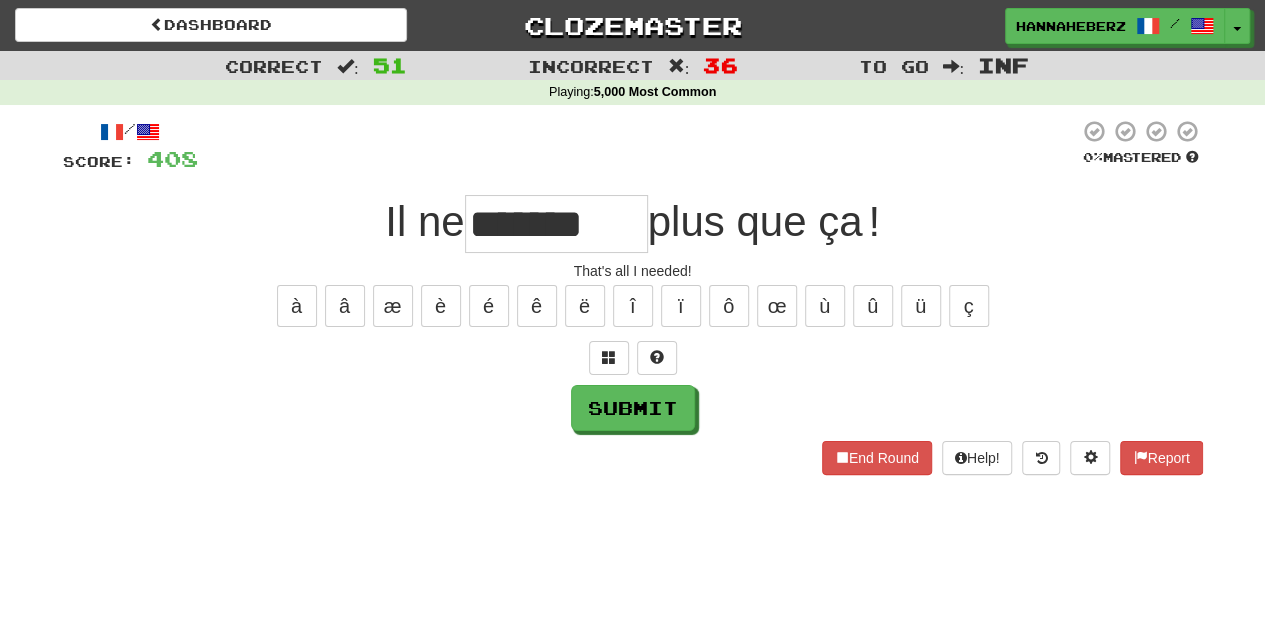 scroll, scrollTop: 0, scrollLeft: 0, axis: both 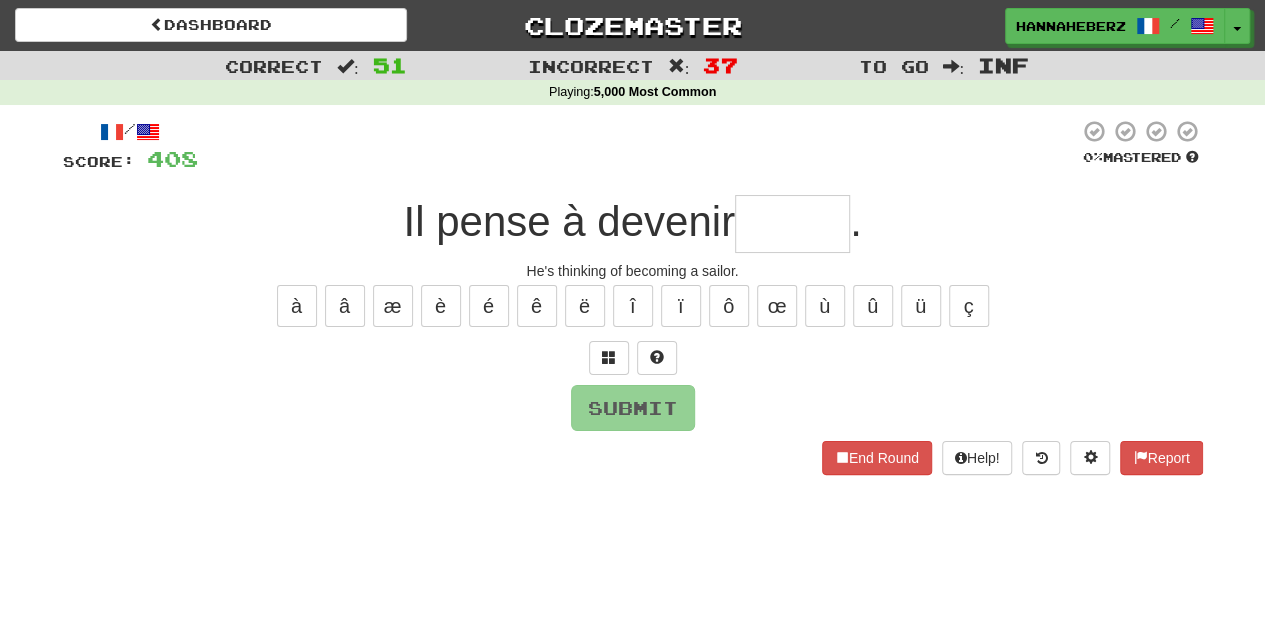 type on "*****" 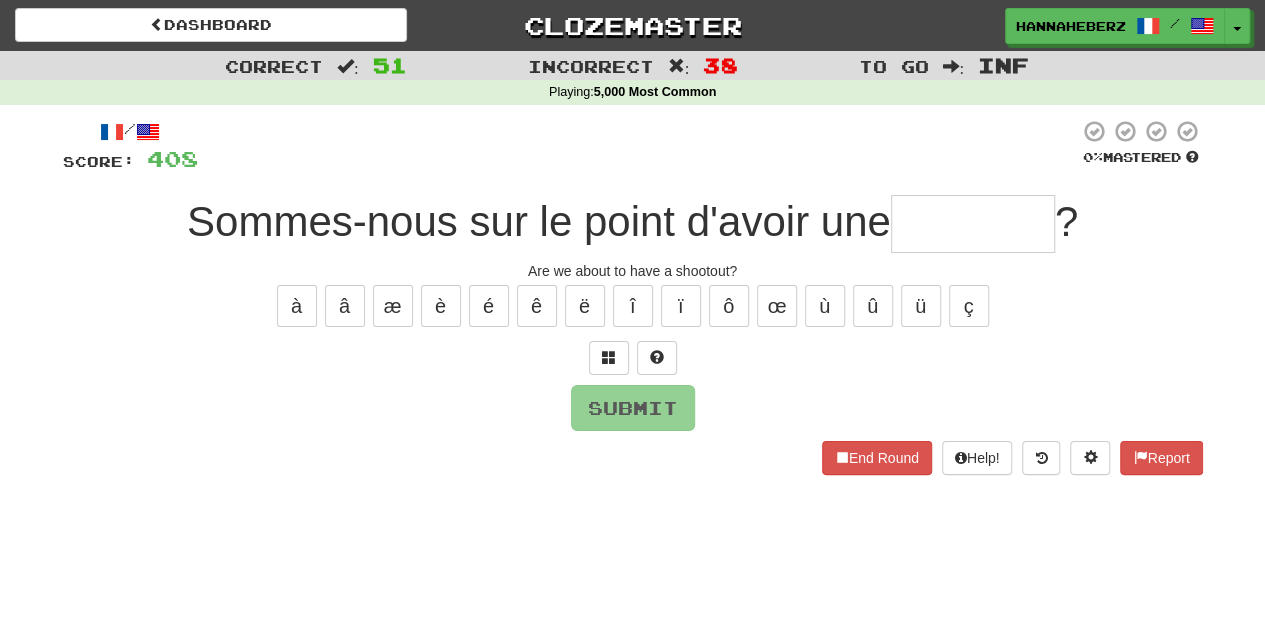 type on "*********" 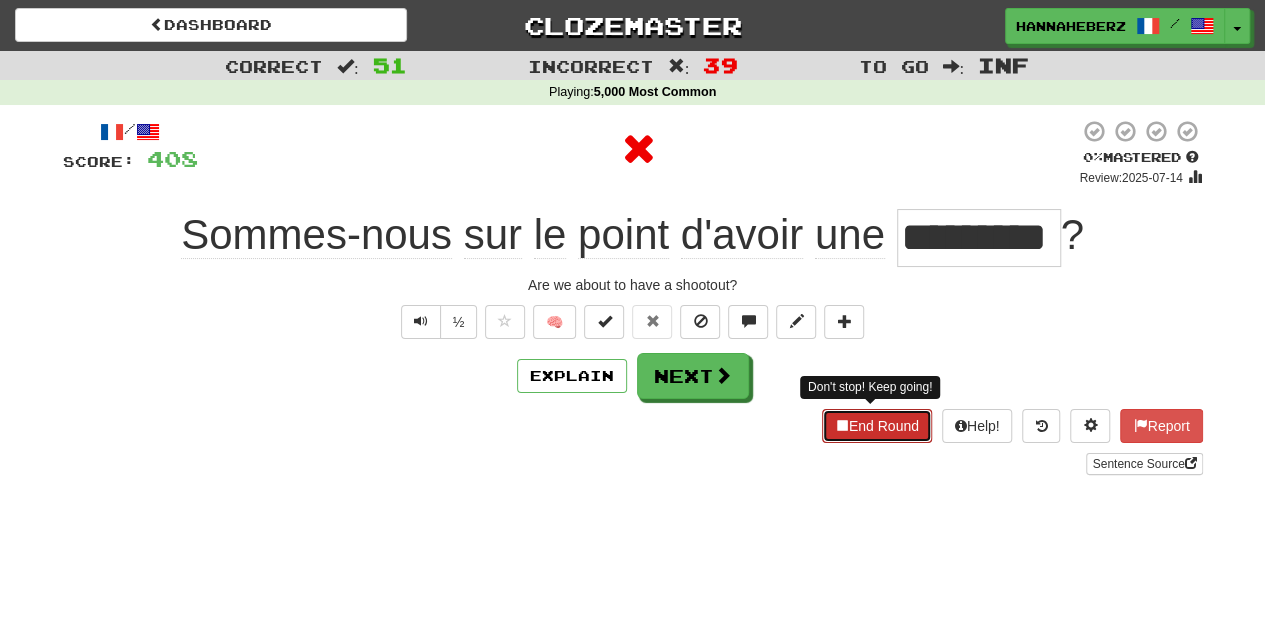 click on "End Round" at bounding box center (877, 426) 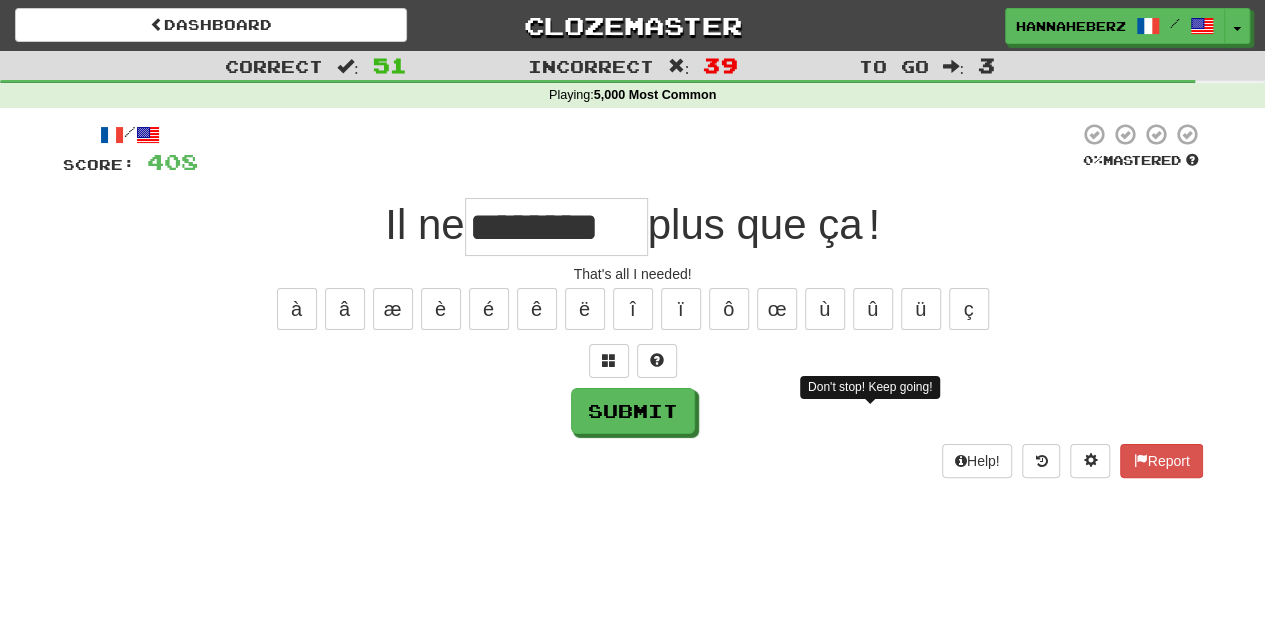 type on "********" 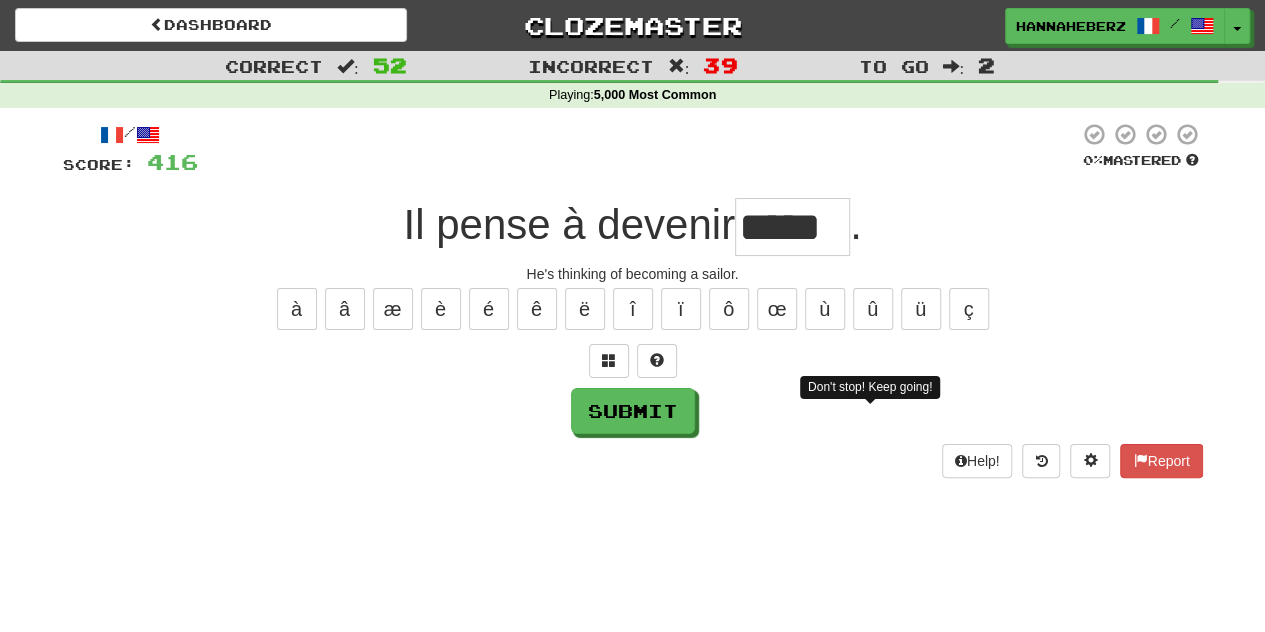 type on "*****" 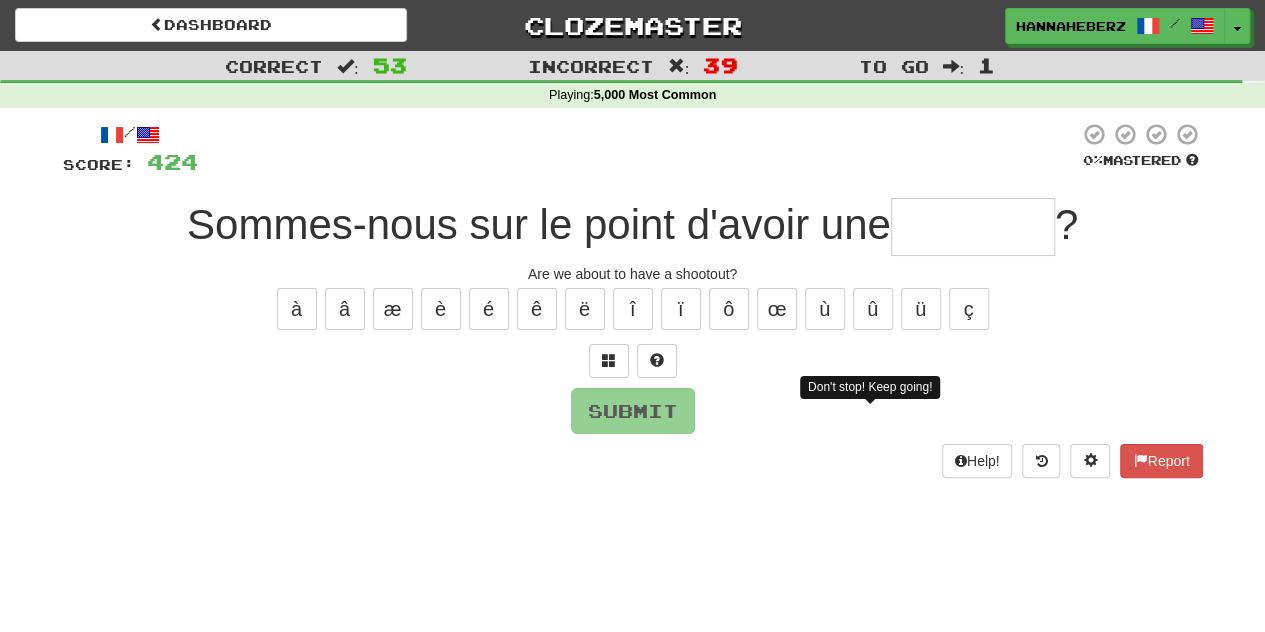 type on "*********" 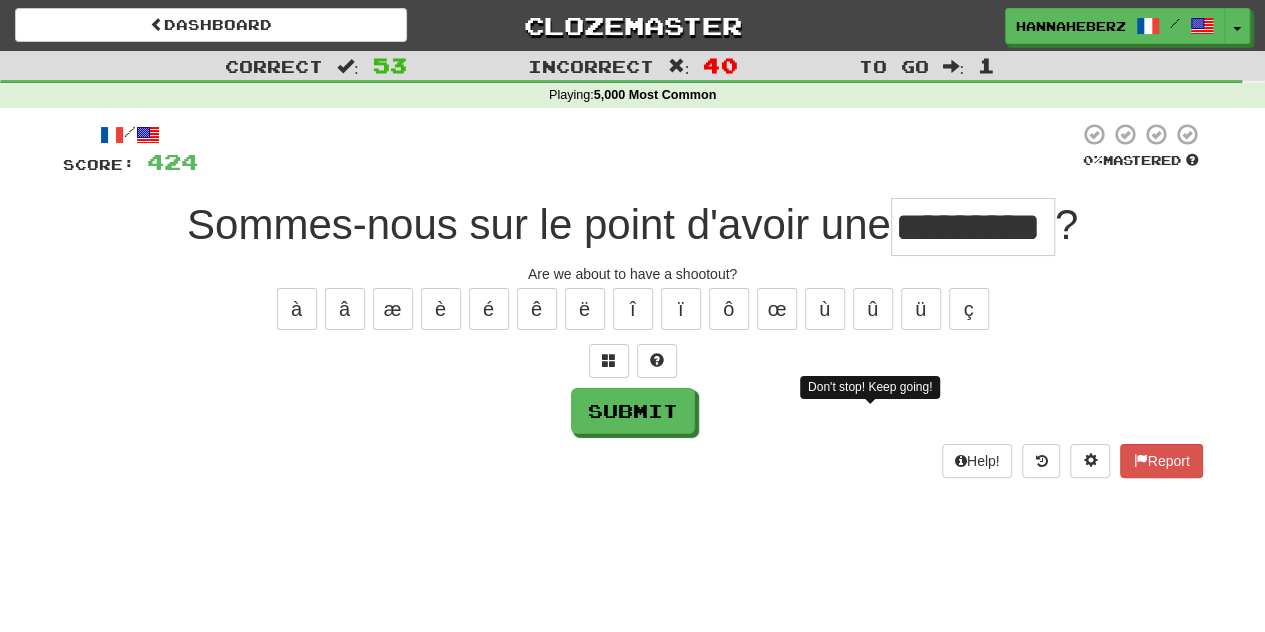 type on "*********" 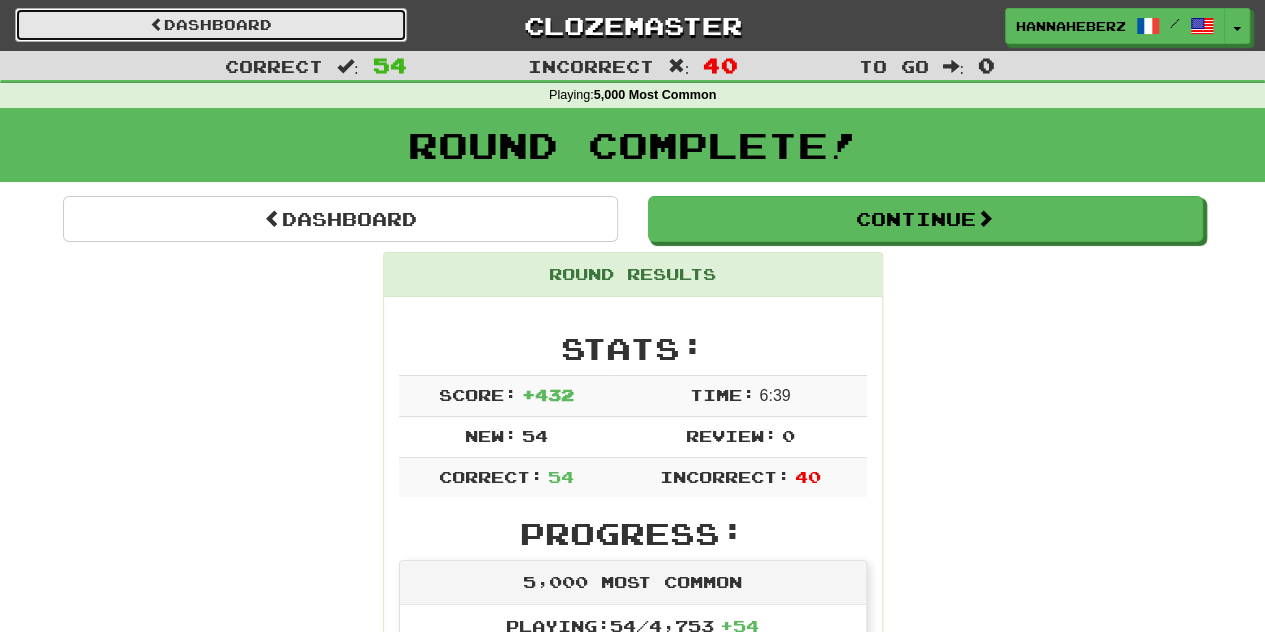 click on "Dashboard" at bounding box center (211, 25) 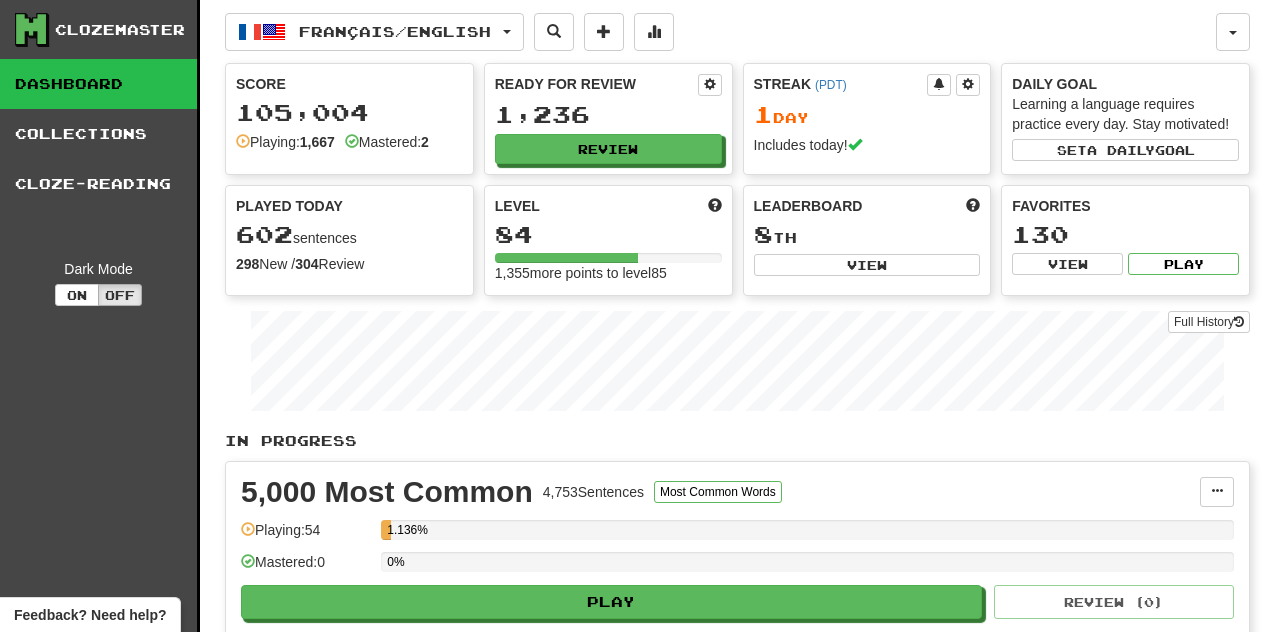 scroll, scrollTop: 0, scrollLeft: 0, axis: both 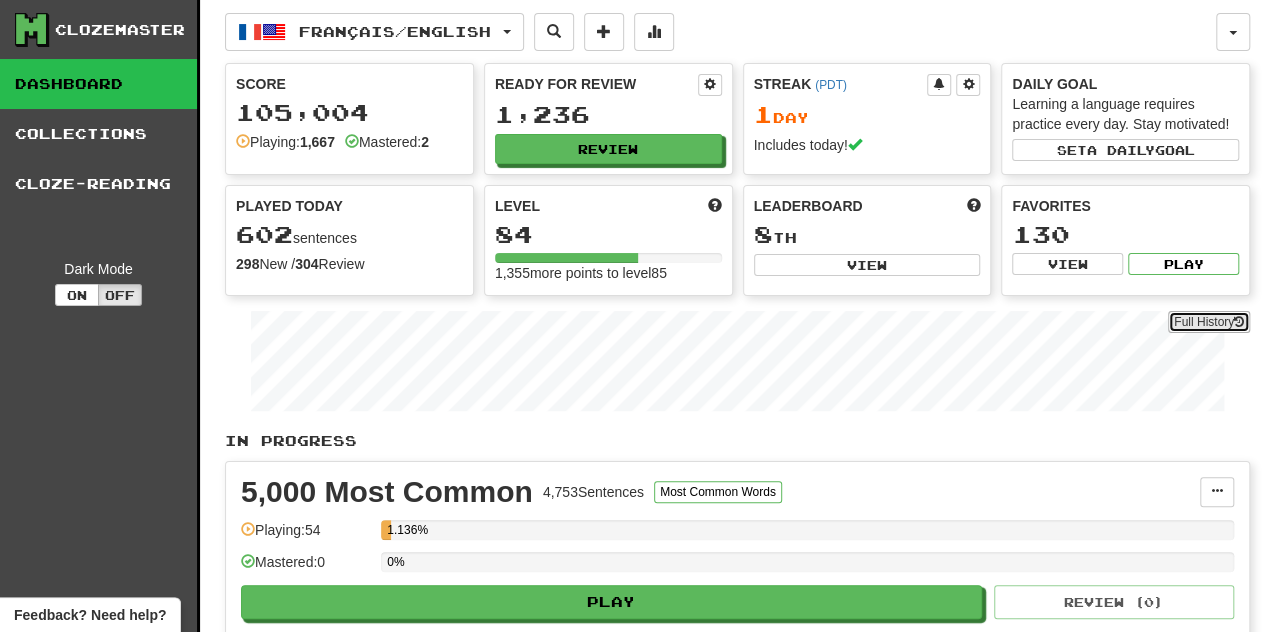 click on "Full History" at bounding box center [1209, 322] 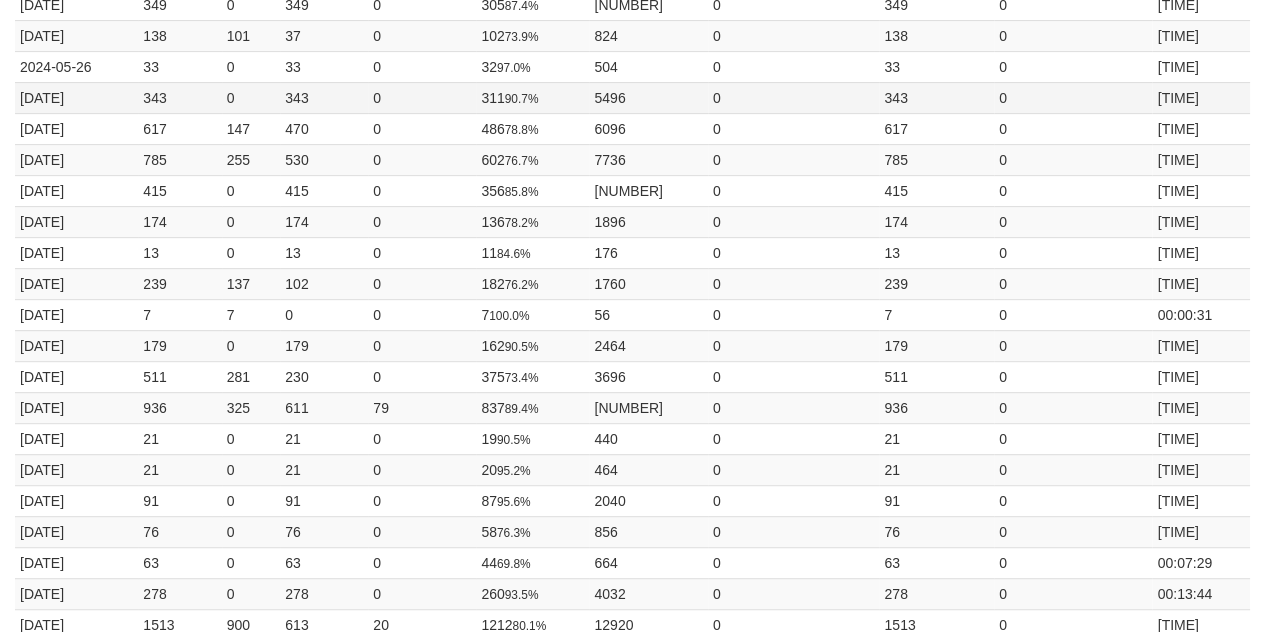 scroll, scrollTop: 0, scrollLeft: 0, axis: both 